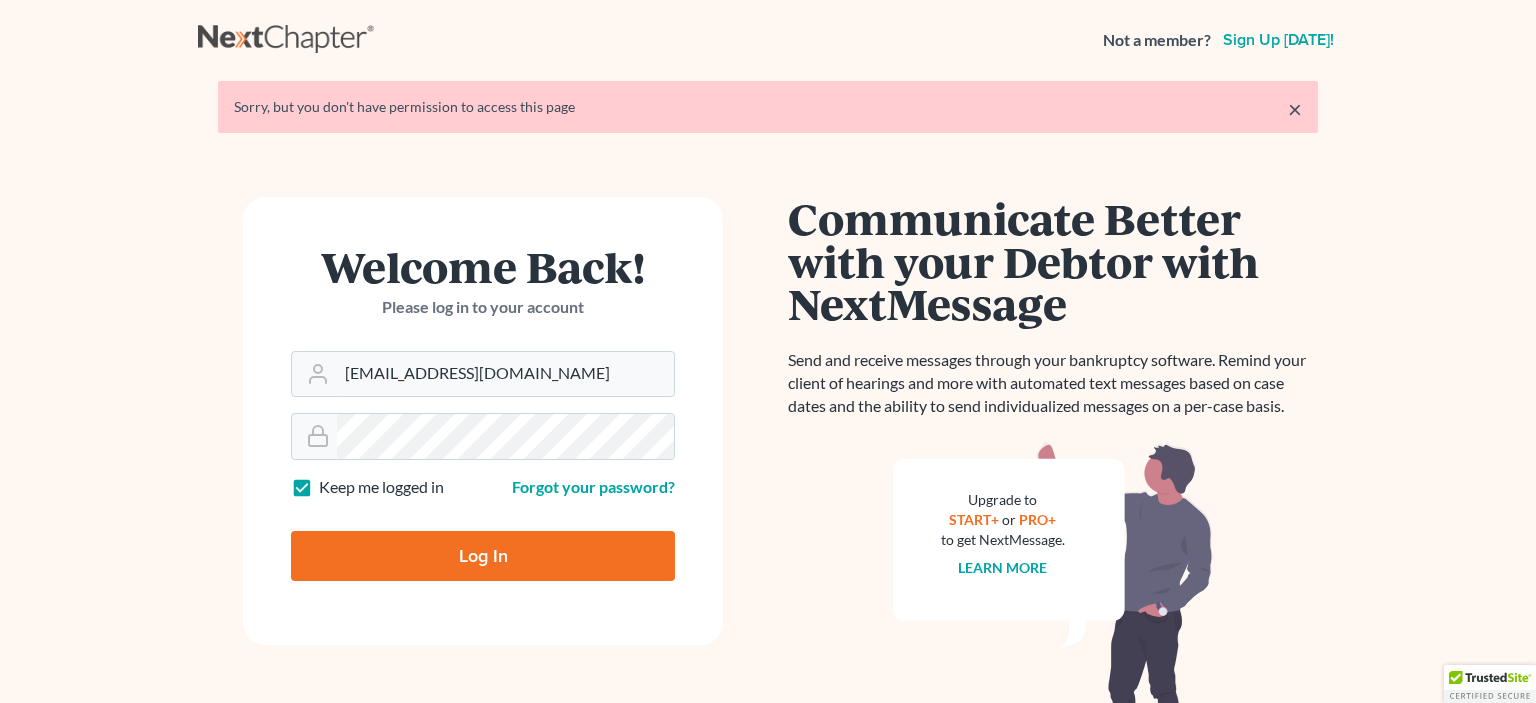 scroll, scrollTop: 0, scrollLeft: 0, axis: both 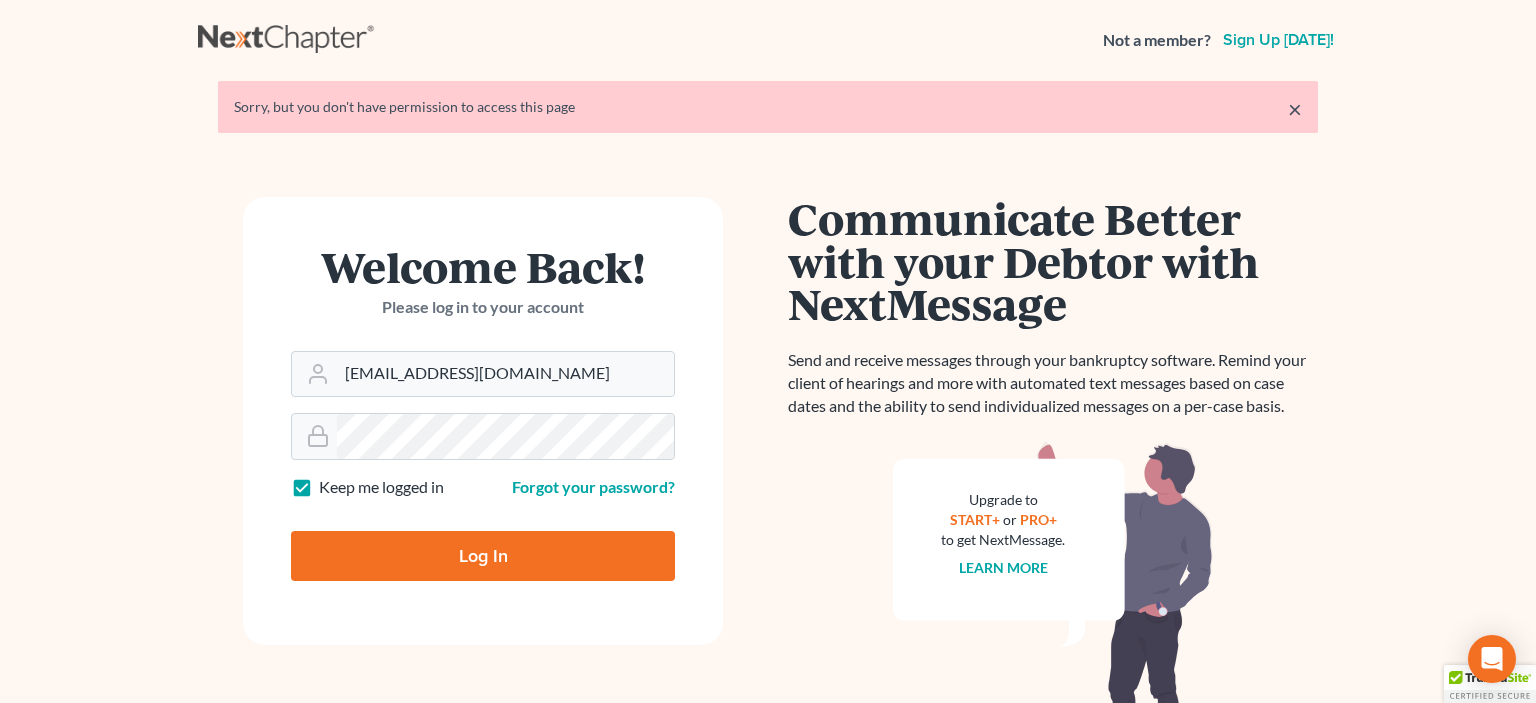 click on "Log In" at bounding box center (483, 556) 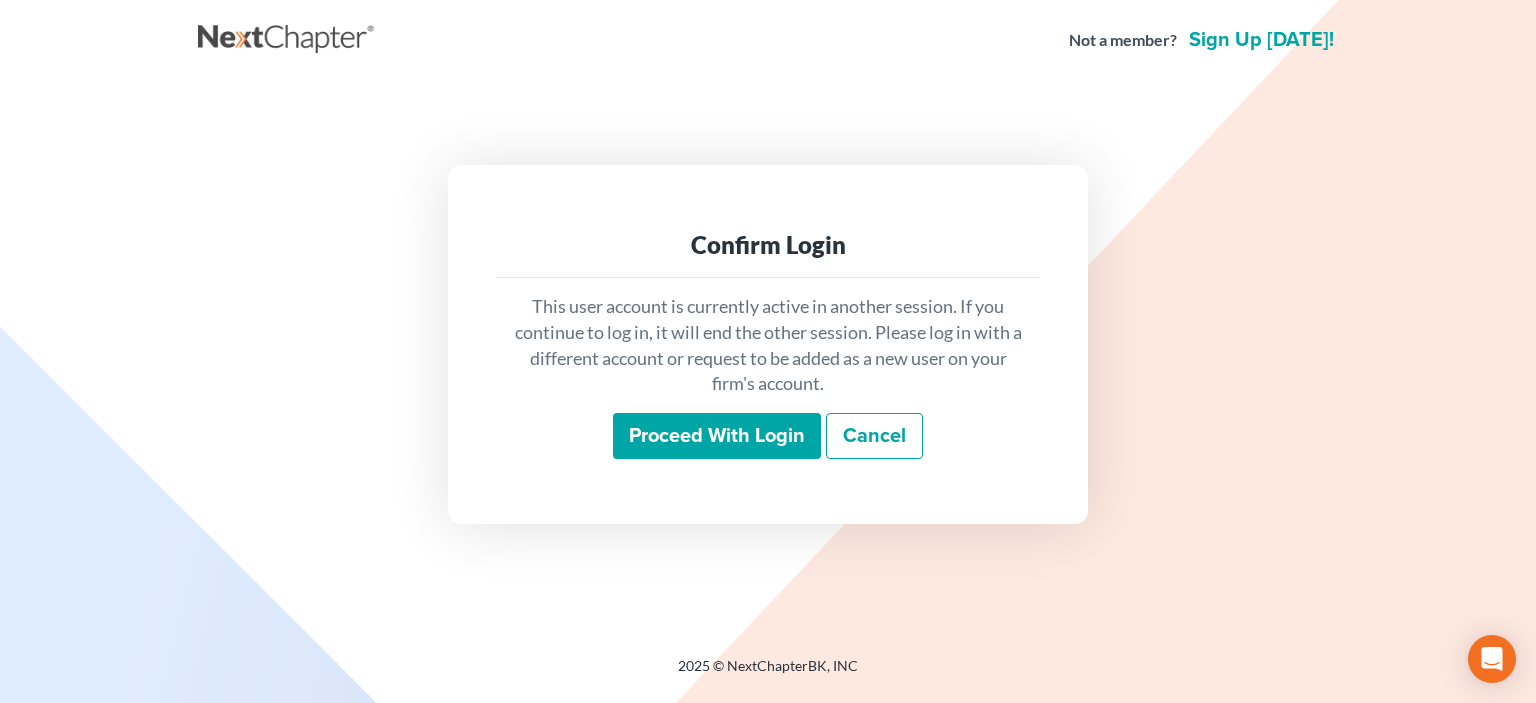 scroll, scrollTop: 0, scrollLeft: 0, axis: both 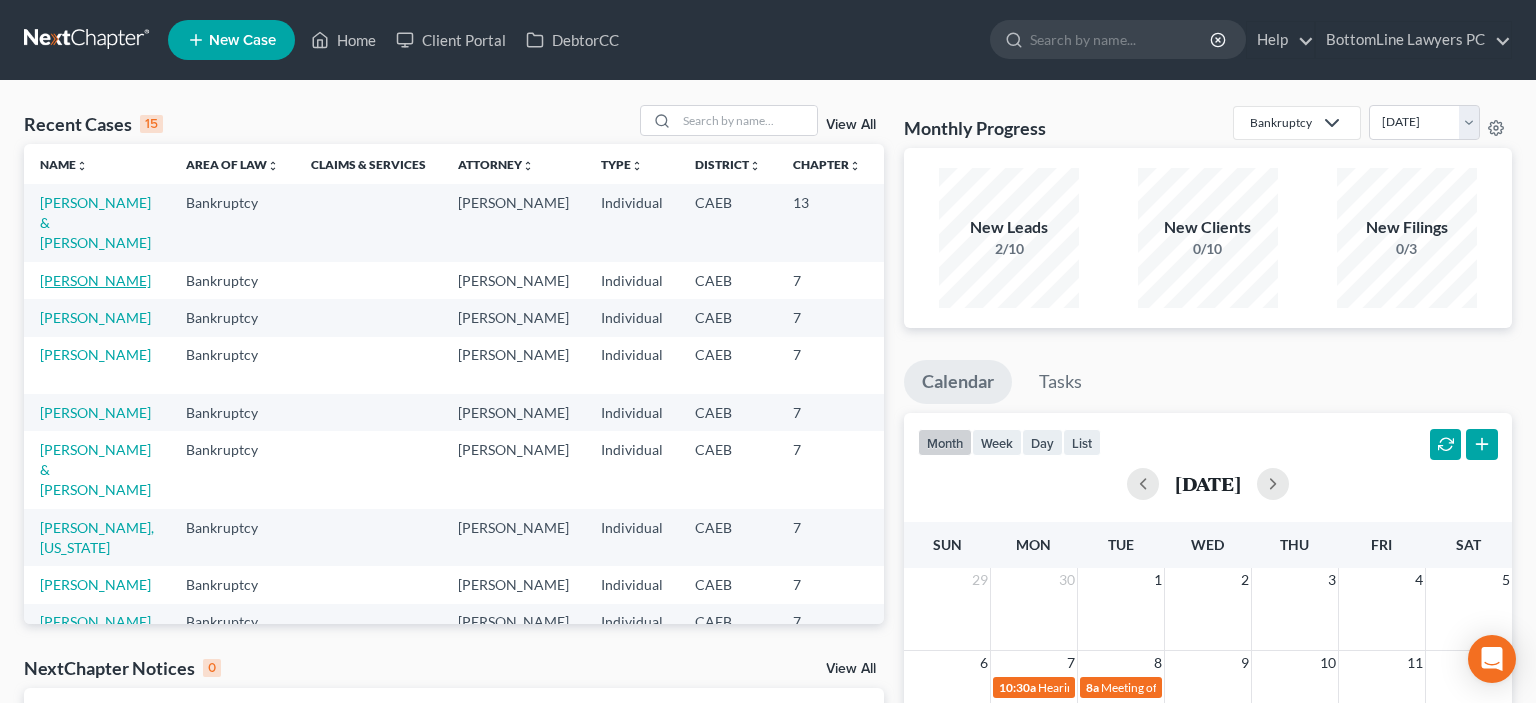 click on "[PERSON_NAME]" at bounding box center (95, 280) 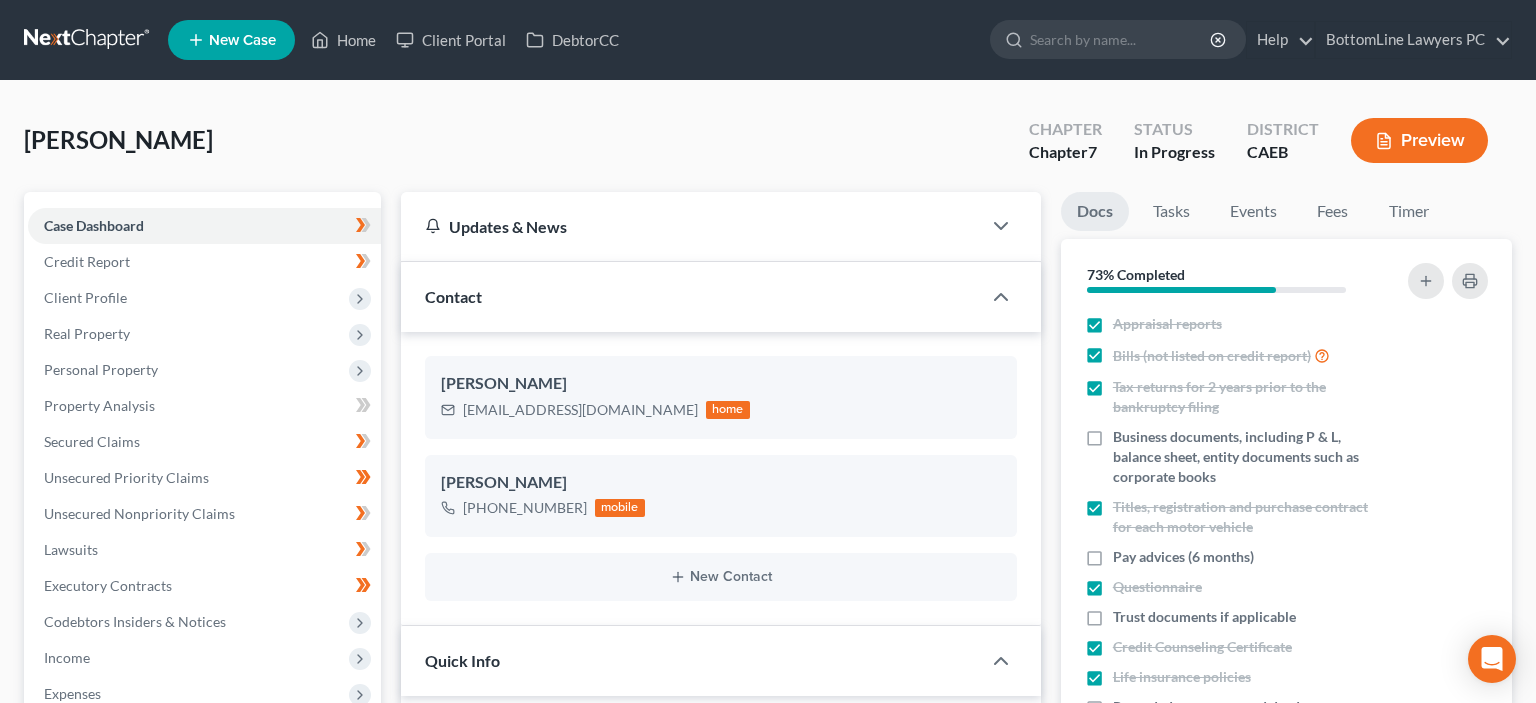 scroll, scrollTop: 963, scrollLeft: 0, axis: vertical 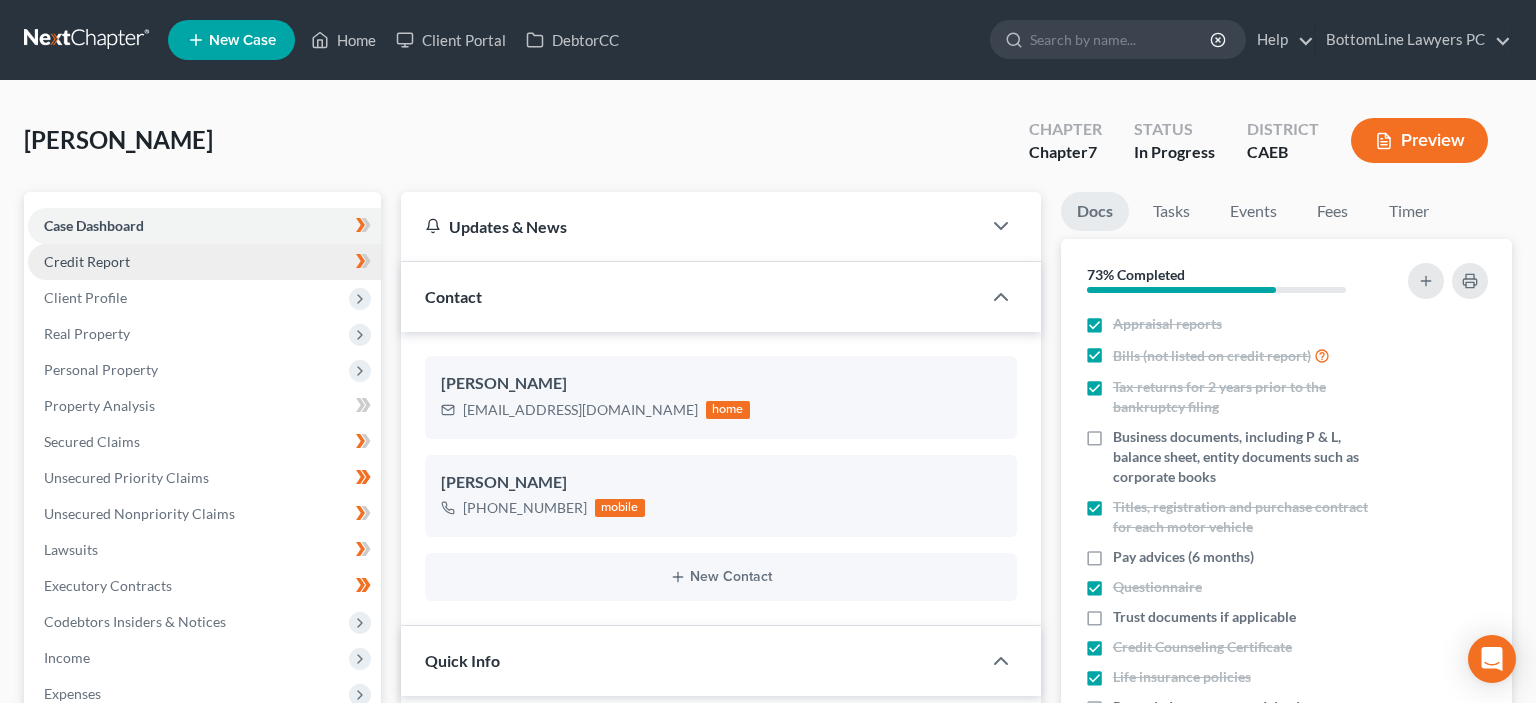 click on "Credit Report" at bounding box center (204, 262) 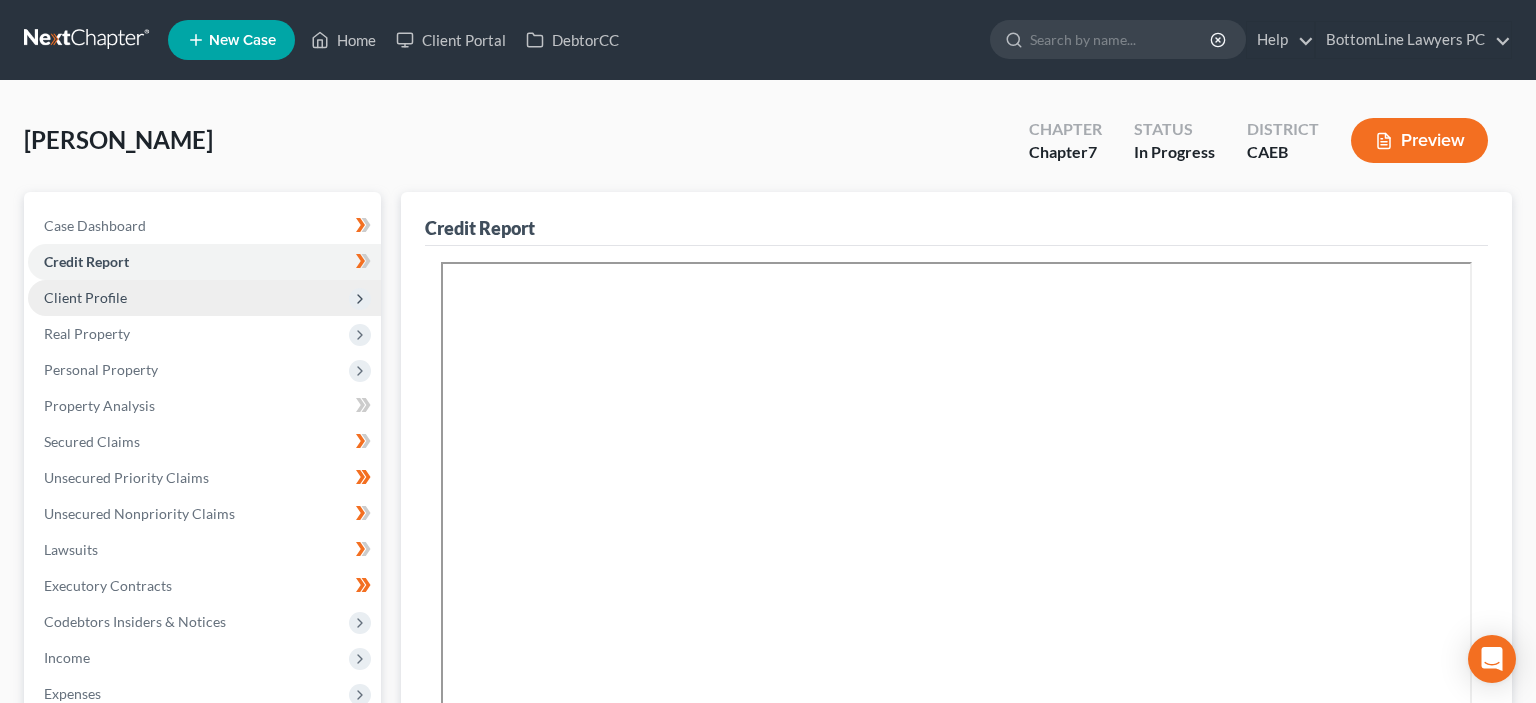 click on "Client Profile" at bounding box center (85, 297) 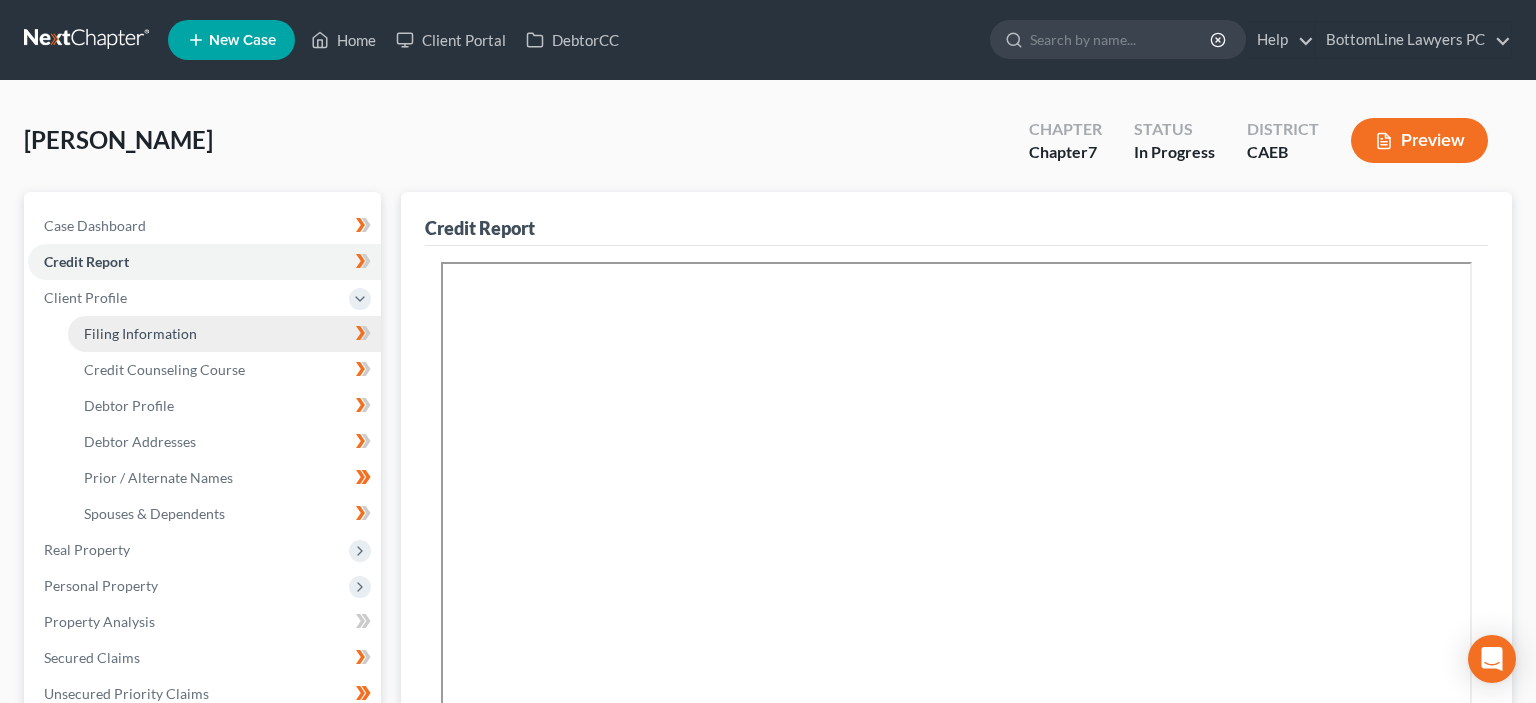 click on "Filing Information" at bounding box center [140, 333] 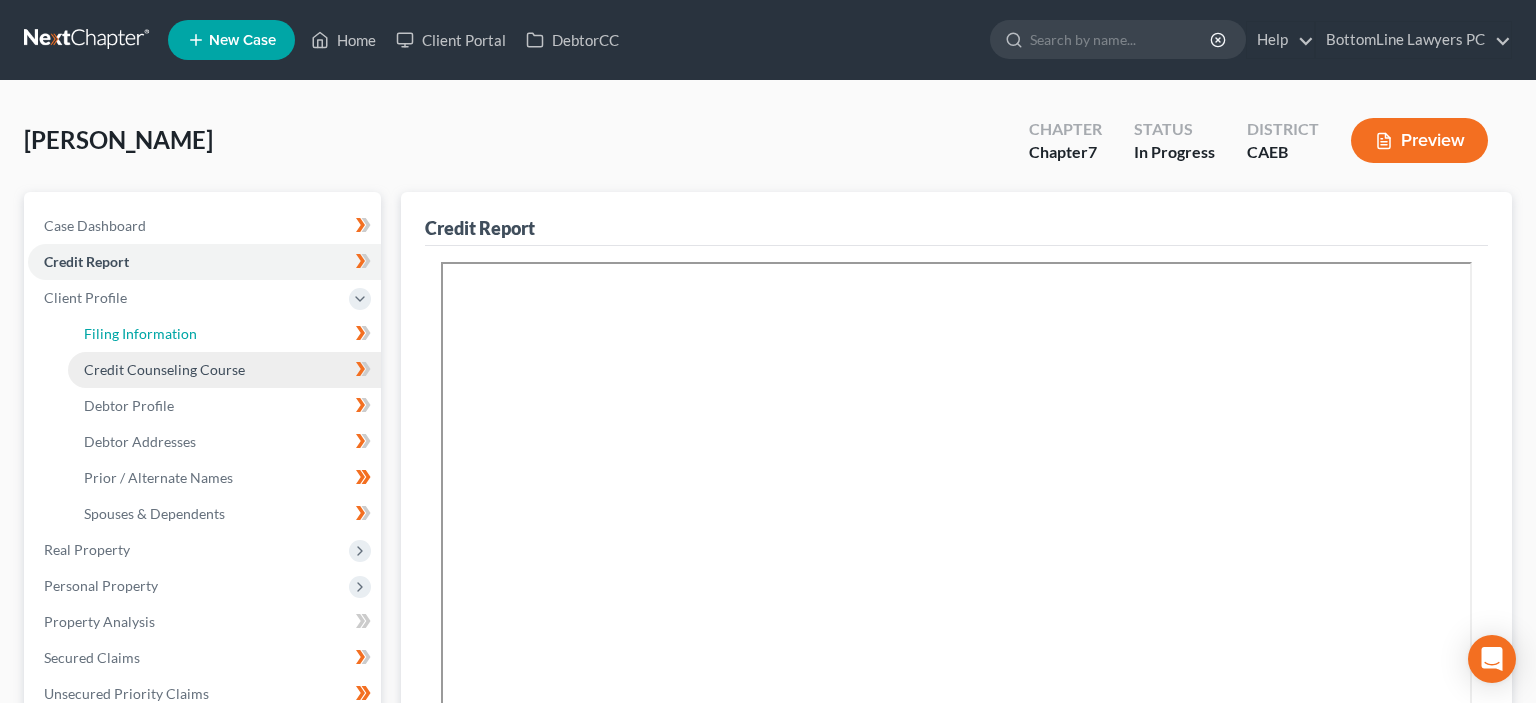 select on "1" 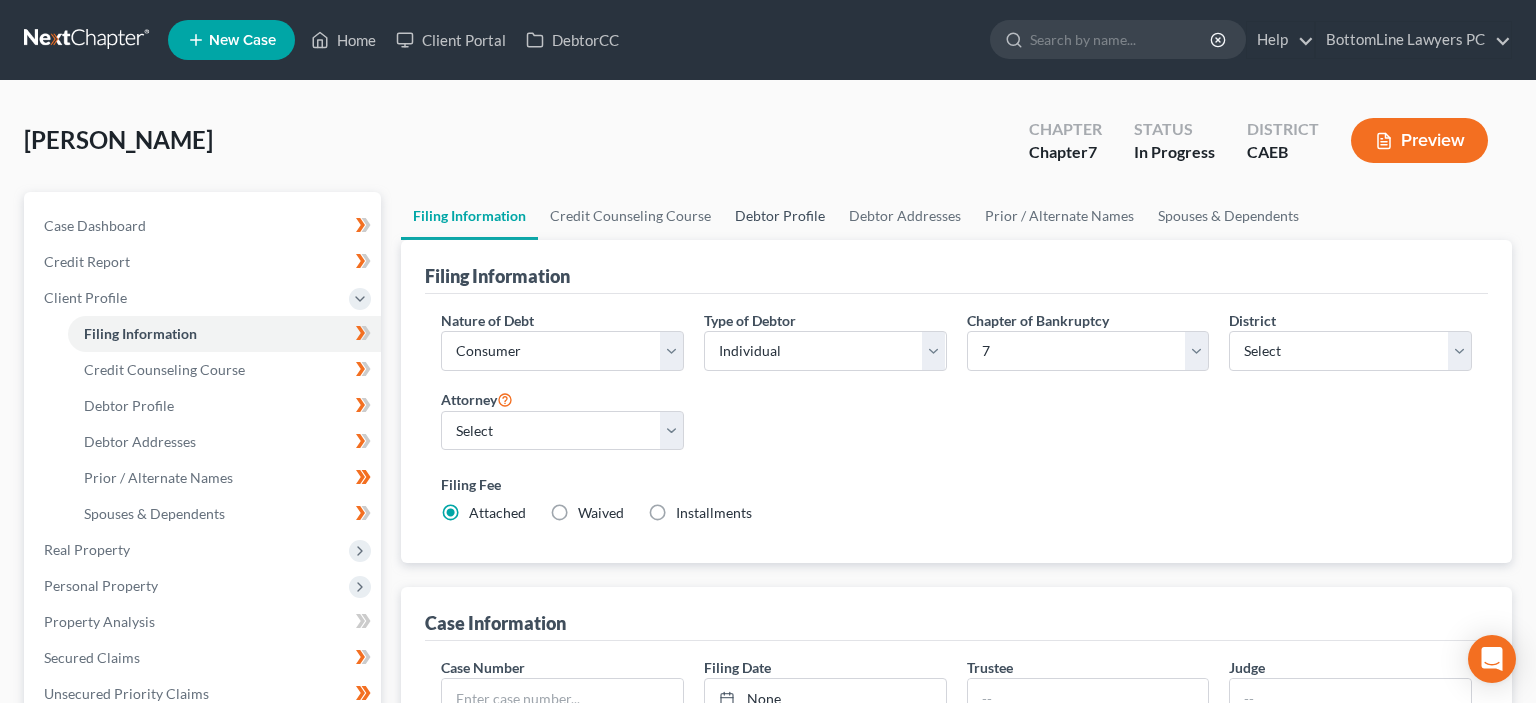 click on "Debtor Profile" at bounding box center (780, 216) 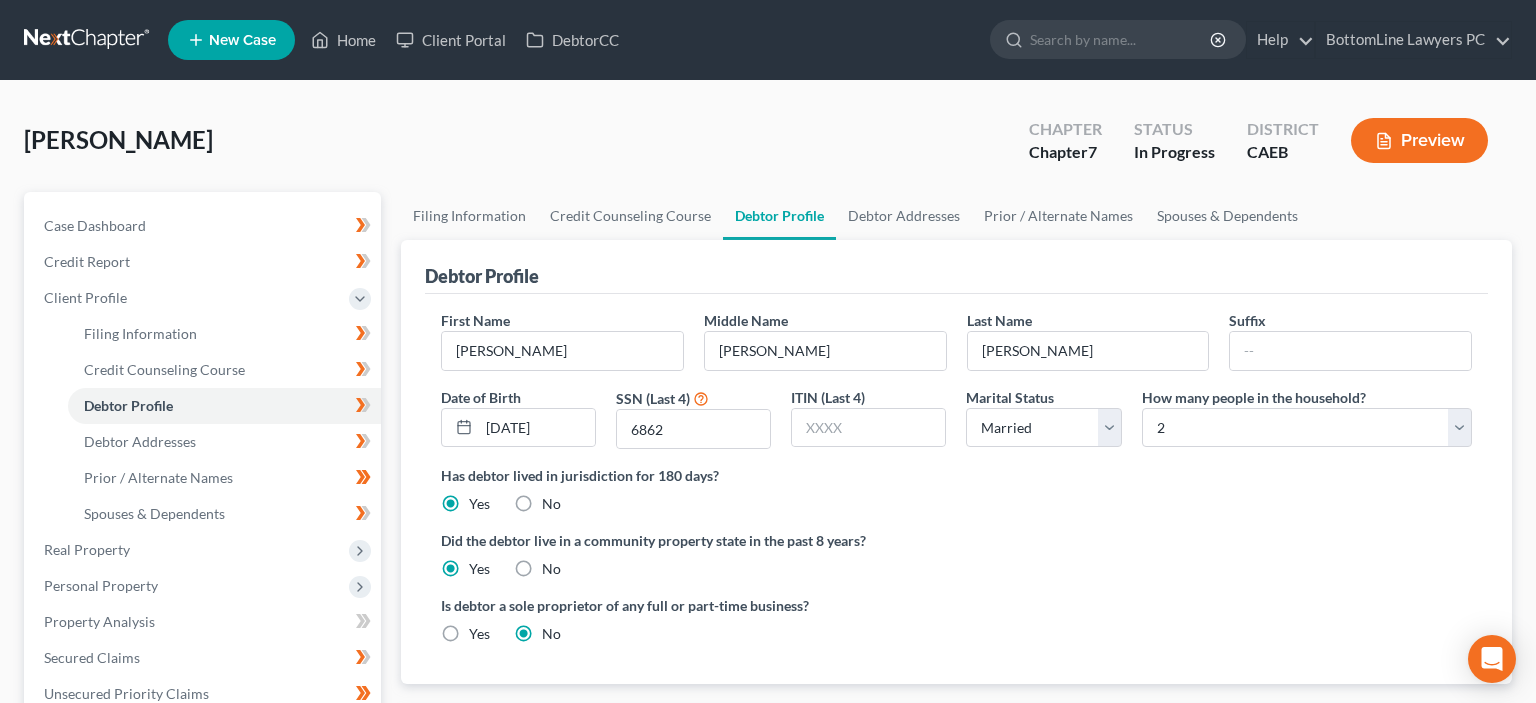radio on "true" 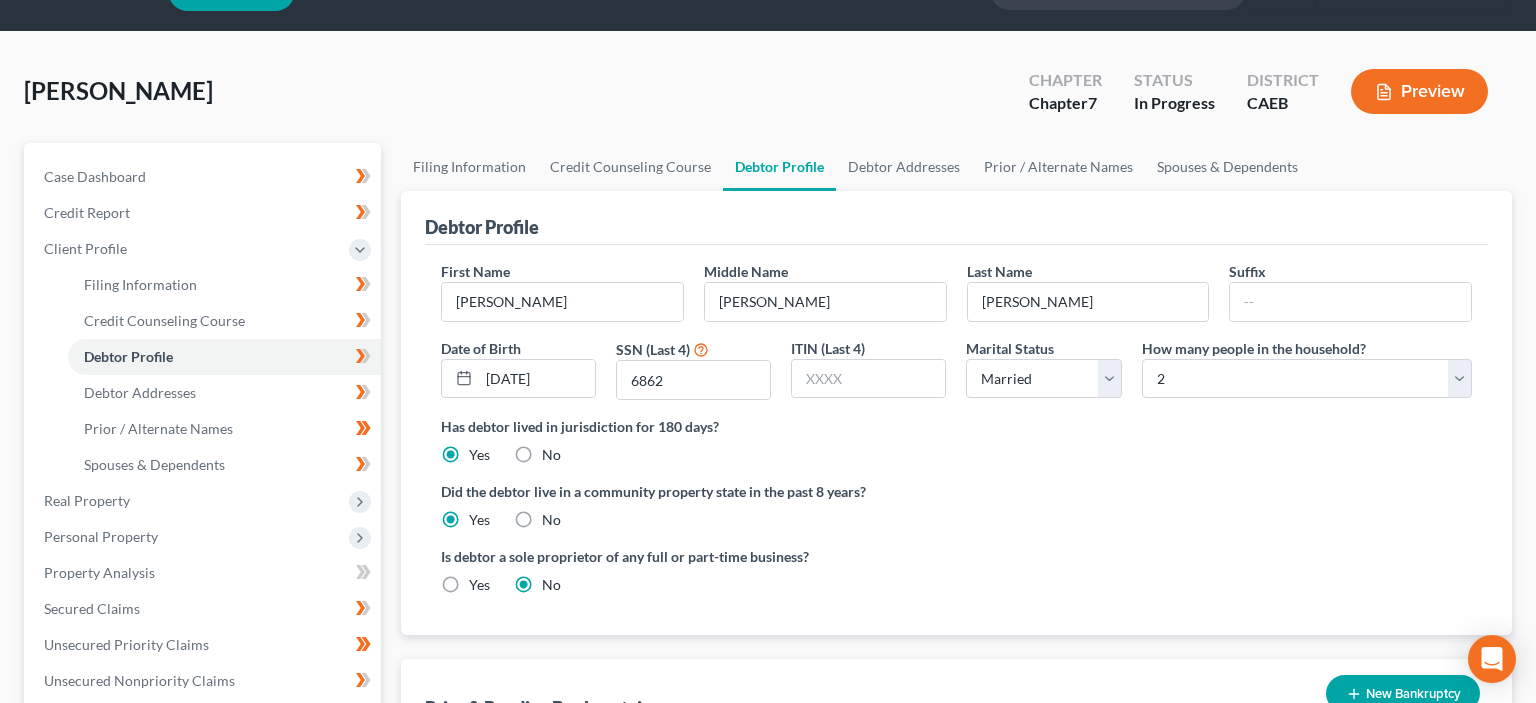 scroll, scrollTop: 105, scrollLeft: 0, axis: vertical 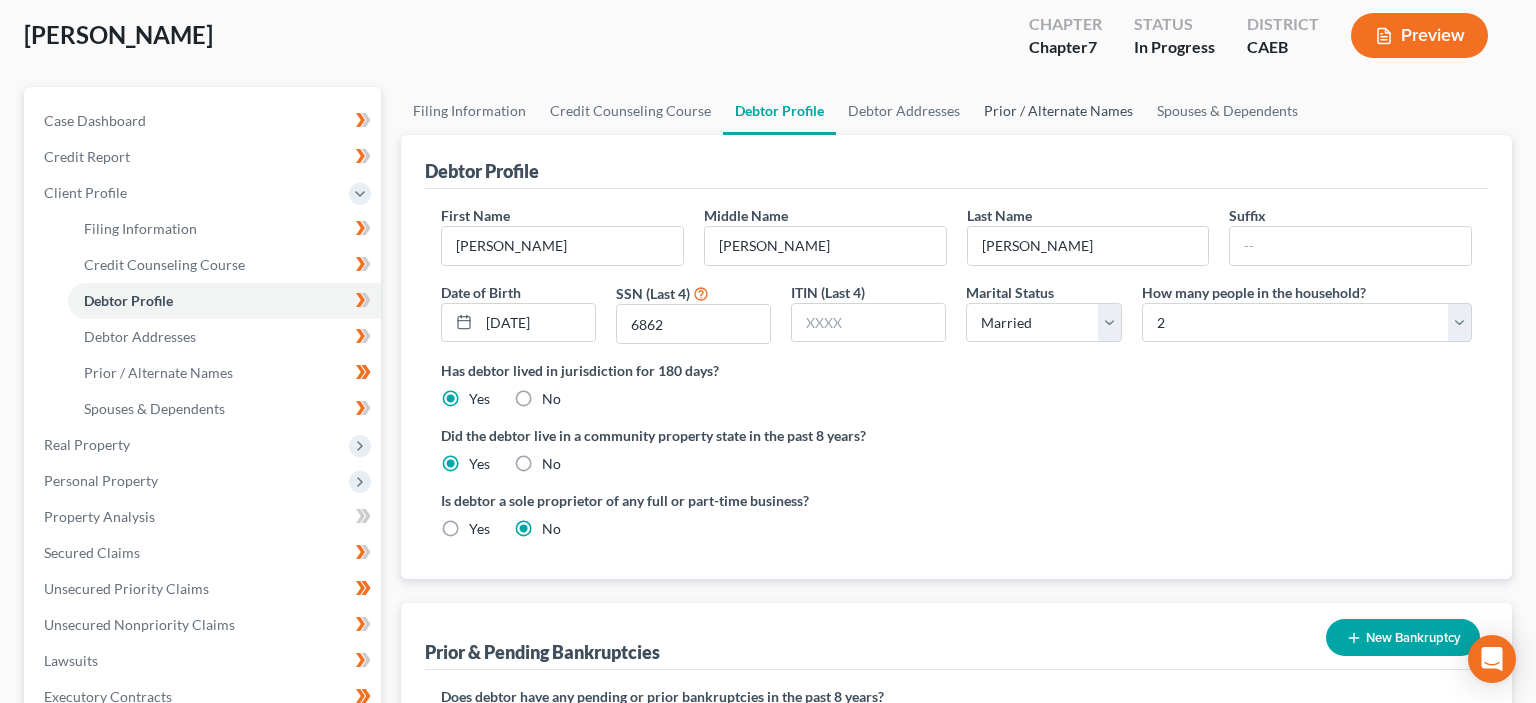 click on "Prior / Alternate Names" at bounding box center (1058, 111) 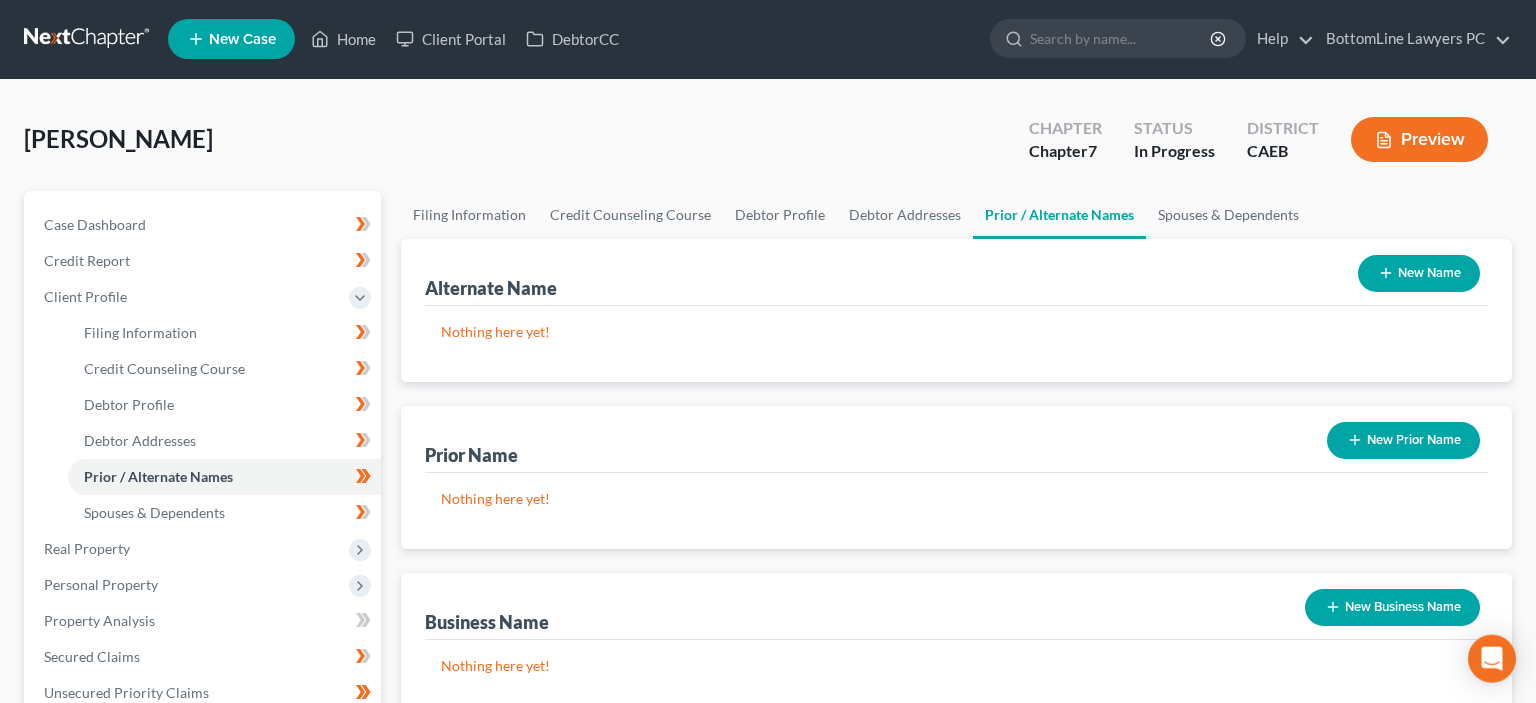 scroll, scrollTop: 0, scrollLeft: 0, axis: both 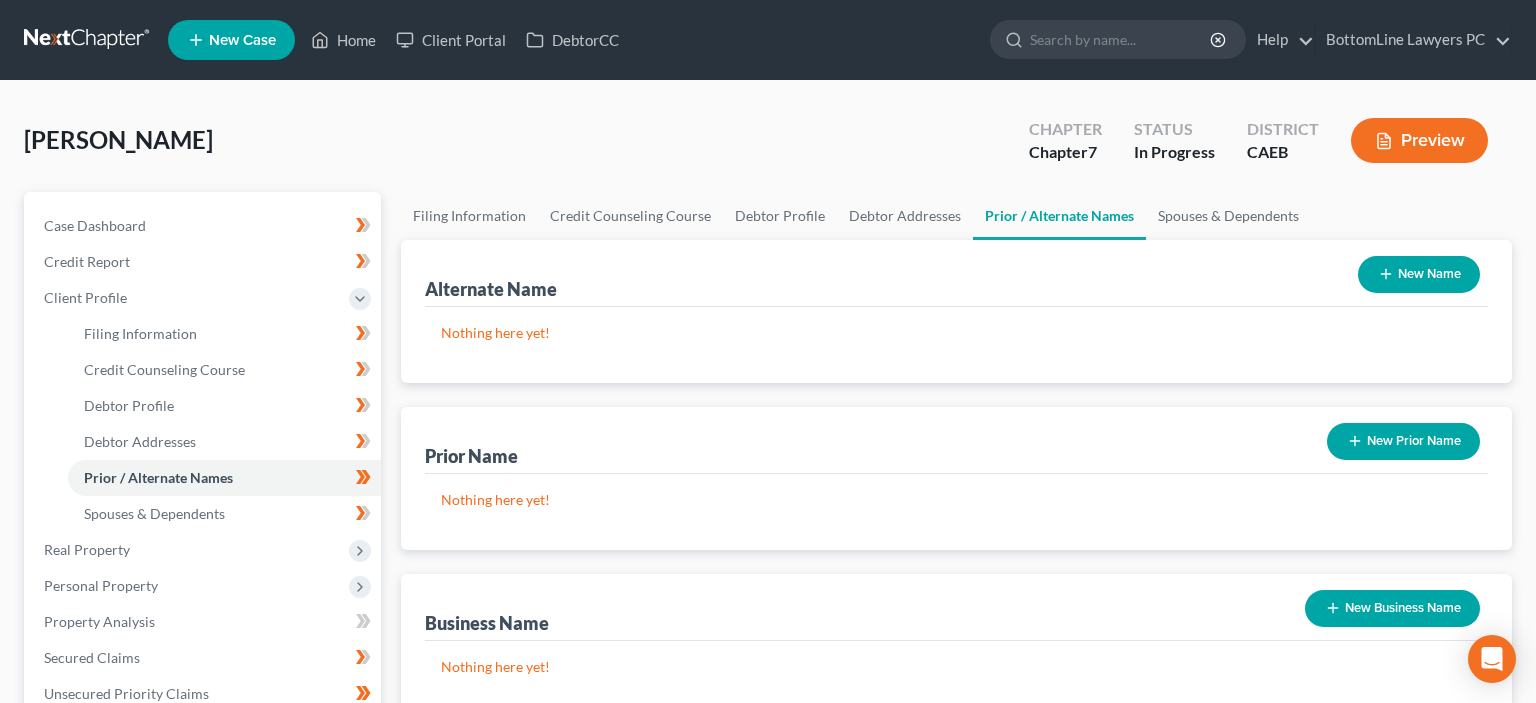 click on "New Name" at bounding box center (1419, 274) 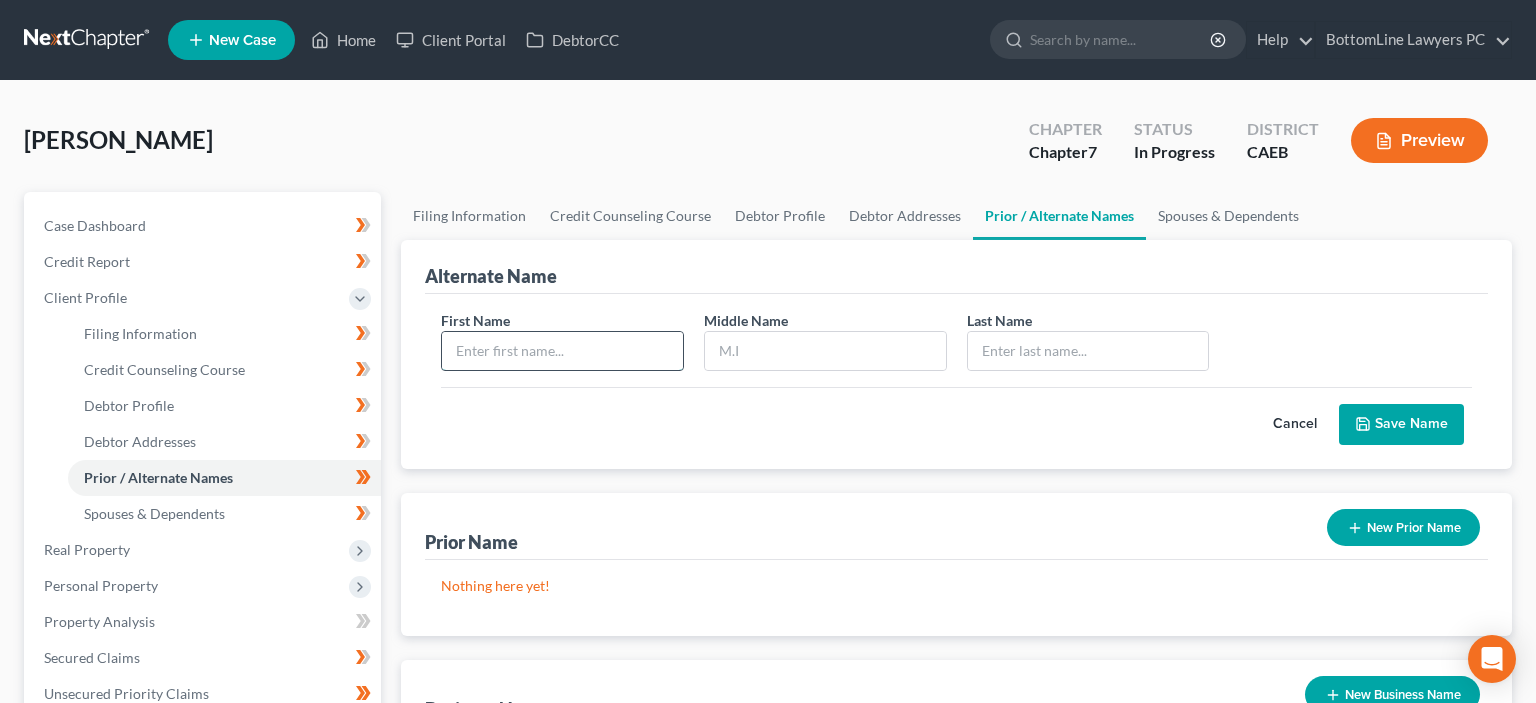 click at bounding box center [562, 351] 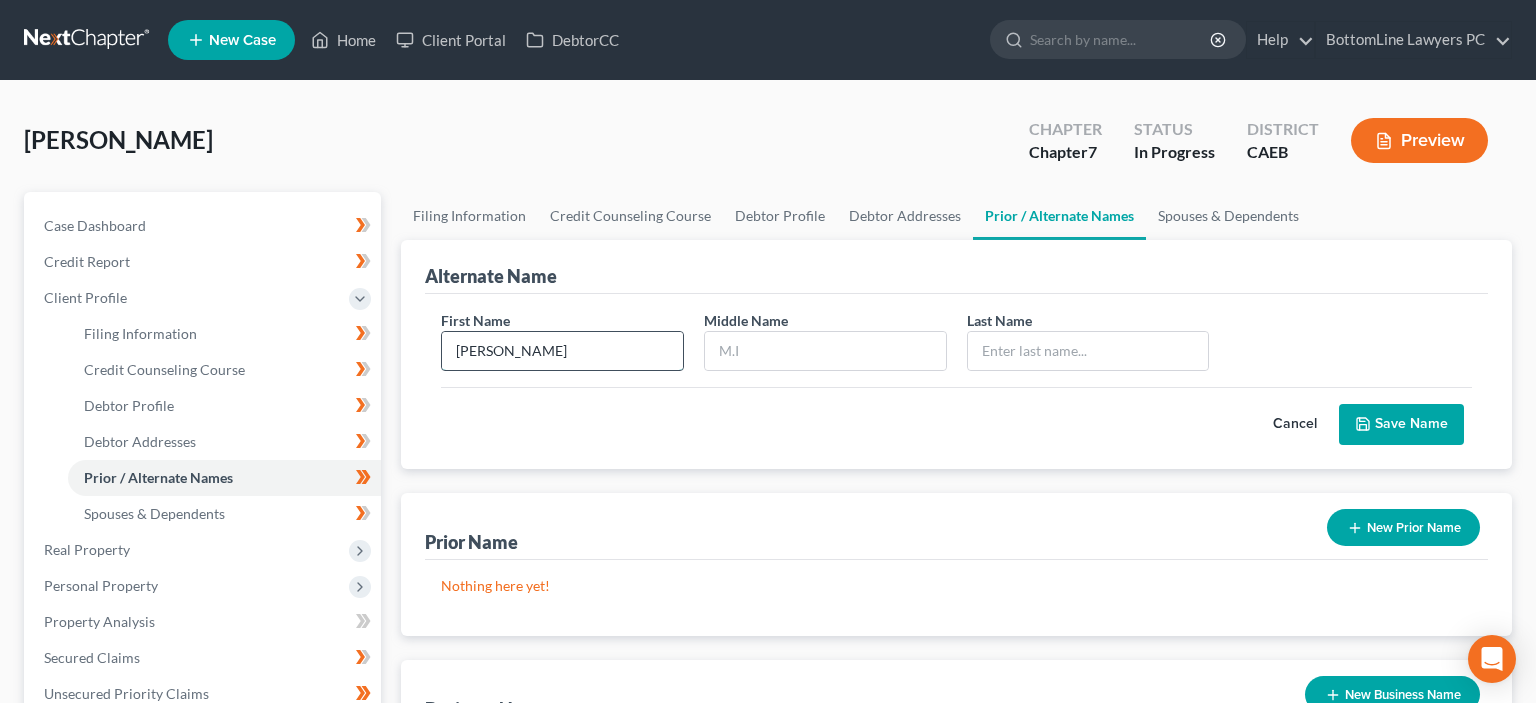 type on "[PERSON_NAME]" 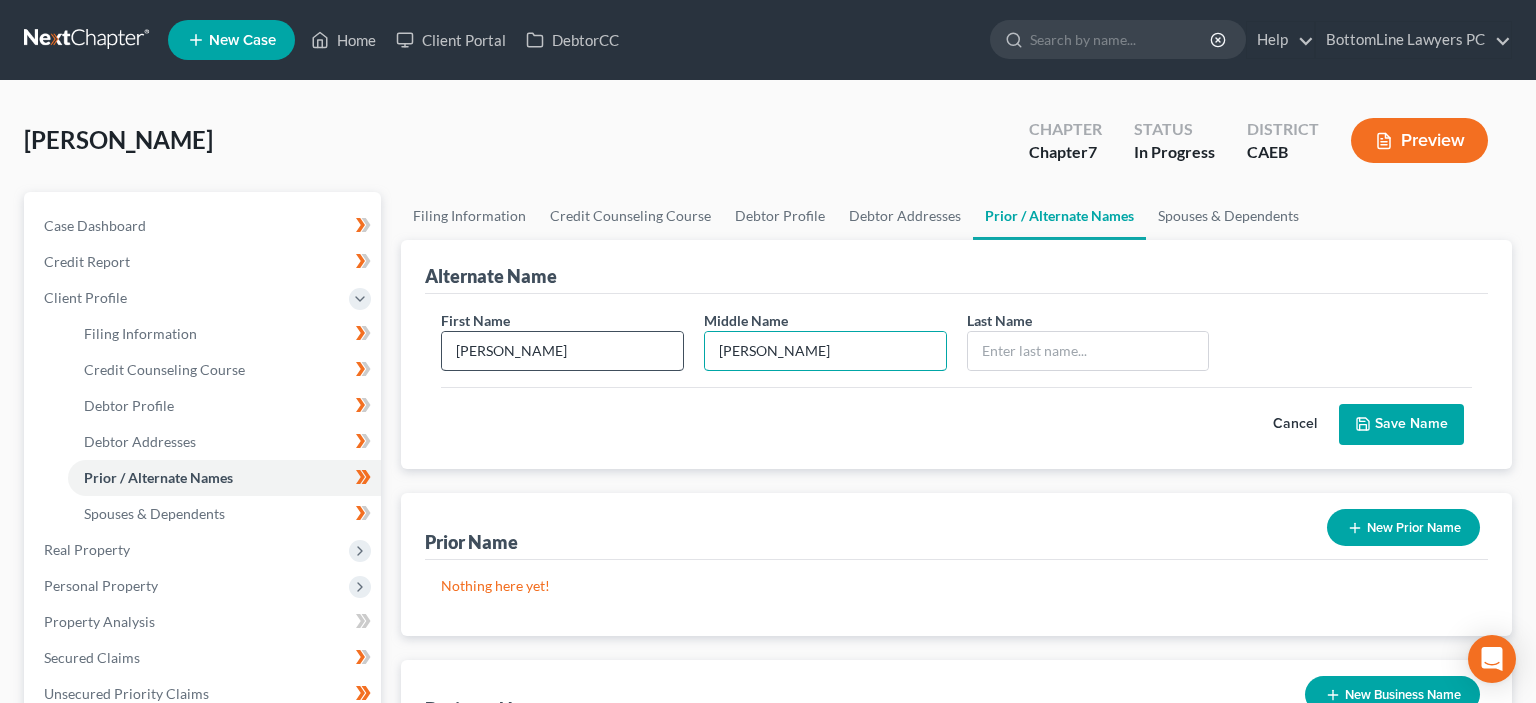 type on "[PERSON_NAME]" 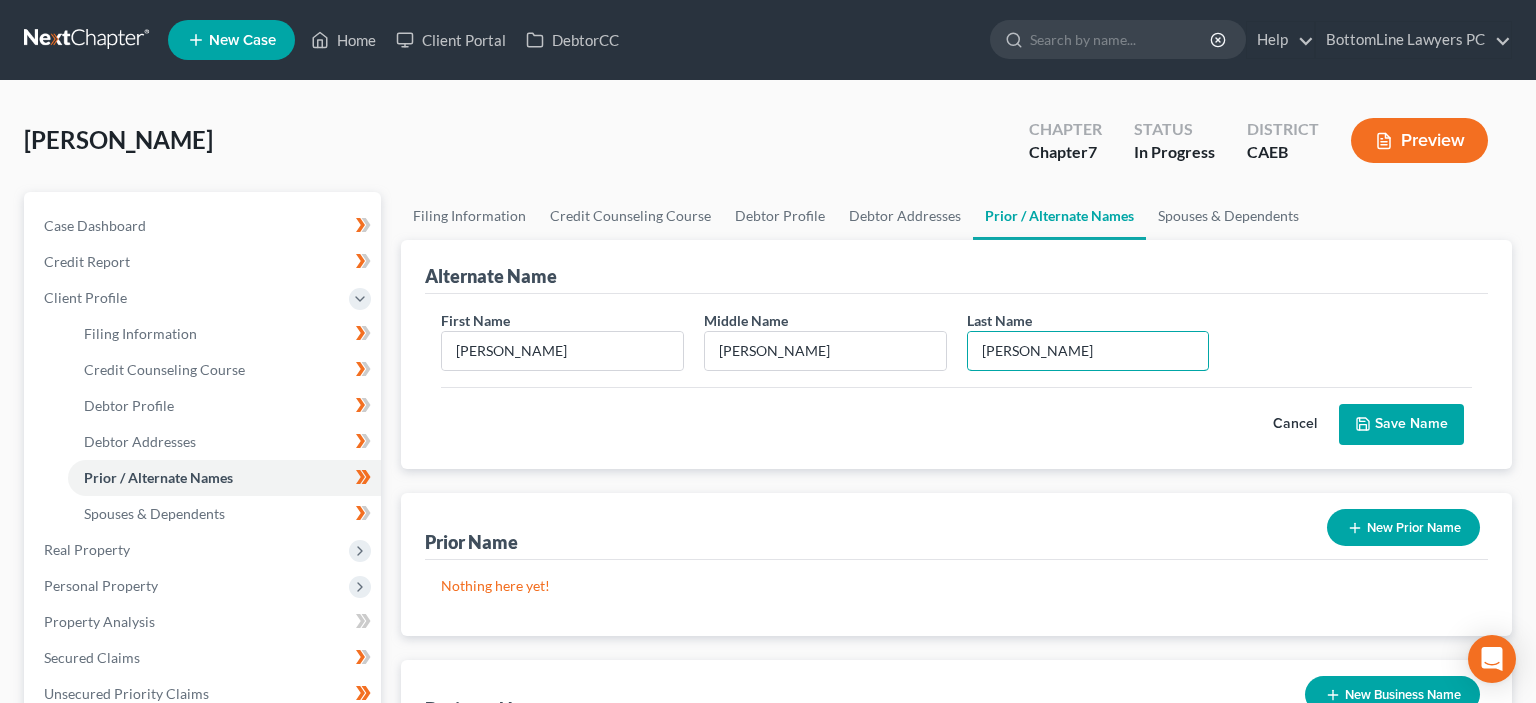 type on "[PERSON_NAME]" 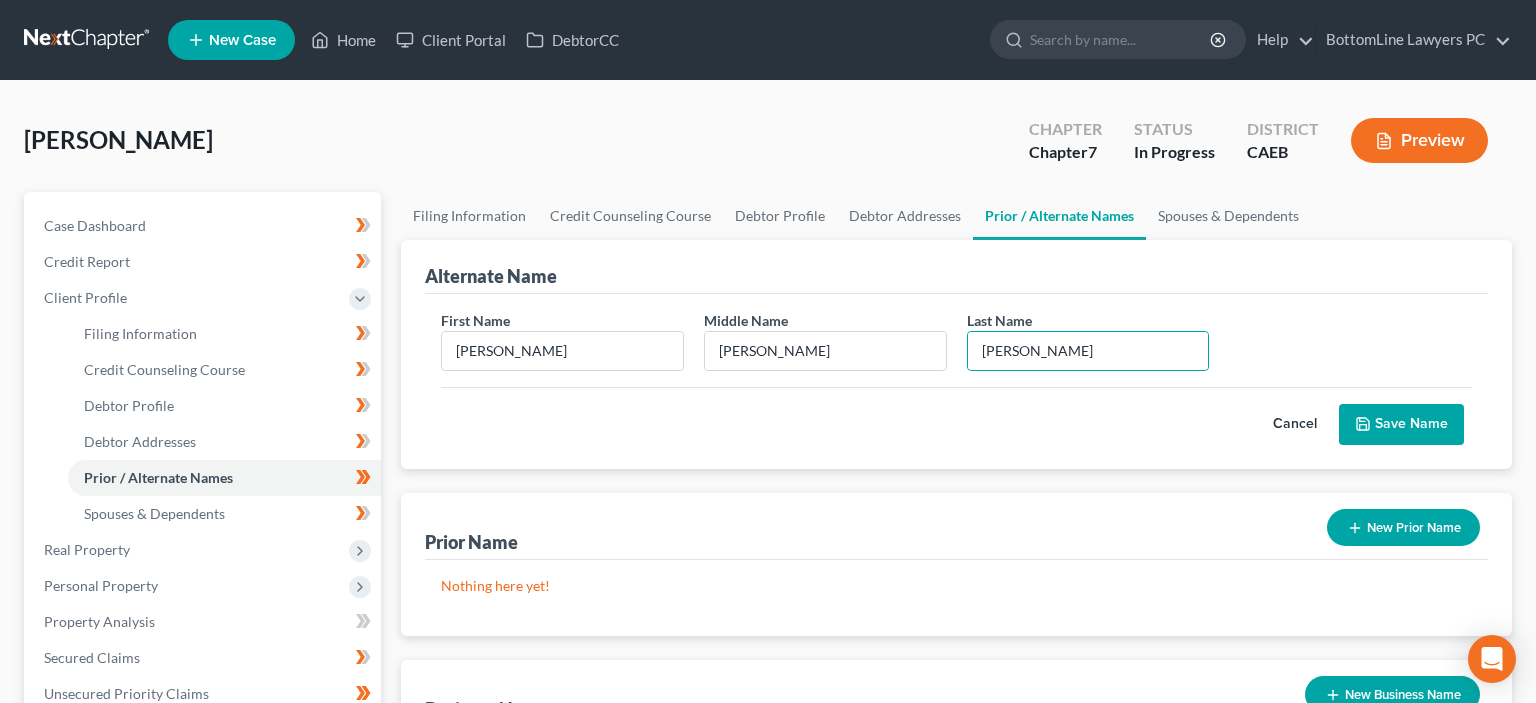click on "Save Name" at bounding box center (1401, 425) 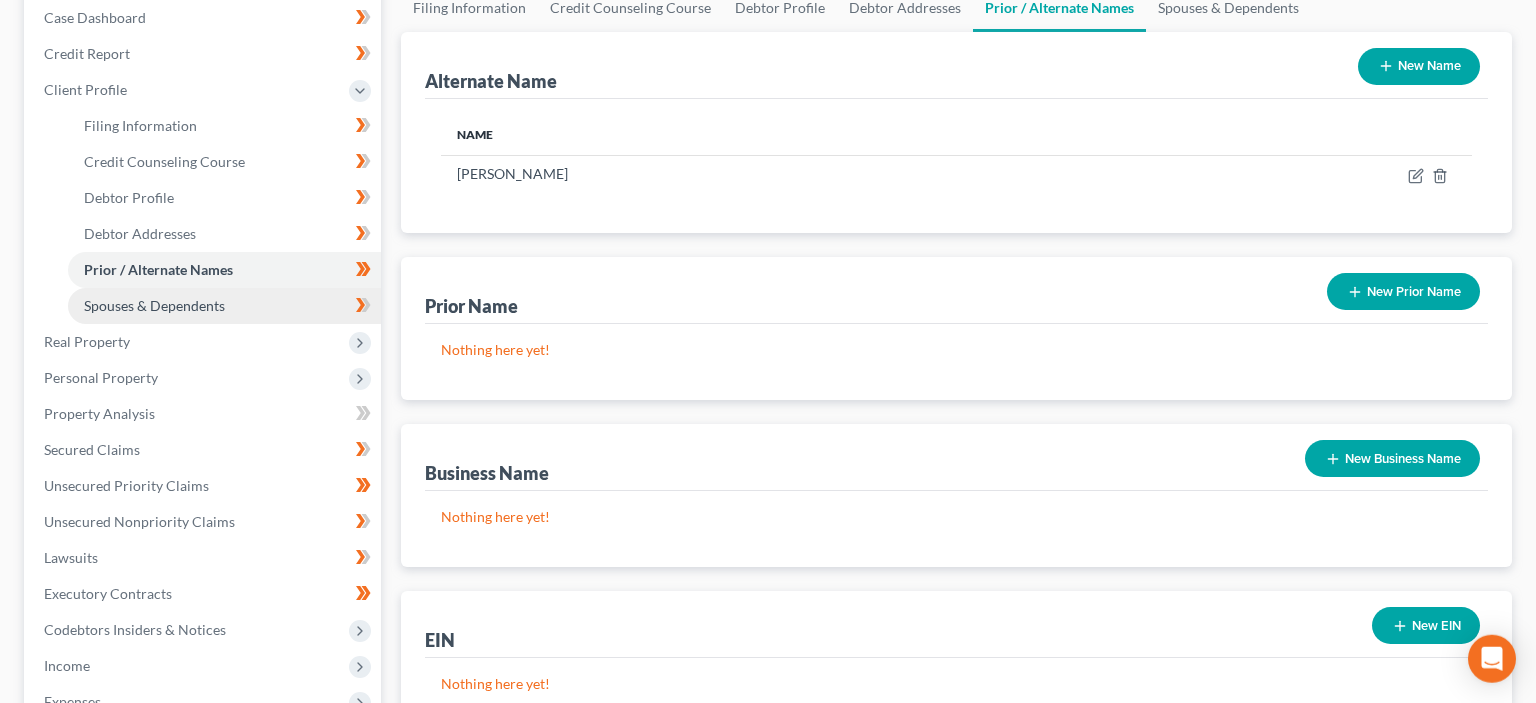 scroll, scrollTop: 211, scrollLeft: 0, axis: vertical 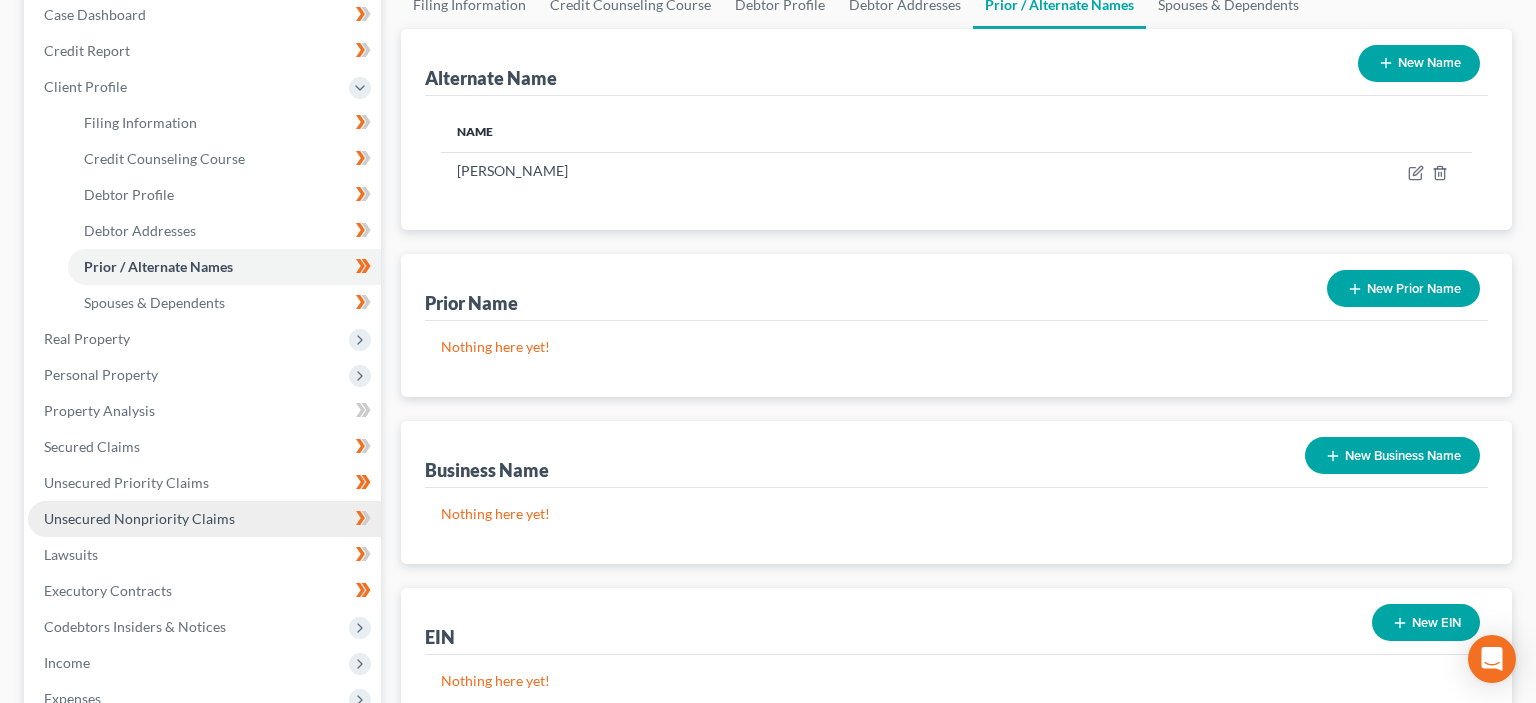 click on "Unsecured Nonpriority Claims" at bounding box center (139, 518) 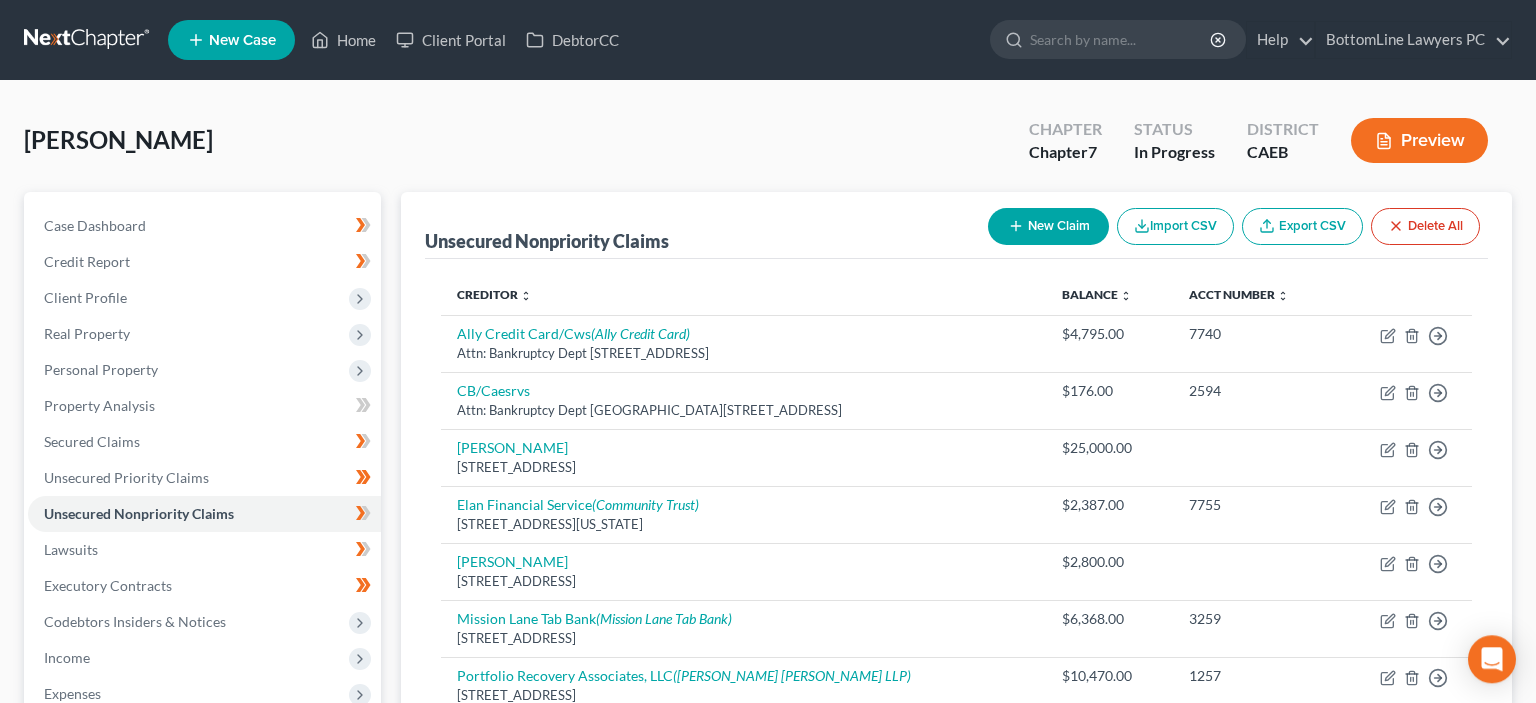 scroll, scrollTop: 0, scrollLeft: 0, axis: both 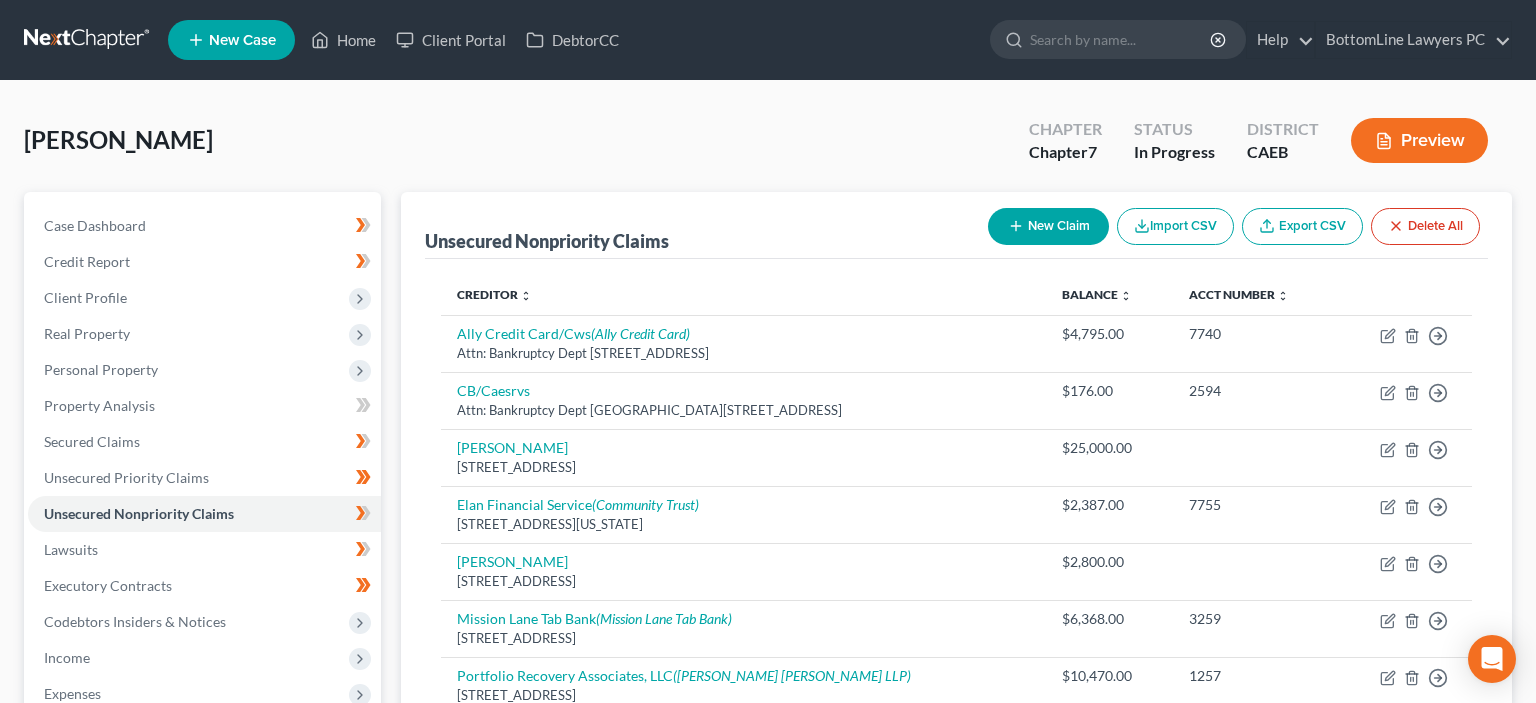 click on "New Claim" at bounding box center [1048, 226] 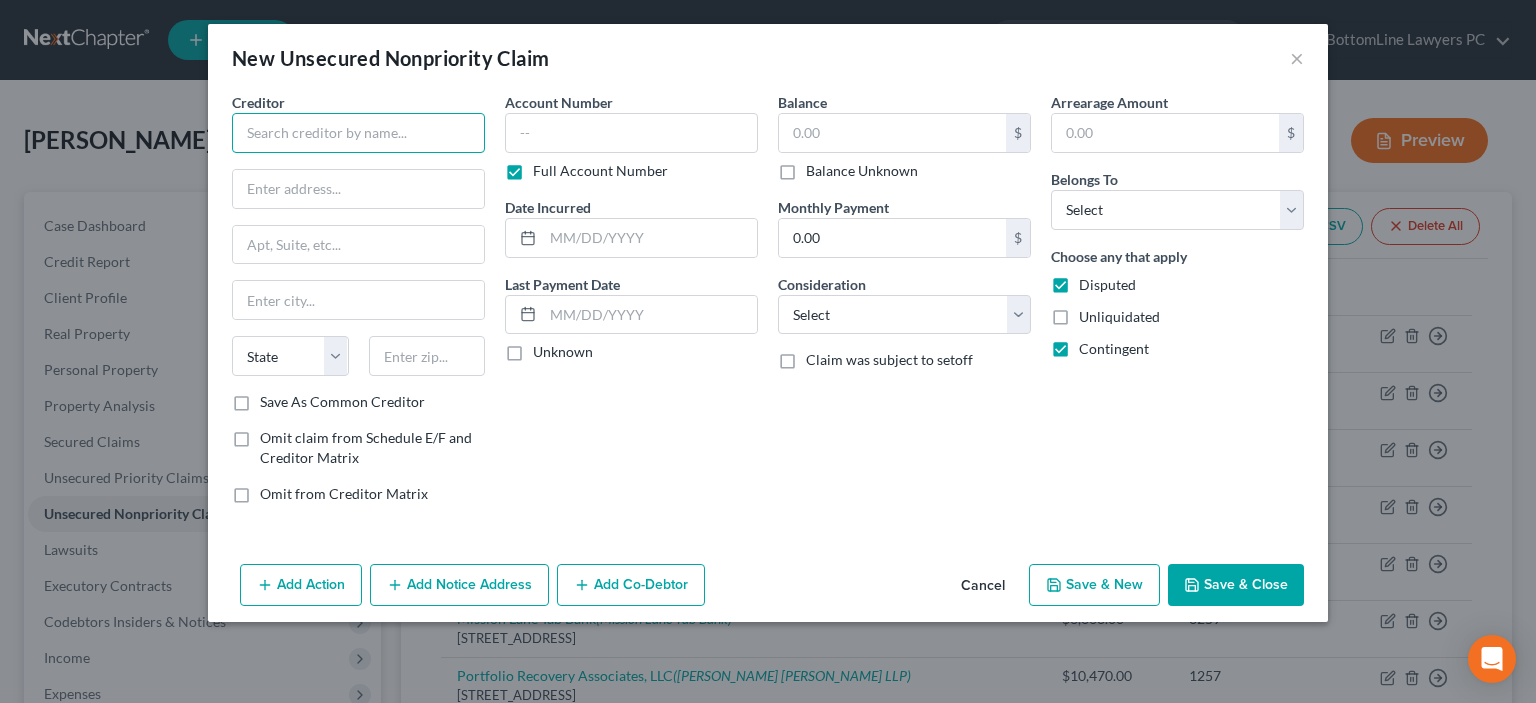click at bounding box center (358, 133) 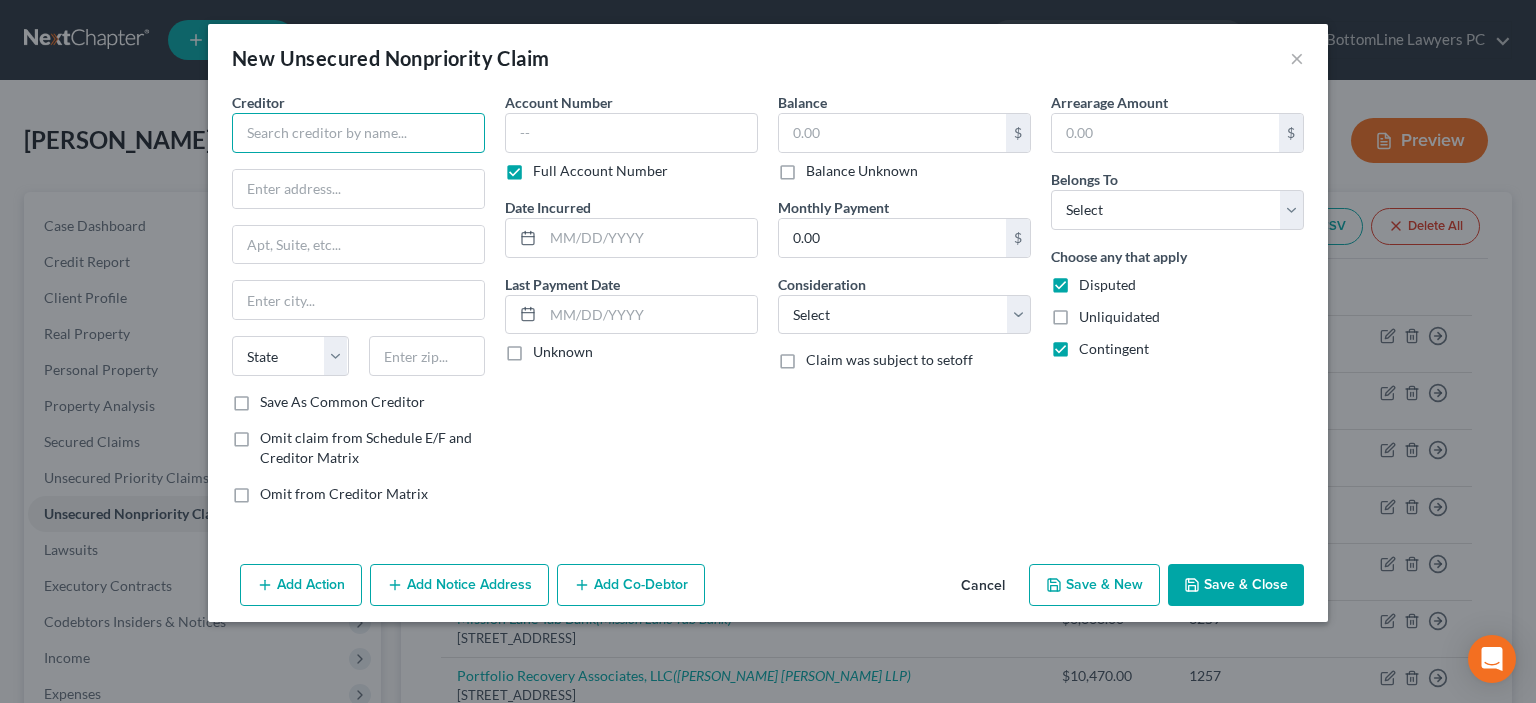 click at bounding box center (358, 133) 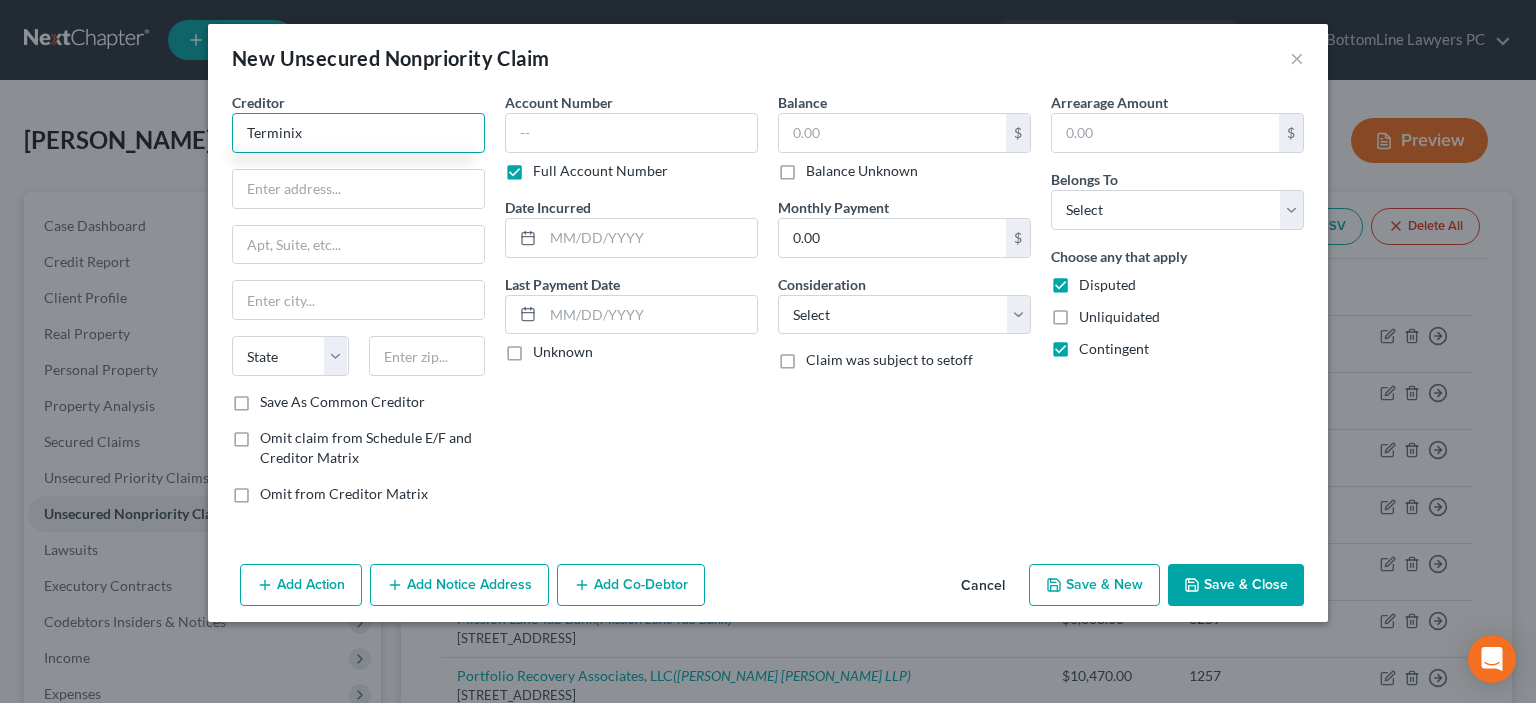 type on "Terminix" 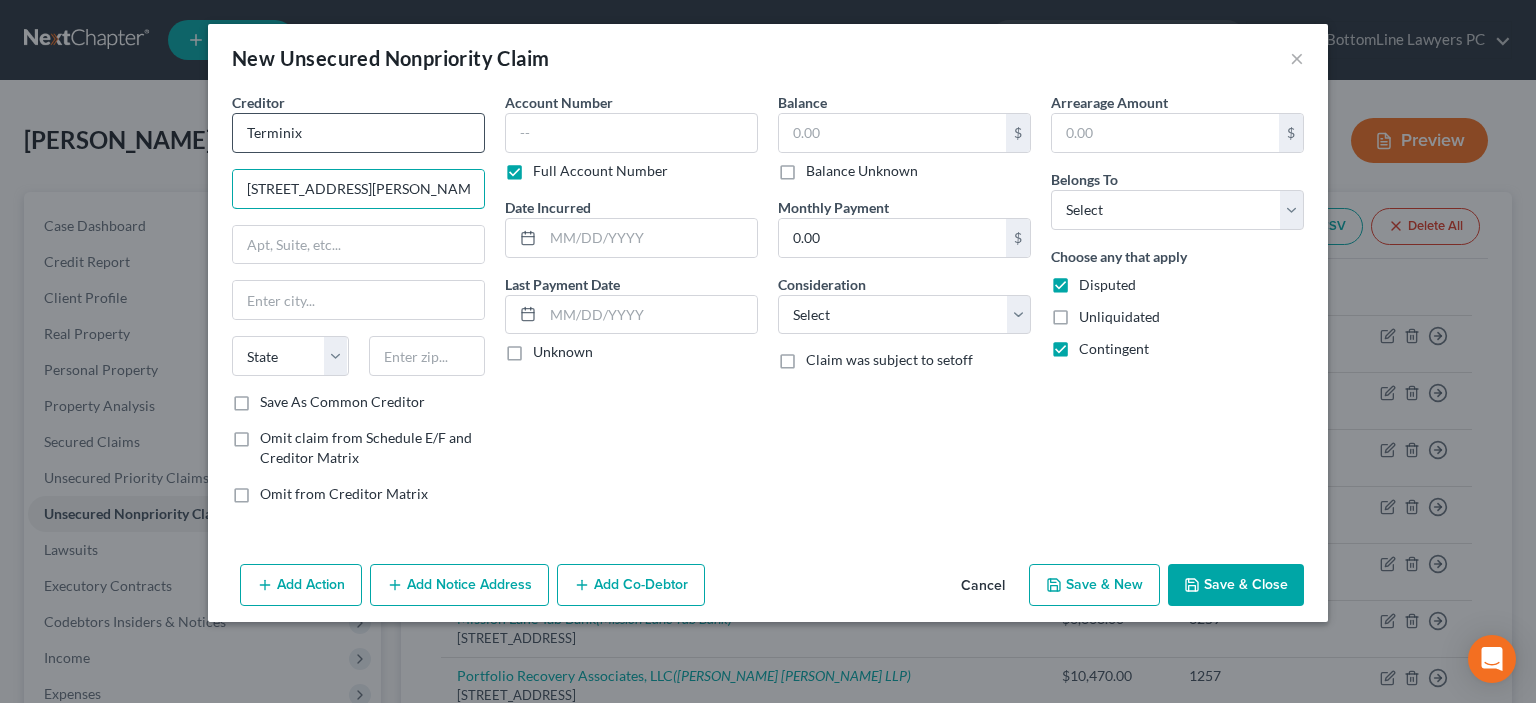 type on "[STREET_ADDRESS][PERSON_NAME]" 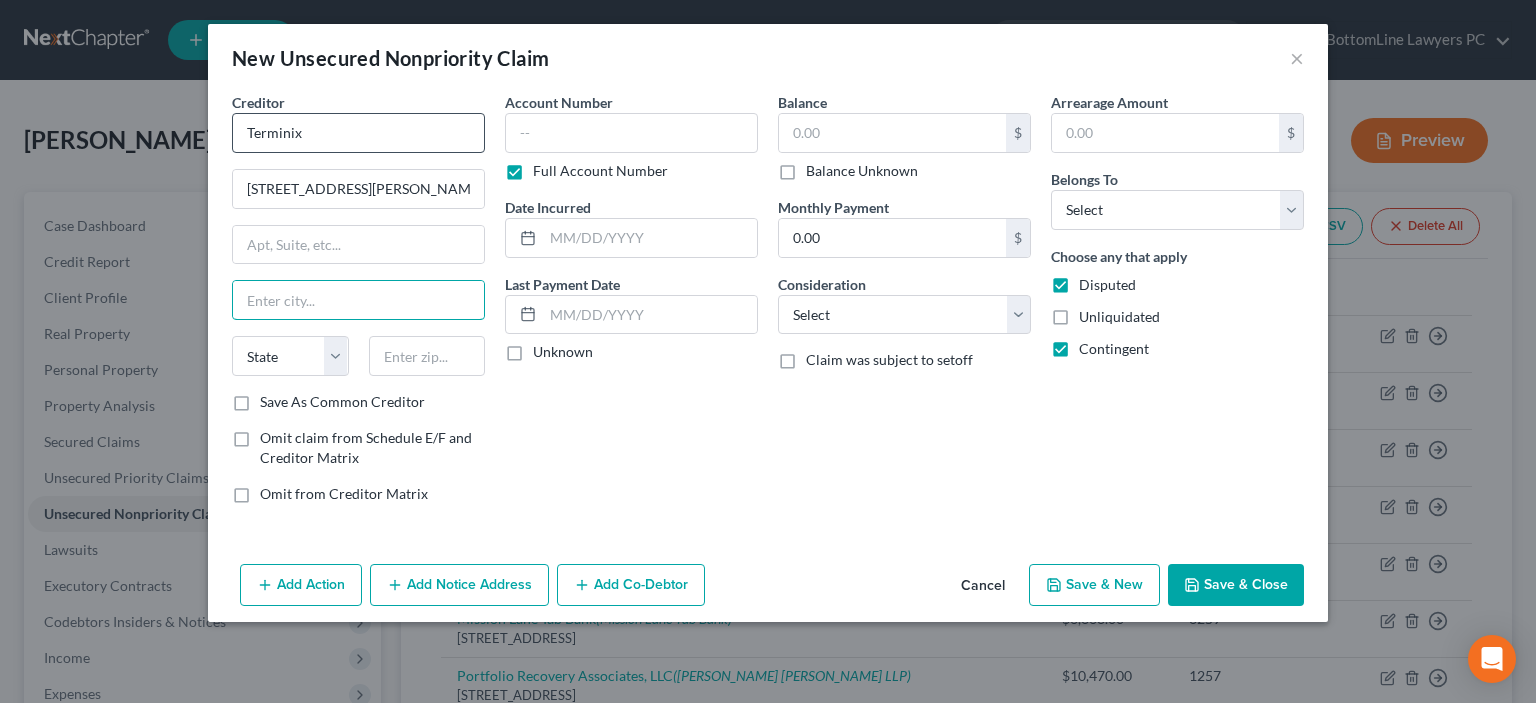 type on "s" 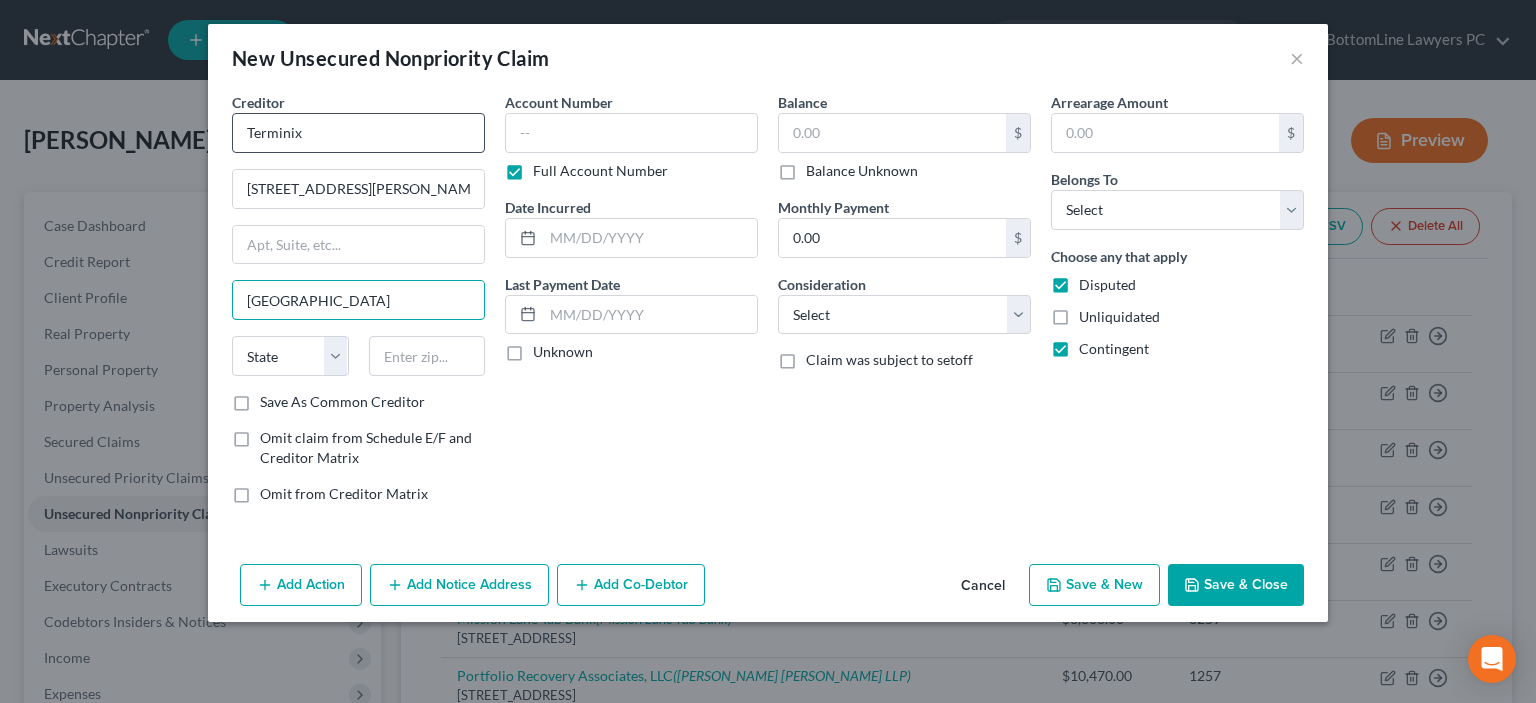 type on "[GEOGRAPHIC_DATA]" 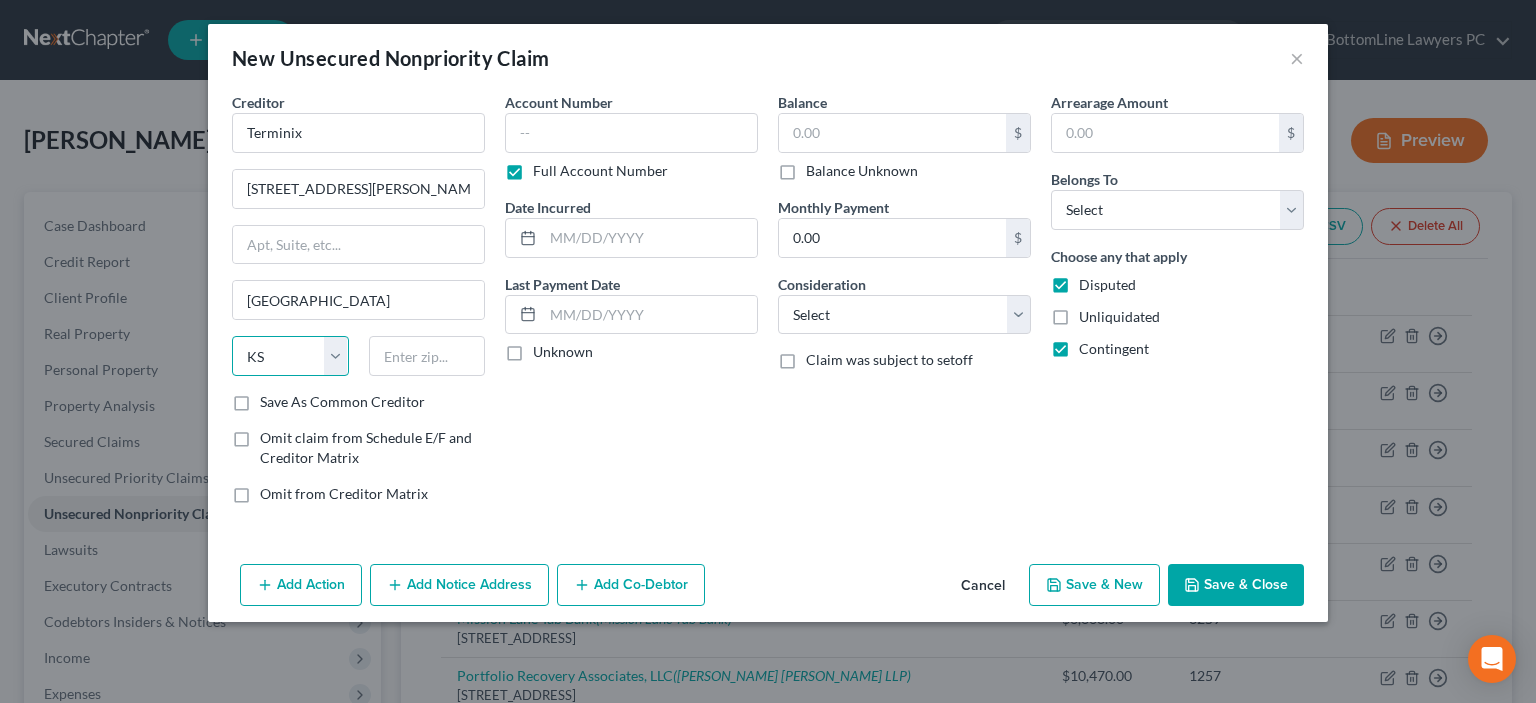 click on "State [US_STATE] AK AR AZ CA CO CT DE DC [GEOGRAPHIC_DATA] [GEOGRAPHIC_DATA] GU HI ID IL IN [GEOGRAPHIC_DATA] [GEOGRAPHIC_DATA] [GEOGRAPHIC_DATA] LA ME MD [GEOGRAPHIC_DATA] [GEOGRAPHIC_DATA] [GEOGRAPHIC_DATA] [GEOGRAPHIC_DATA] [GEOGRAPHIC_DATA] MT NC [GEOGRAPHIC_DATA] [GEOGRAPHIC_DATA] [GEOGRAPHIC_DATA] NH [GEOGRAPHIC_DATA] [GEOGRAPHIC_DATA] [GEOGRAPHIC_DATA] [GEOGRAPHIC_DATA] [GEOGRAPHIC_DATA] [GEOGRAPHIC_DATA] [GEOGRAPHIC_DATA] PR RI SC SD [GEOGRAPHIC_DATA] [GEOGRAPHIC_DATA] [GEOGRAPHIC_DATA] VI [GEOGRAPHIC_DATA] [GEOGRAPHIC_DATA] [GEOGRAPHIC_DATA] WV WI WY" at bounding box center (290, 356) 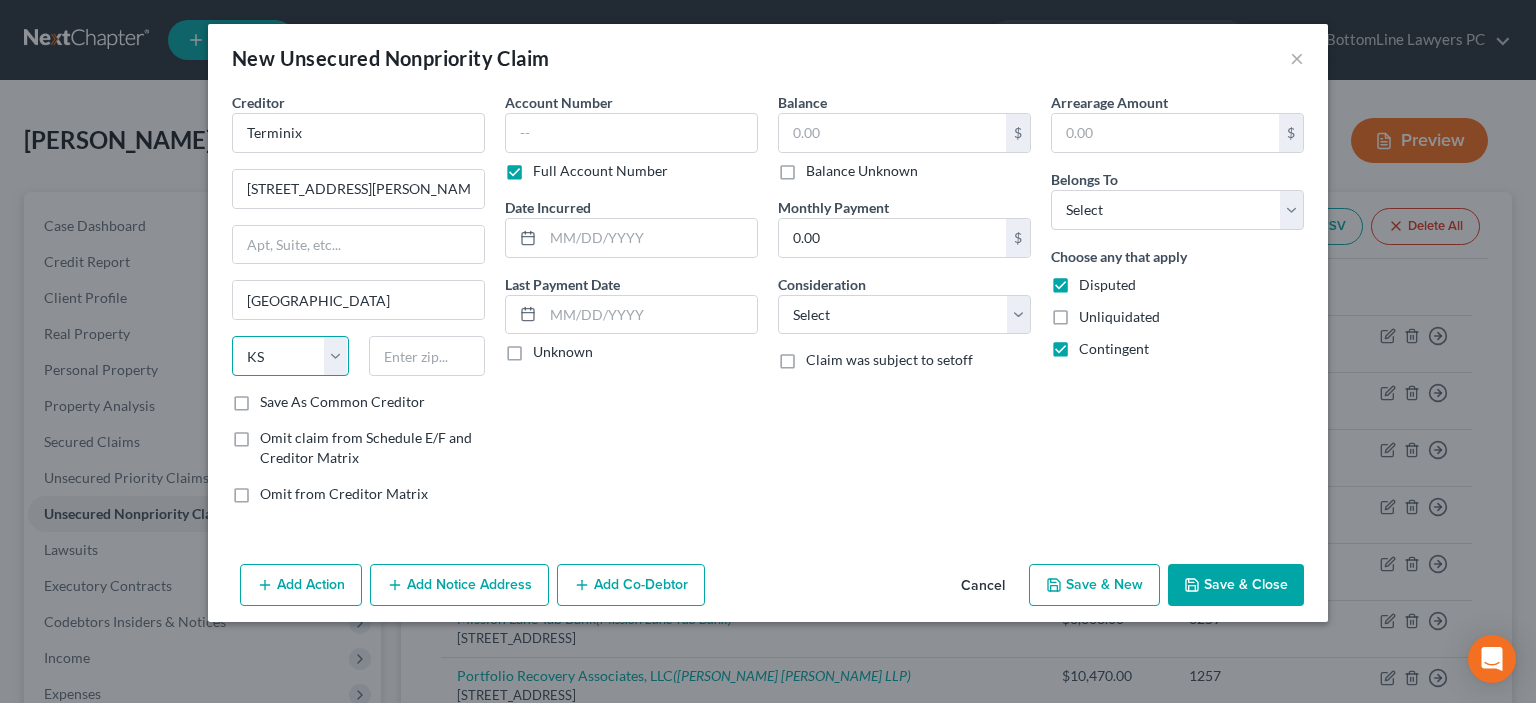select on "18" 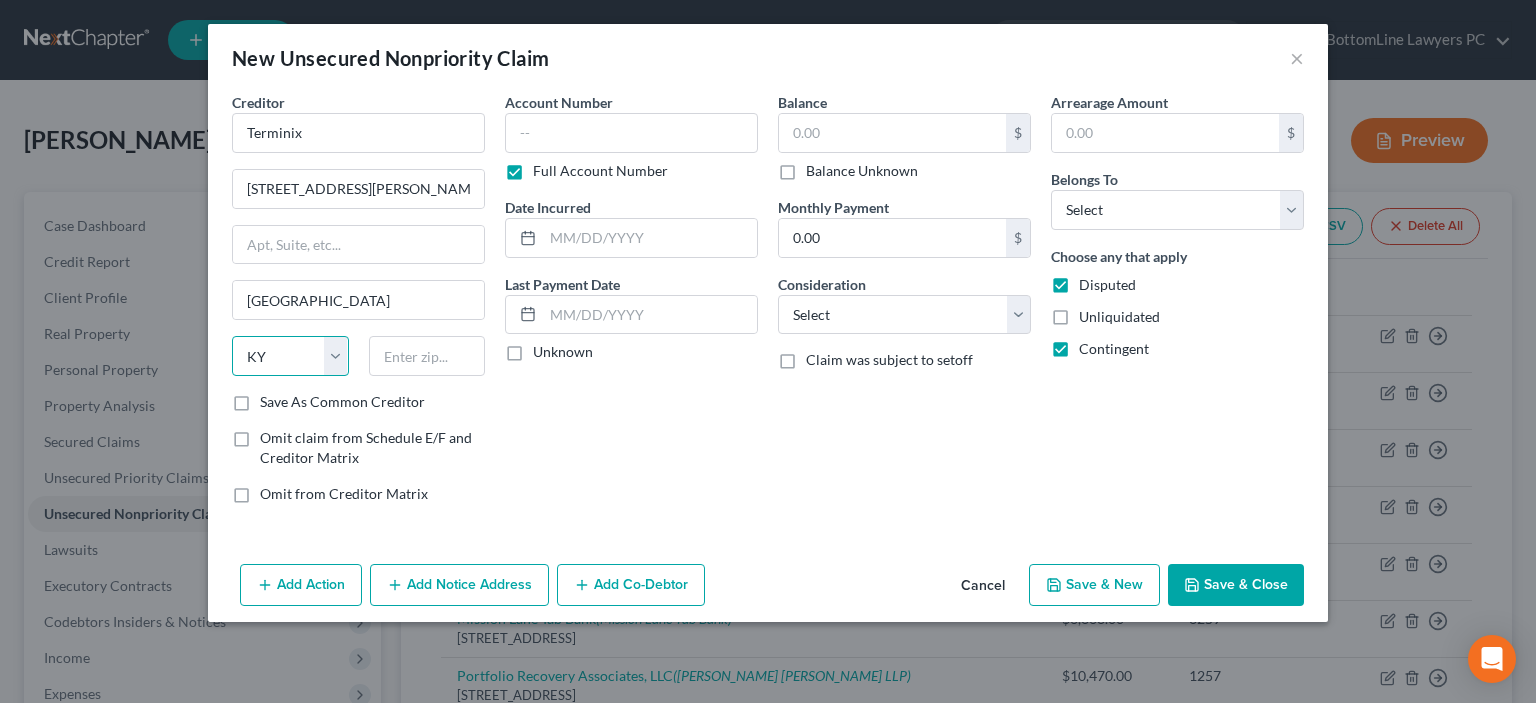 click on "KY" at bounding box center [0, 0] 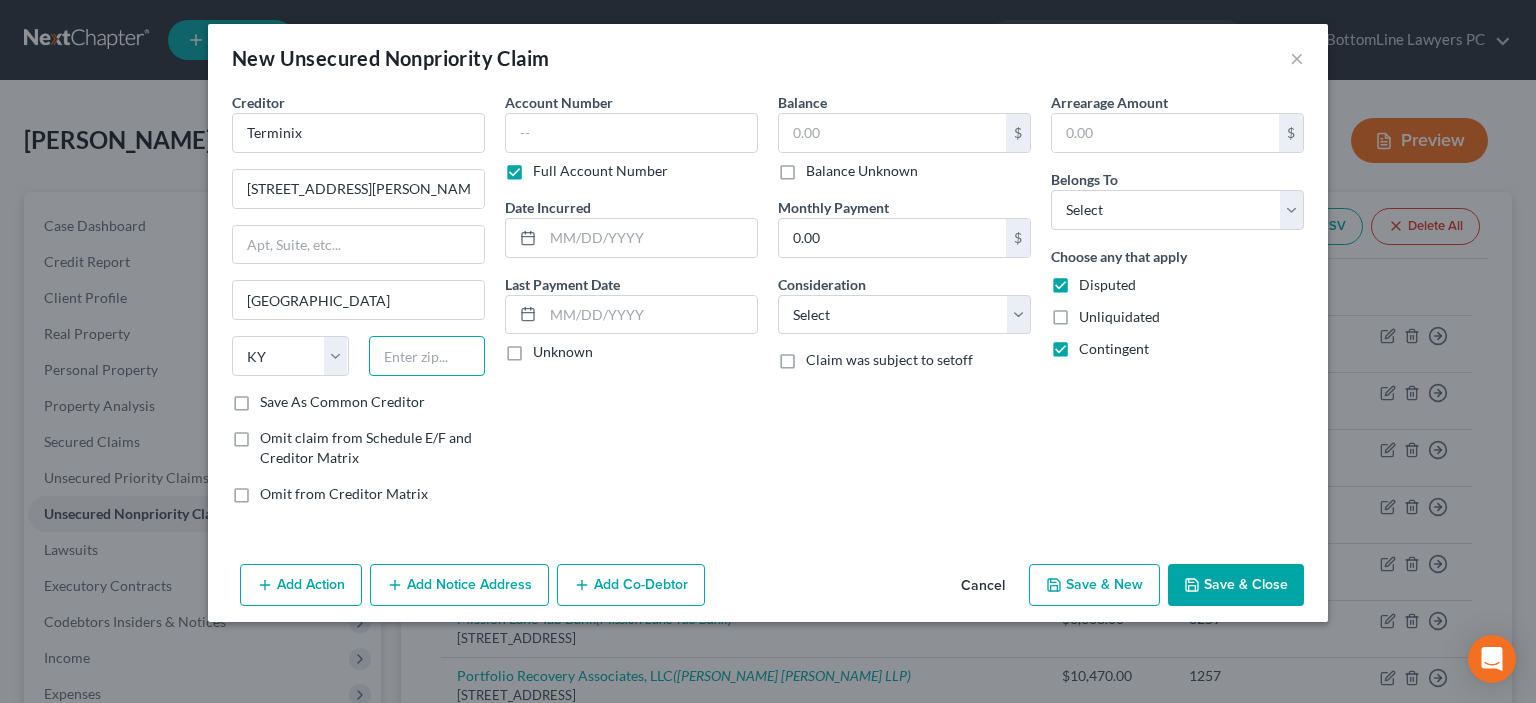 click at bounding box center (427, 356) 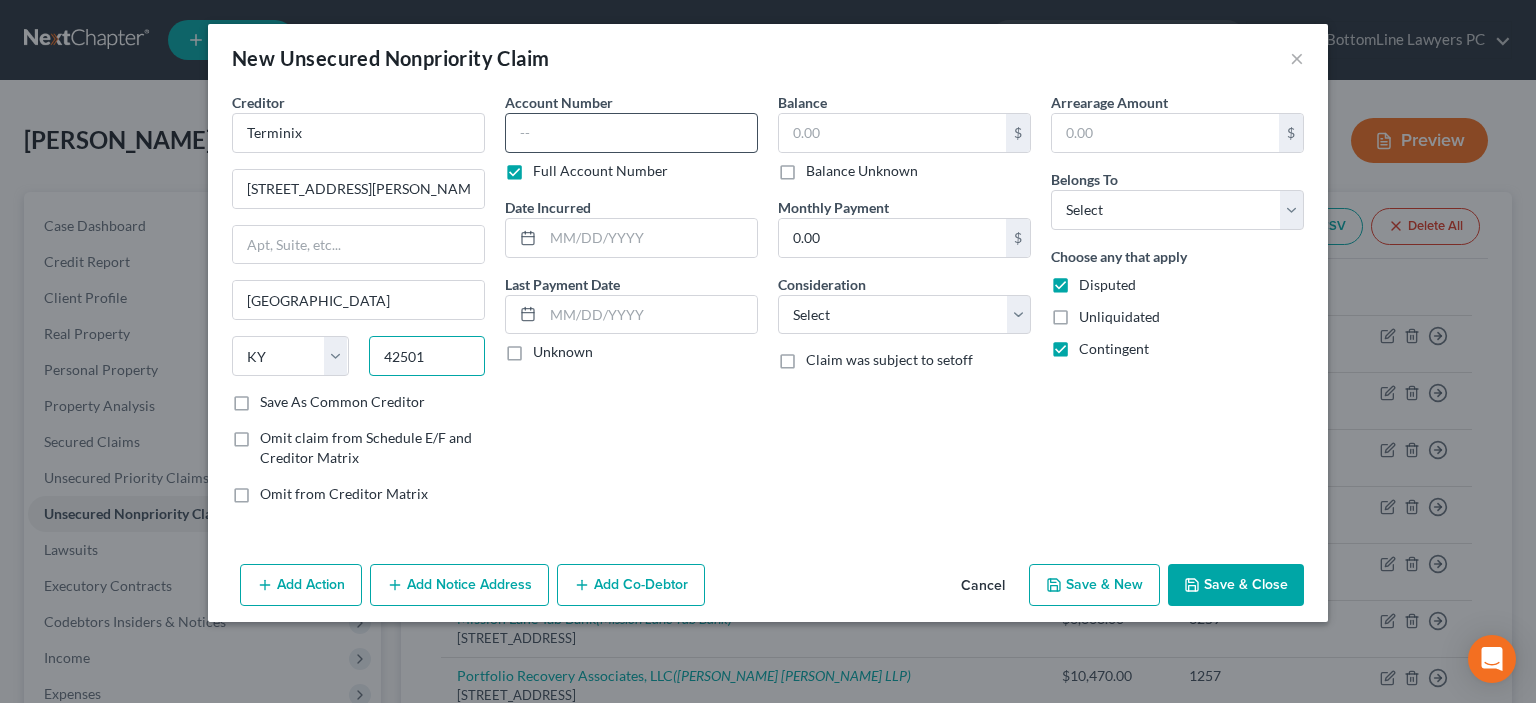 type on "42501" 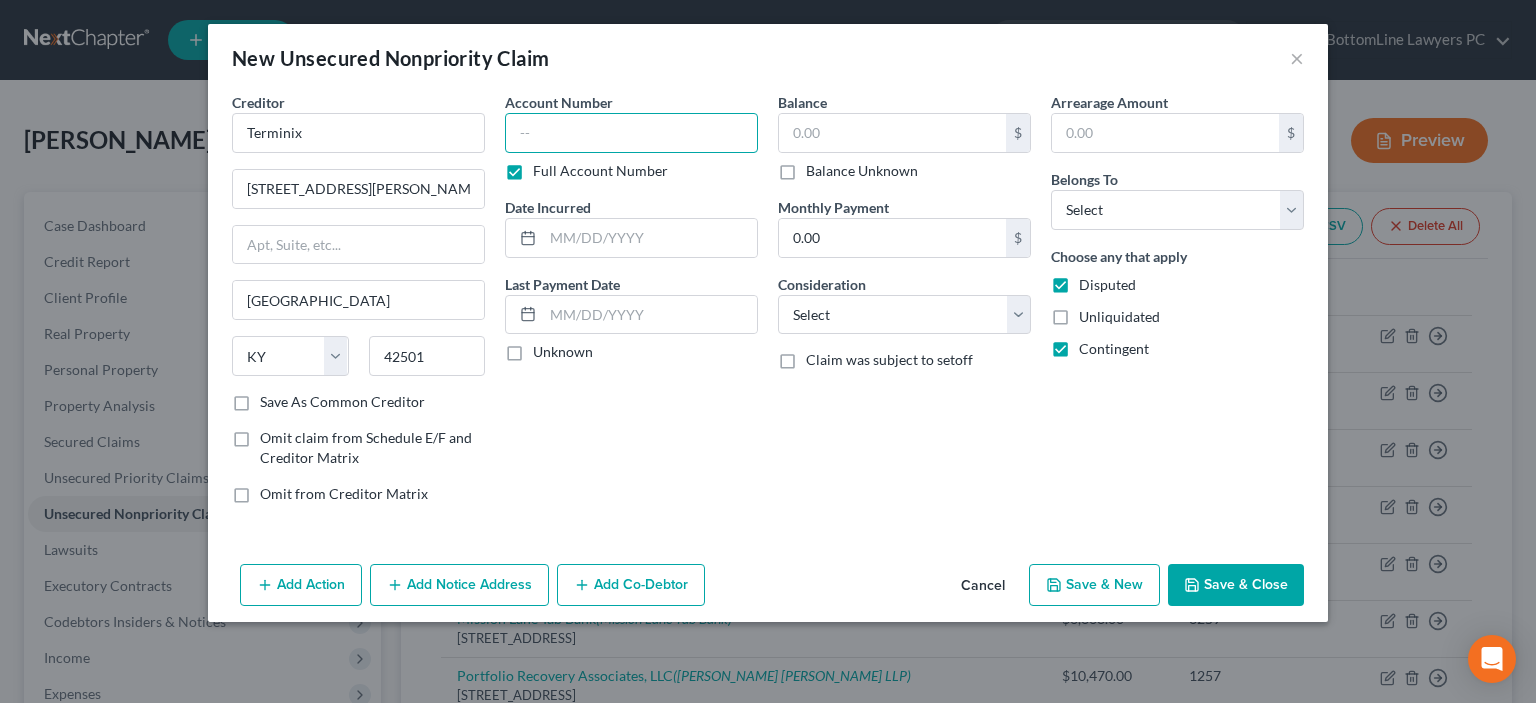 click at bounding box center (631, 133) 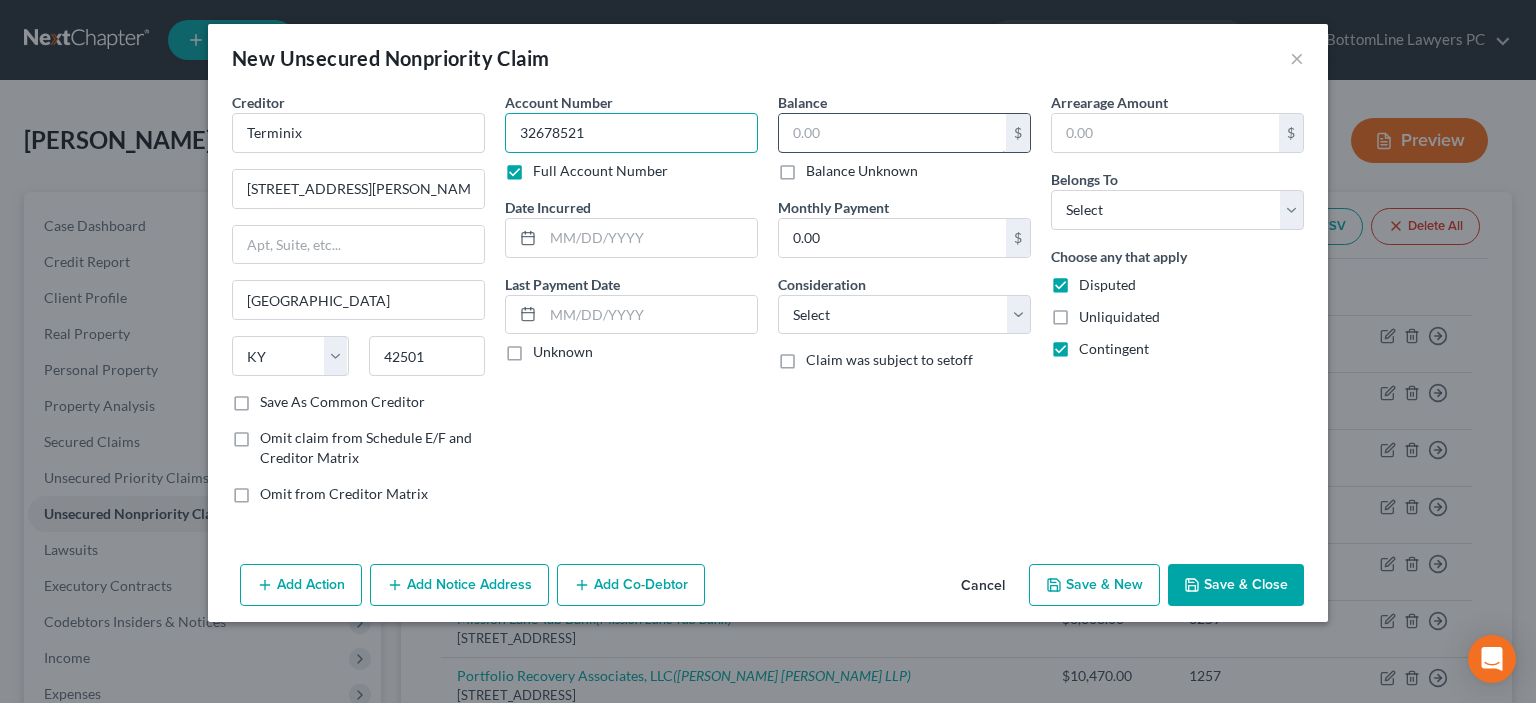 type on "32678521" 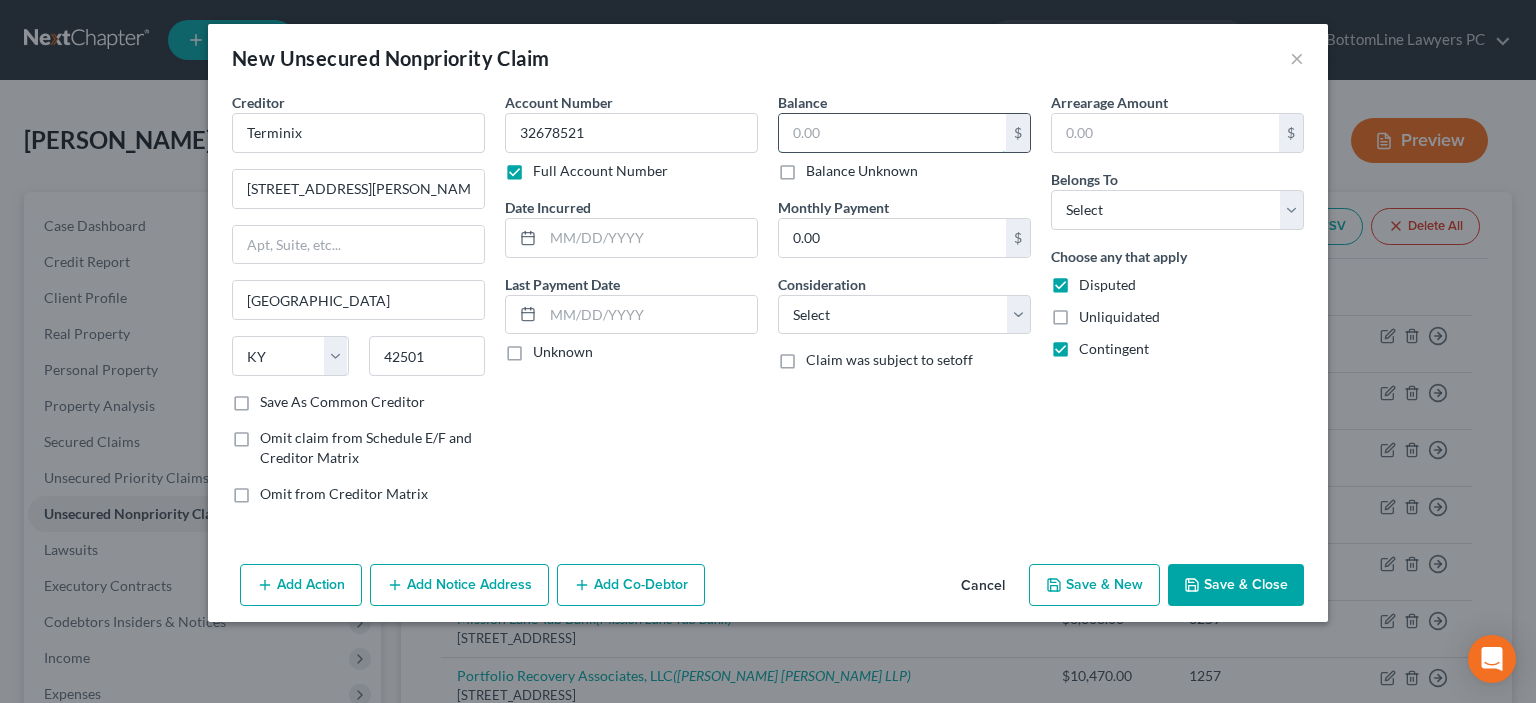 click at bounding box center (892, 133) 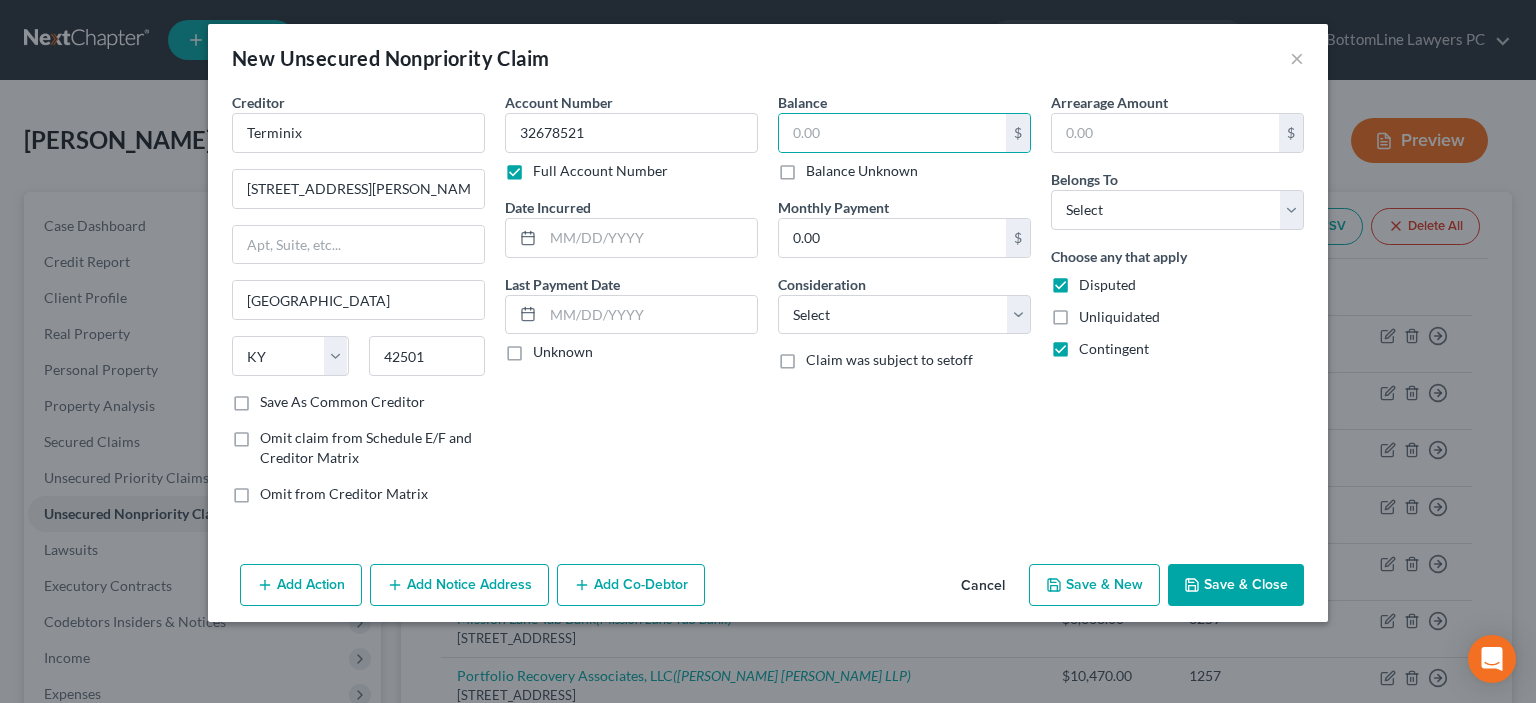 click on "Balance Unknown" at bounding box center [862, 171] 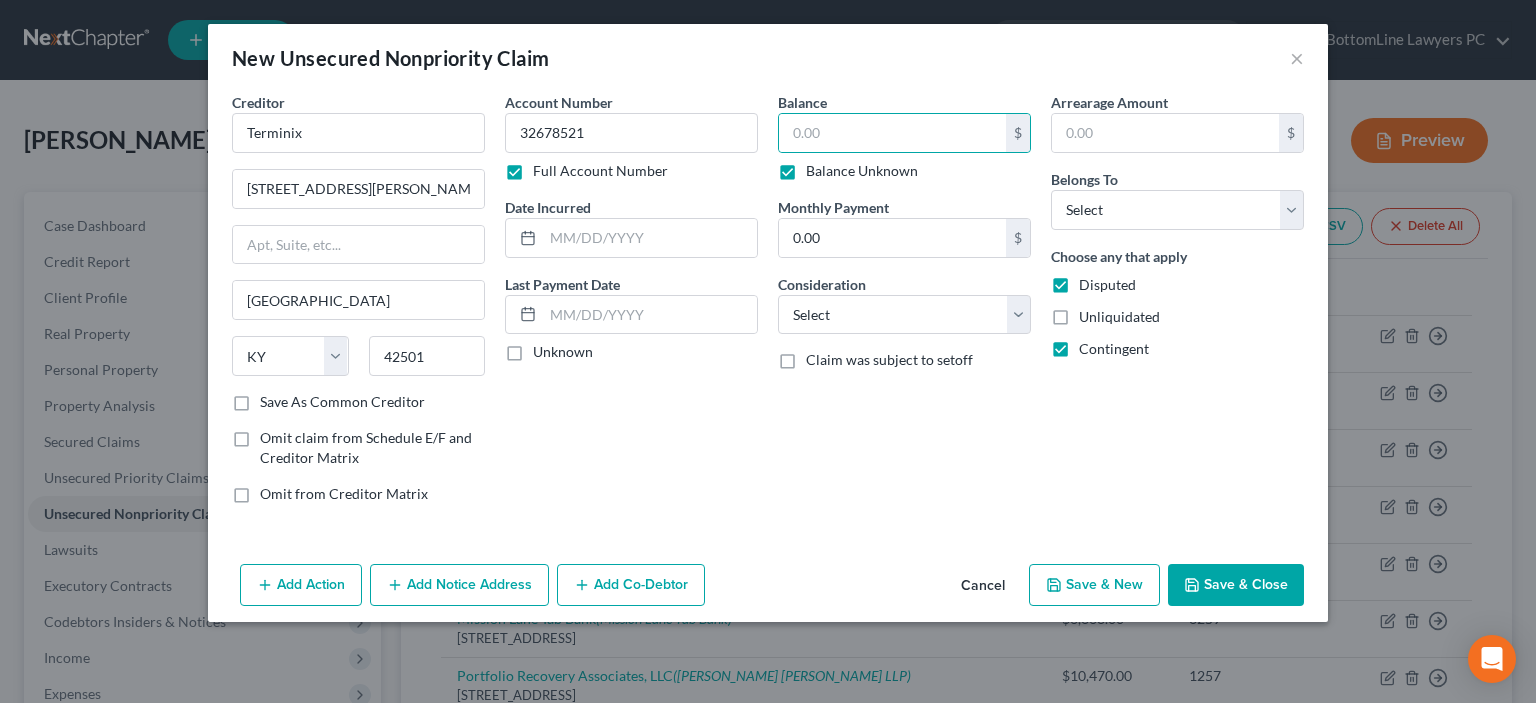 type on "0.00" 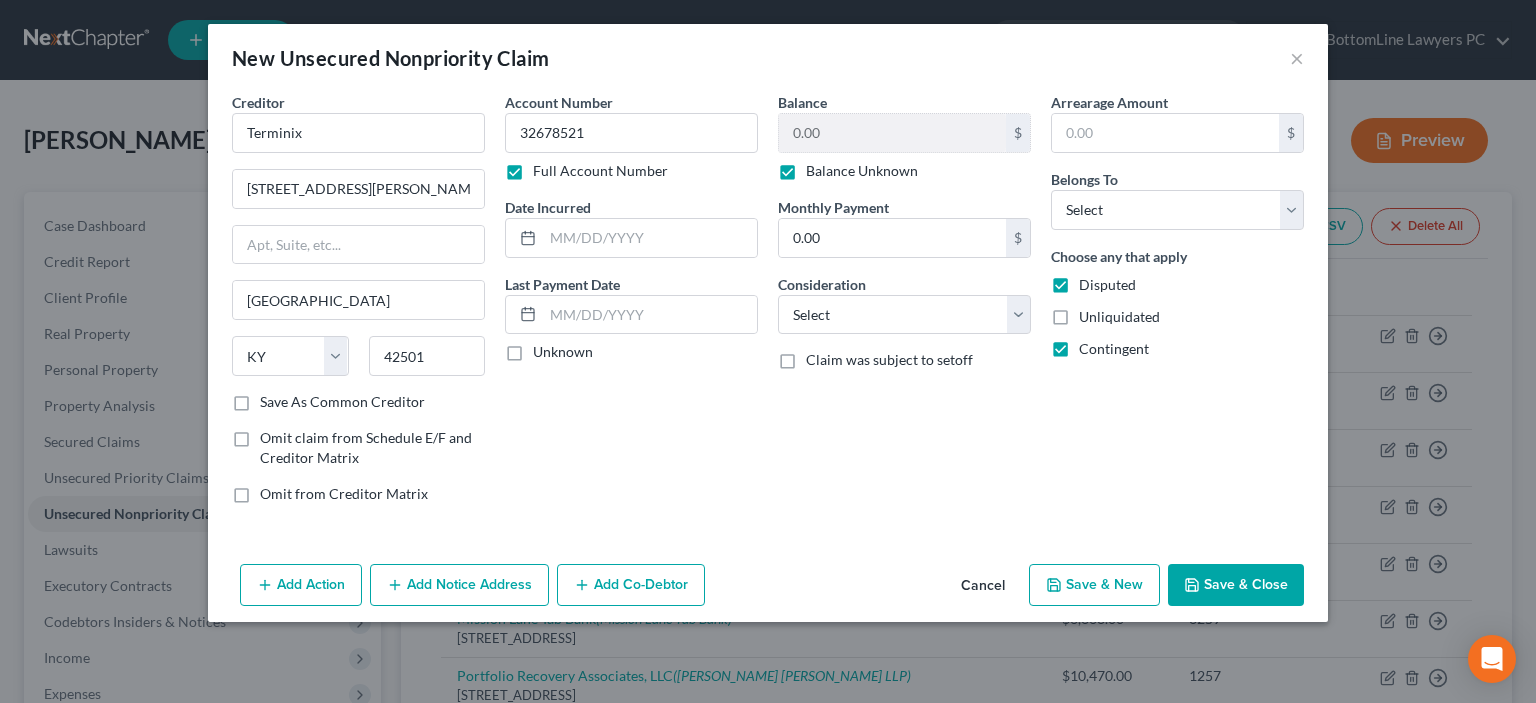 click on "Save & Close" at bounding box center (1236, 585) 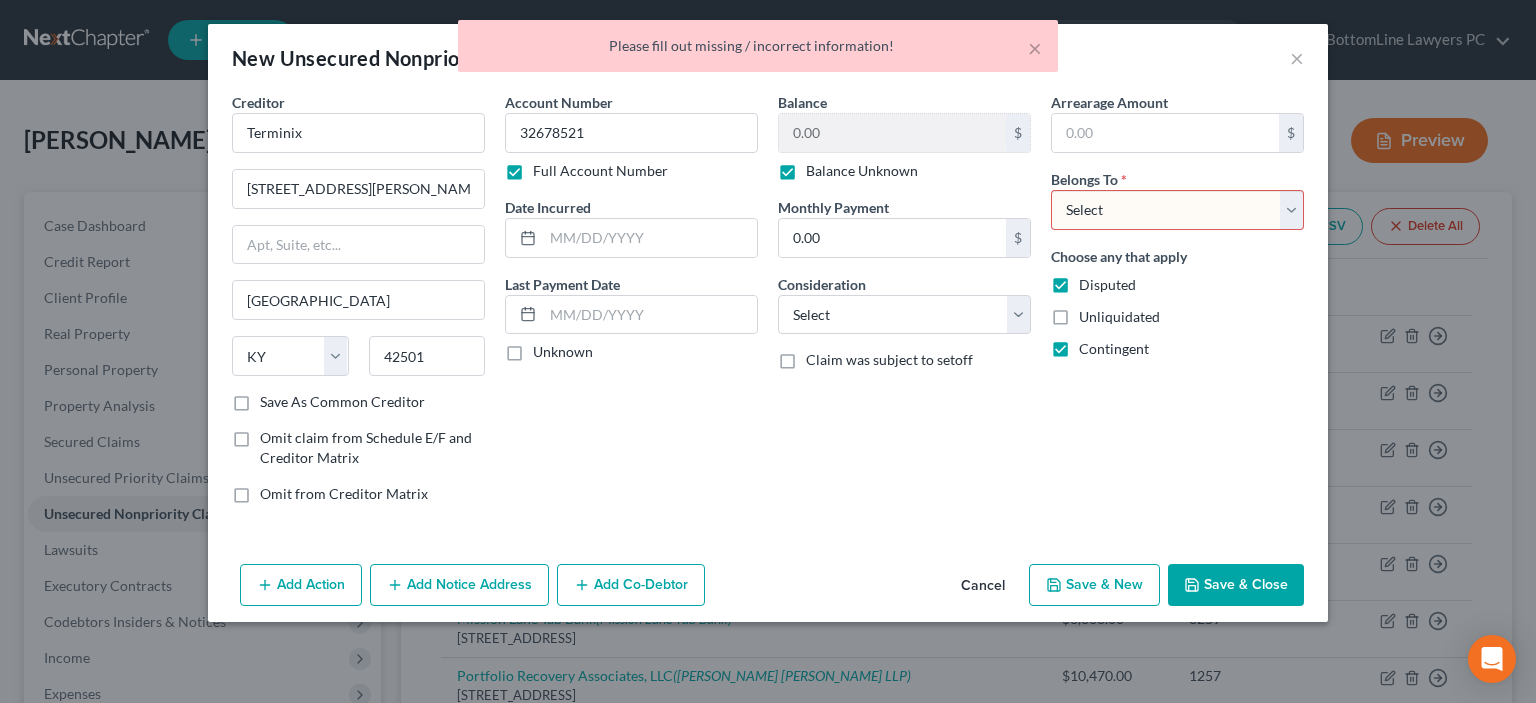 click on "Select Debtor 1 Only Debtor 2 Only Debtor 1 And Debtor 2 Only At Least One Of The Debtors And Another Community Property" at bounding box center (1177, 210) 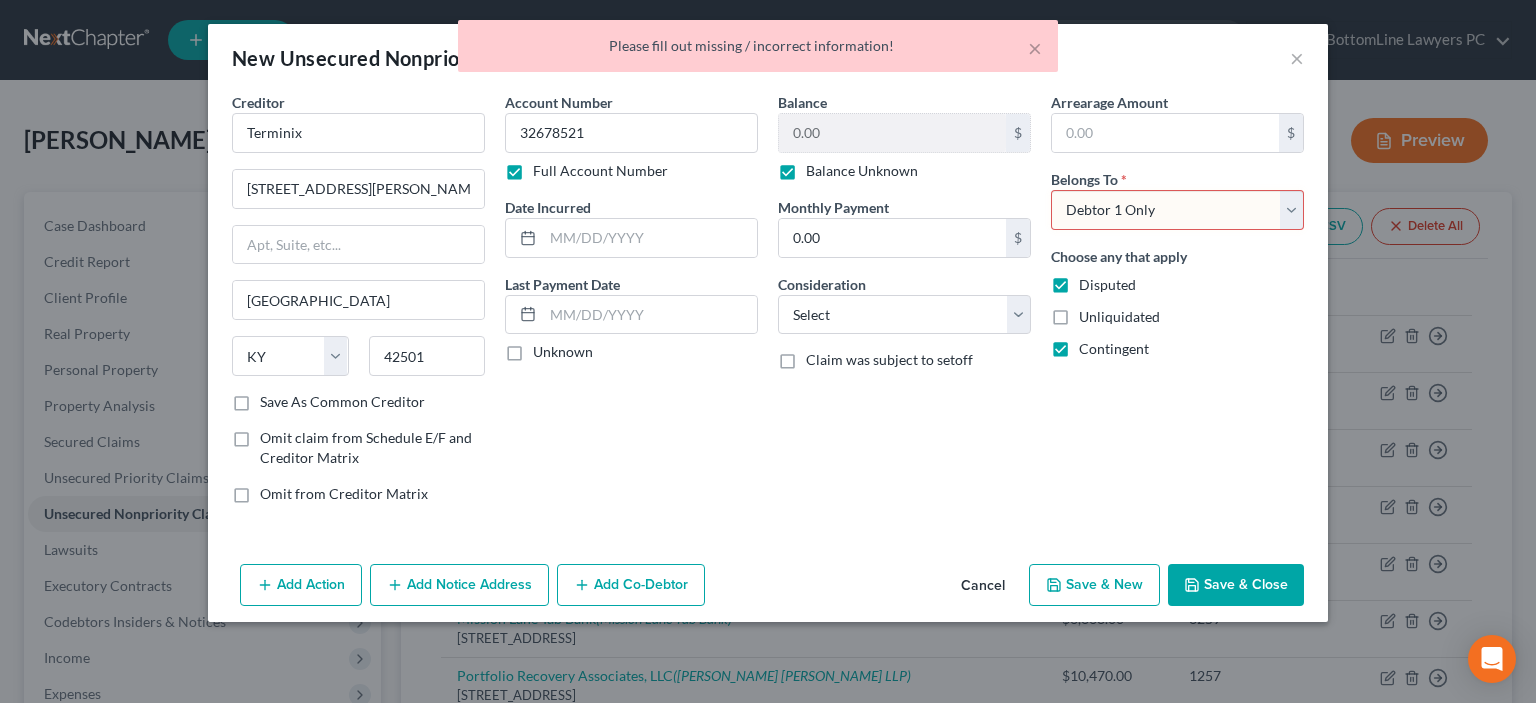 click on "Debtor 1 Only" at bounding box center (0, 0) 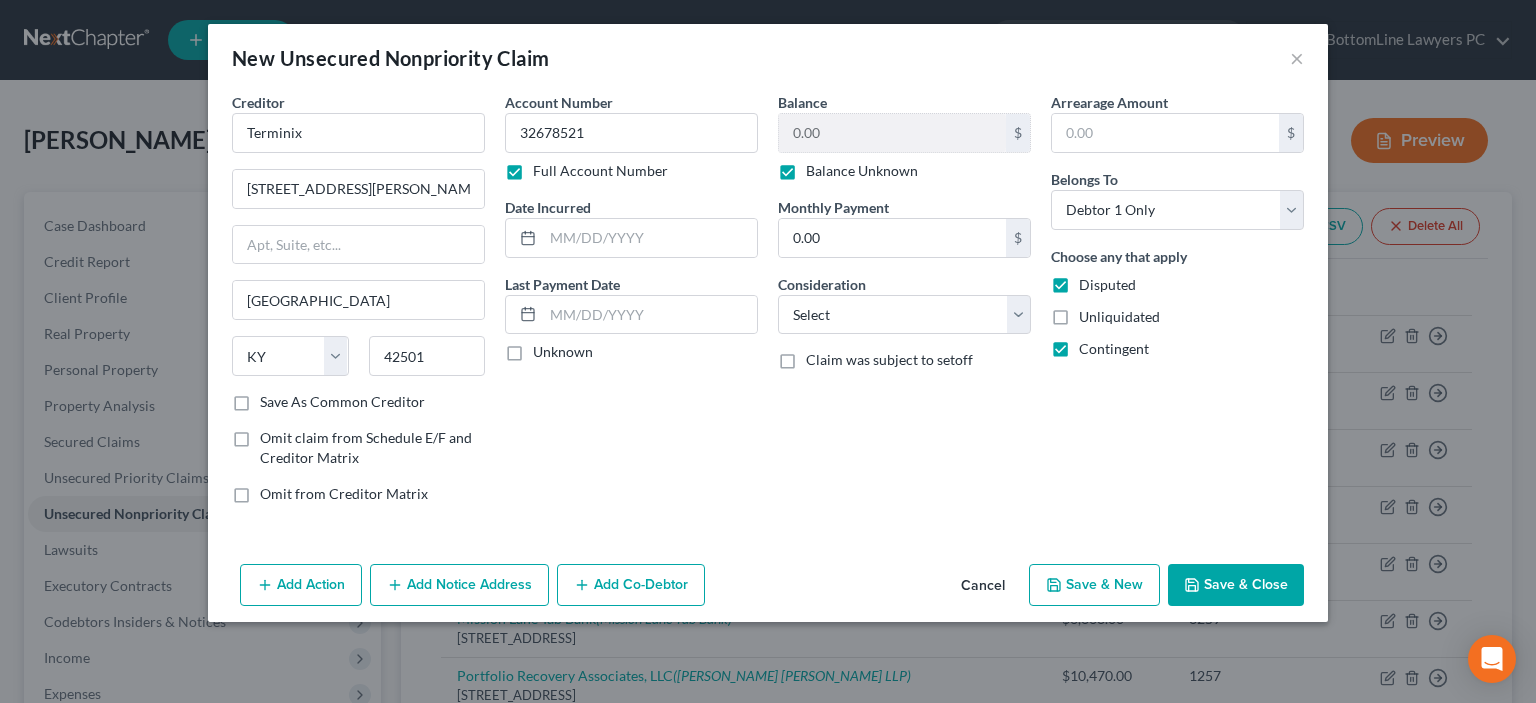 click on "Save & Close" at bounding box center (1236, 585) 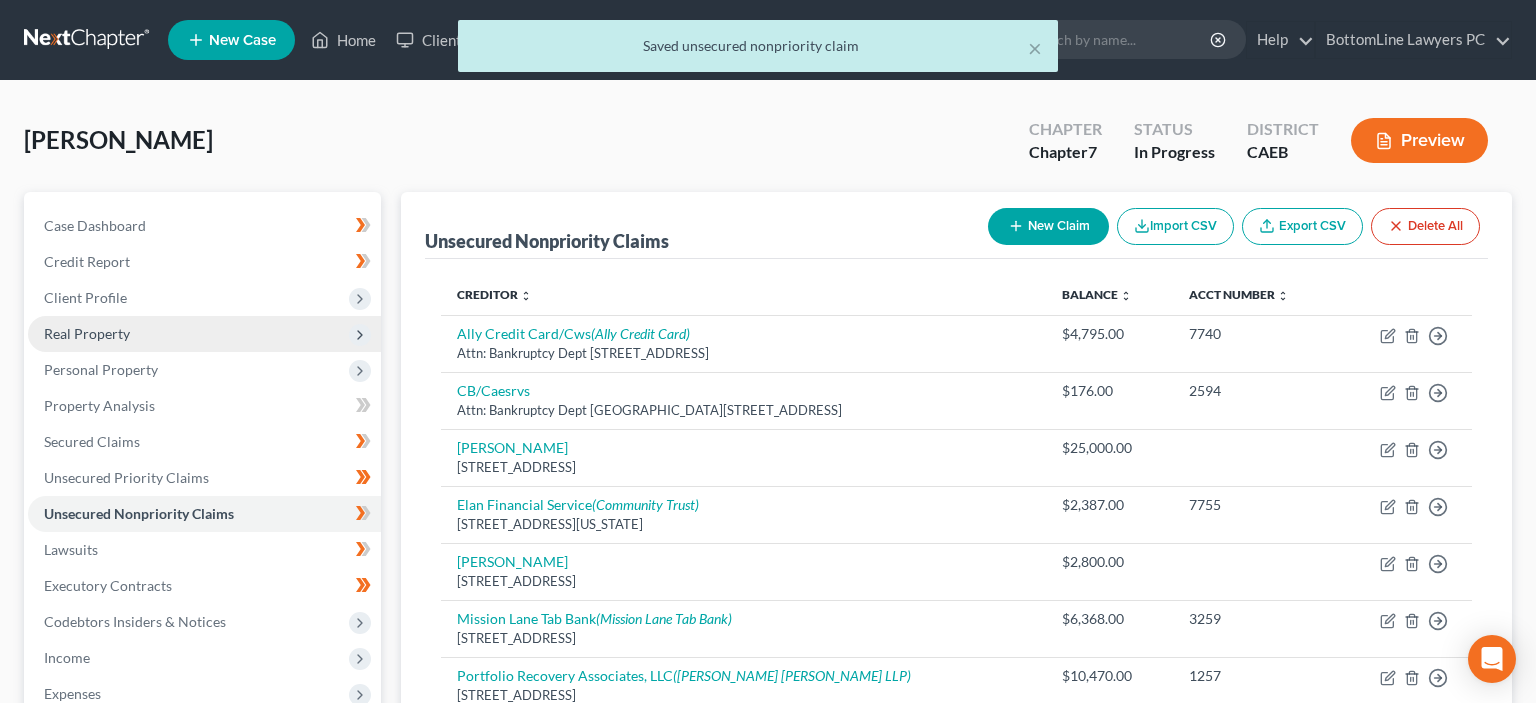 click on "Real Property" at bounding box center (87, 333) 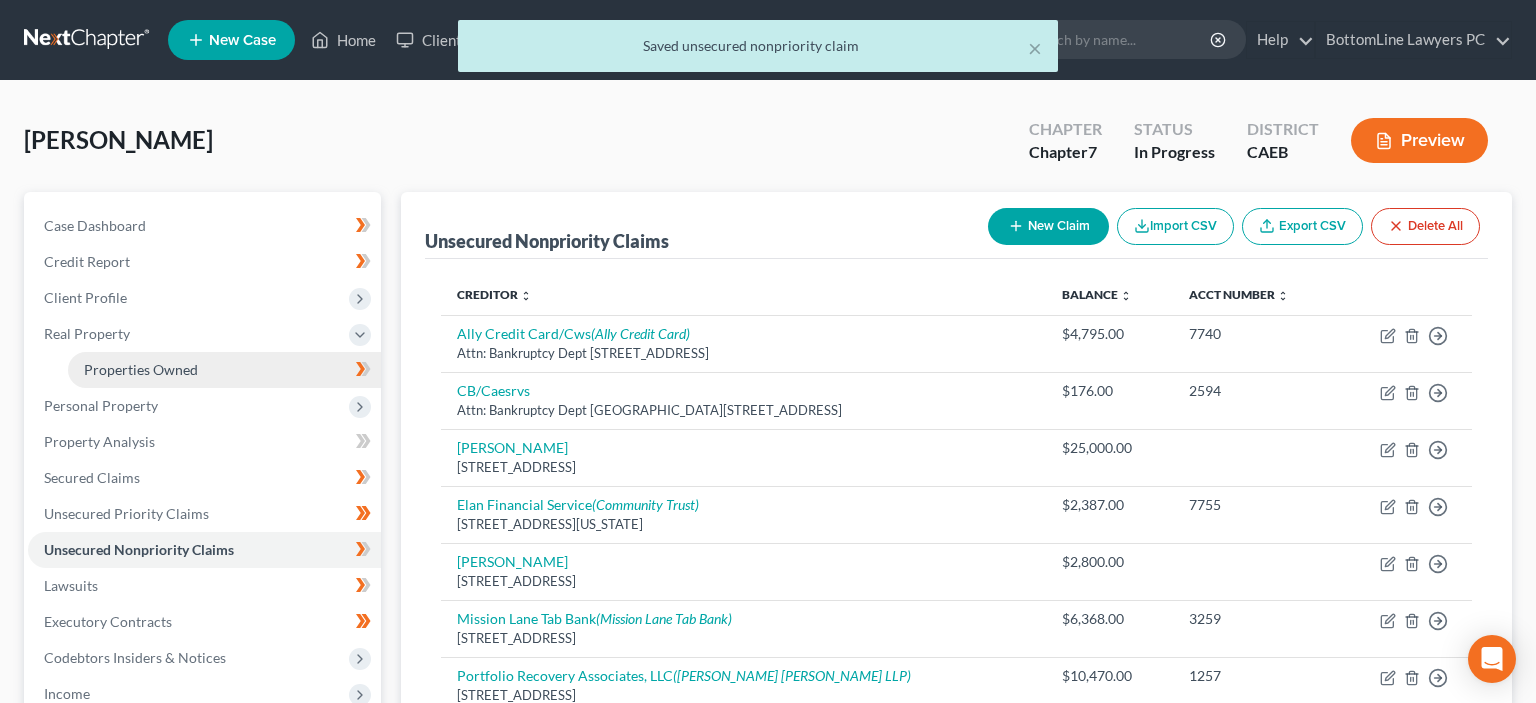 click on "Properties Owned" at bounding box center (224, 370) 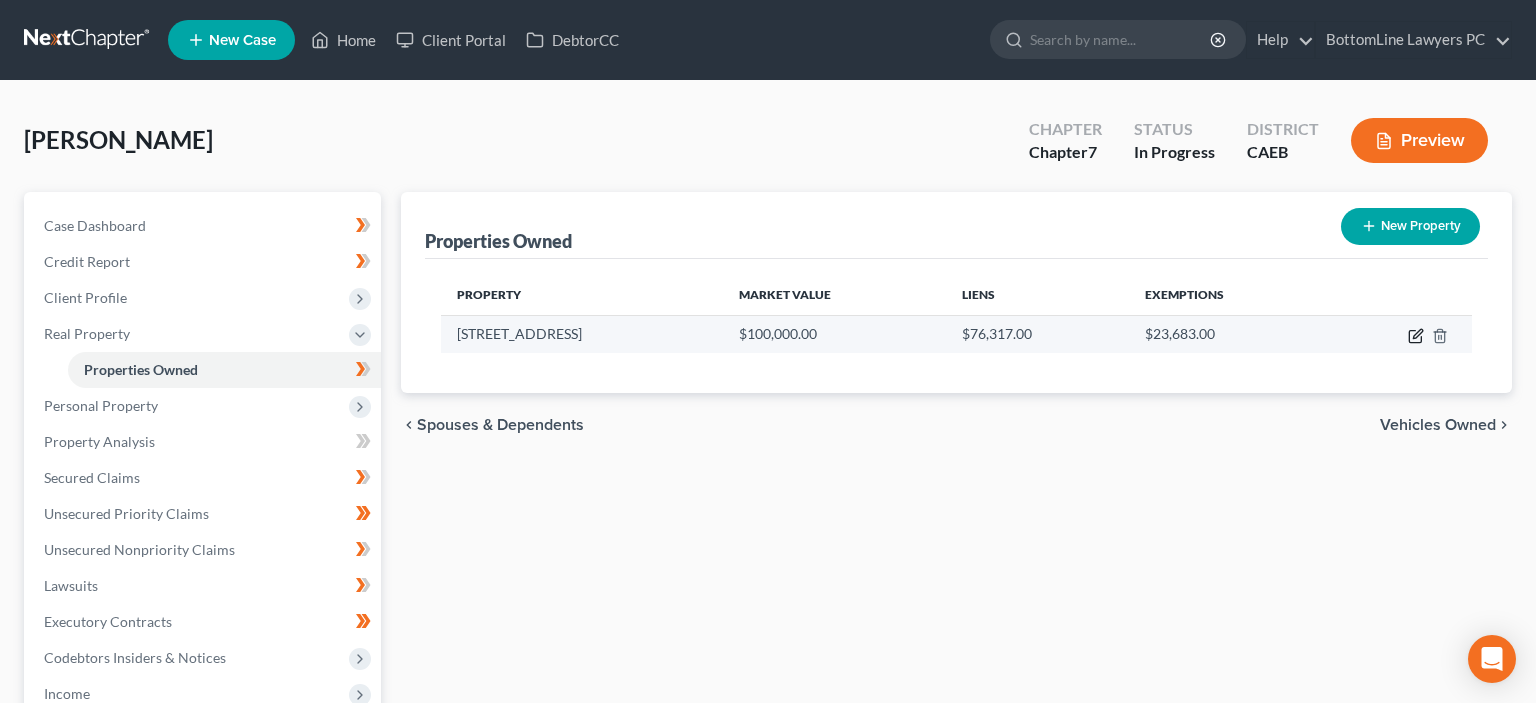 click 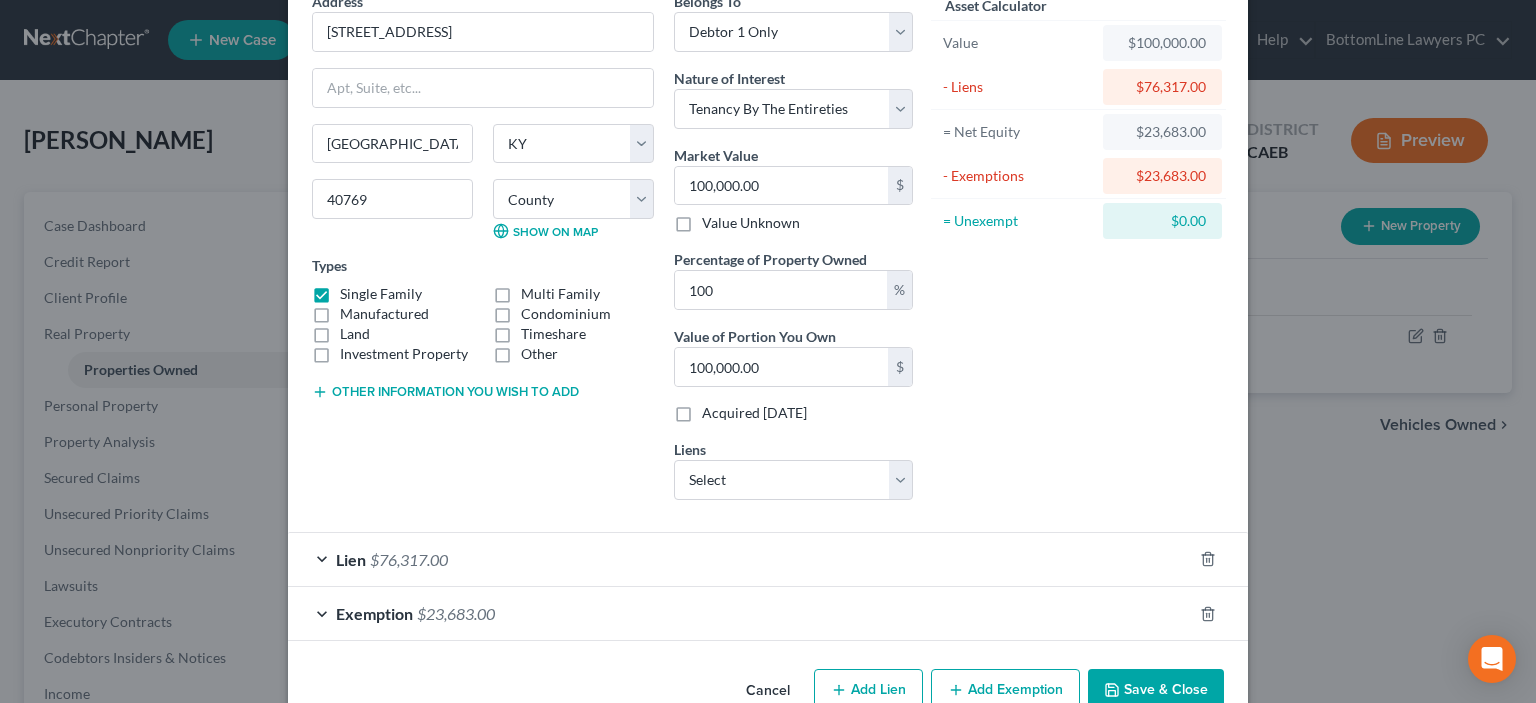 scroll, scrollTop: 146, scrollLeft: 0, axis: vertical 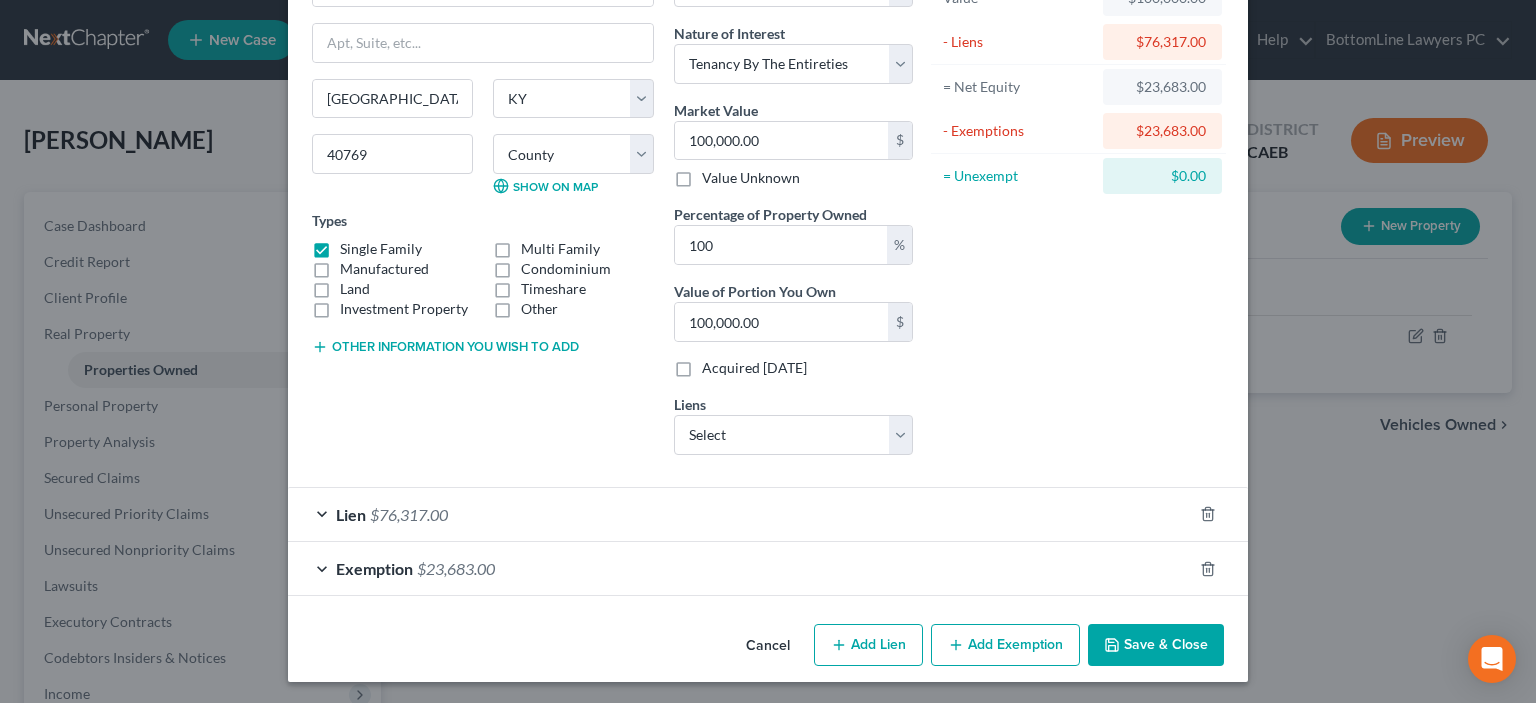 click on "Lien $76,317.00" at bounding box center (740, 514) 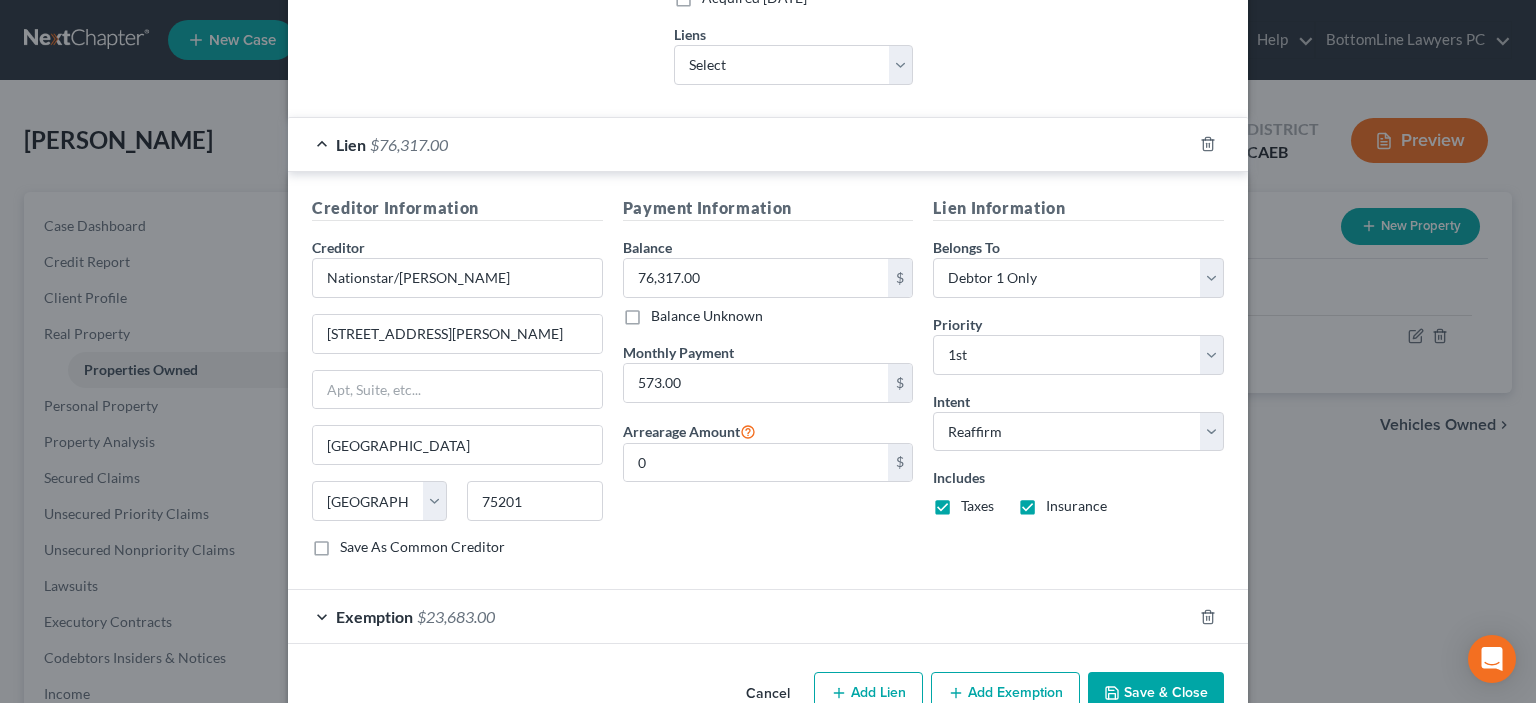 scroll, scrollTop: 549, scrollLeft: 0, axis: vertical 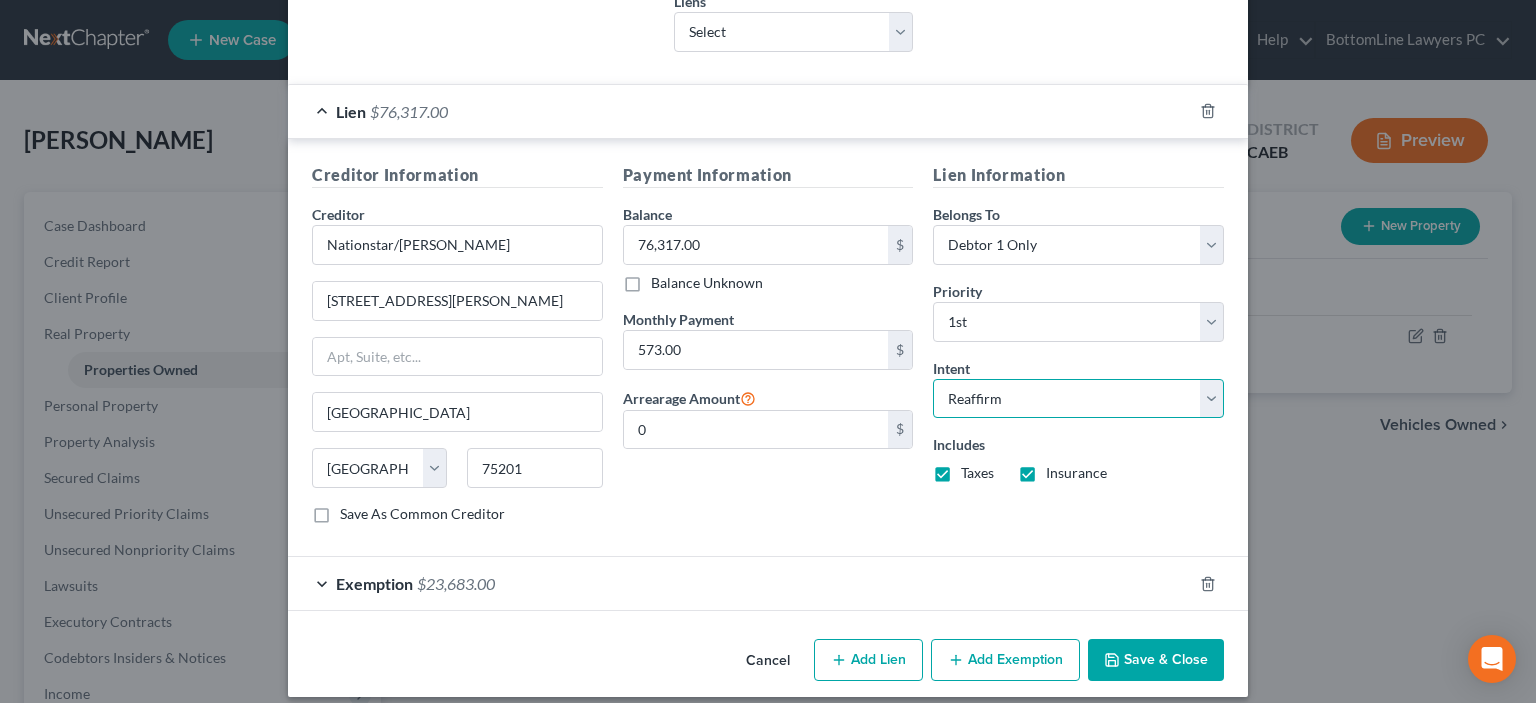 click on "Select Surrender Redeem Reaffirm Avoid Other" at bounding box center [1078, 399] 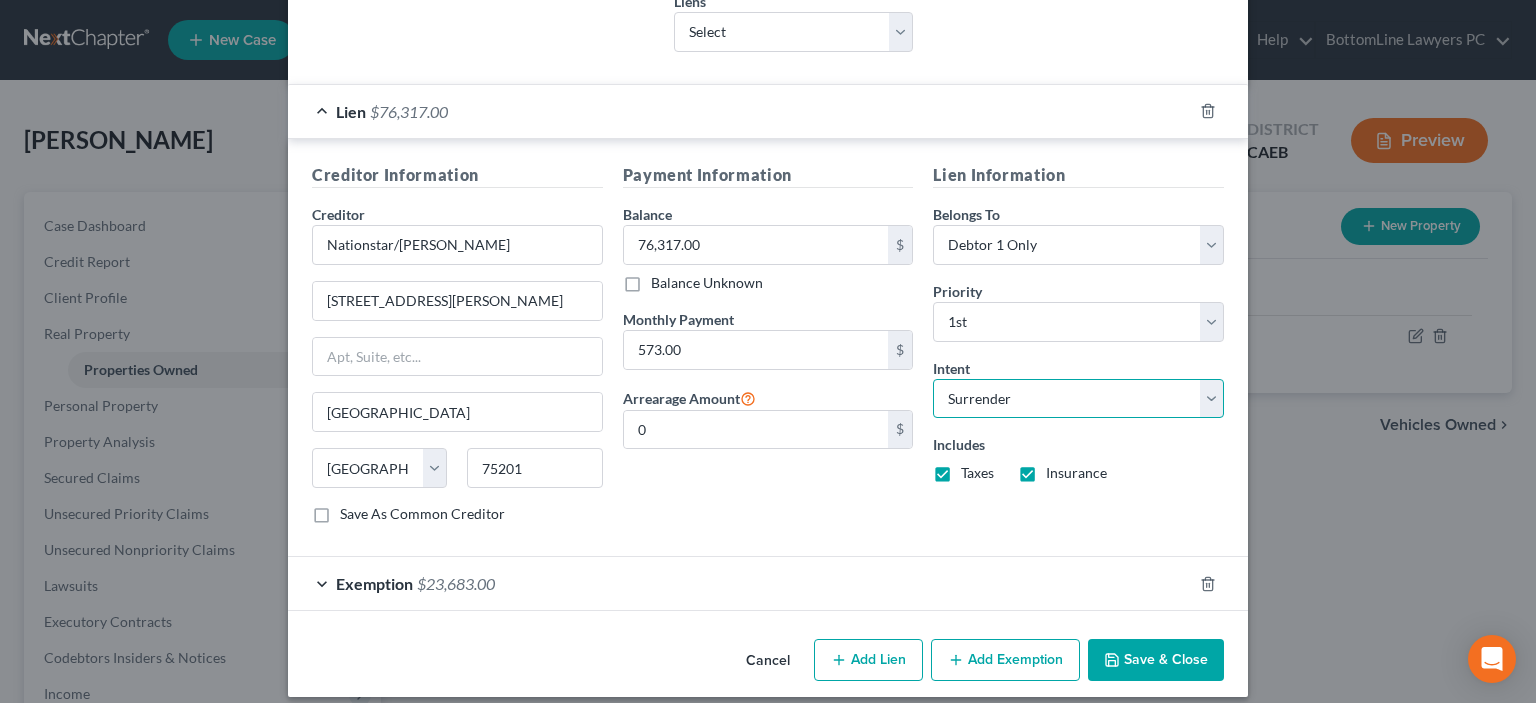 click on "Surrender" at bounding box center (0, 0) 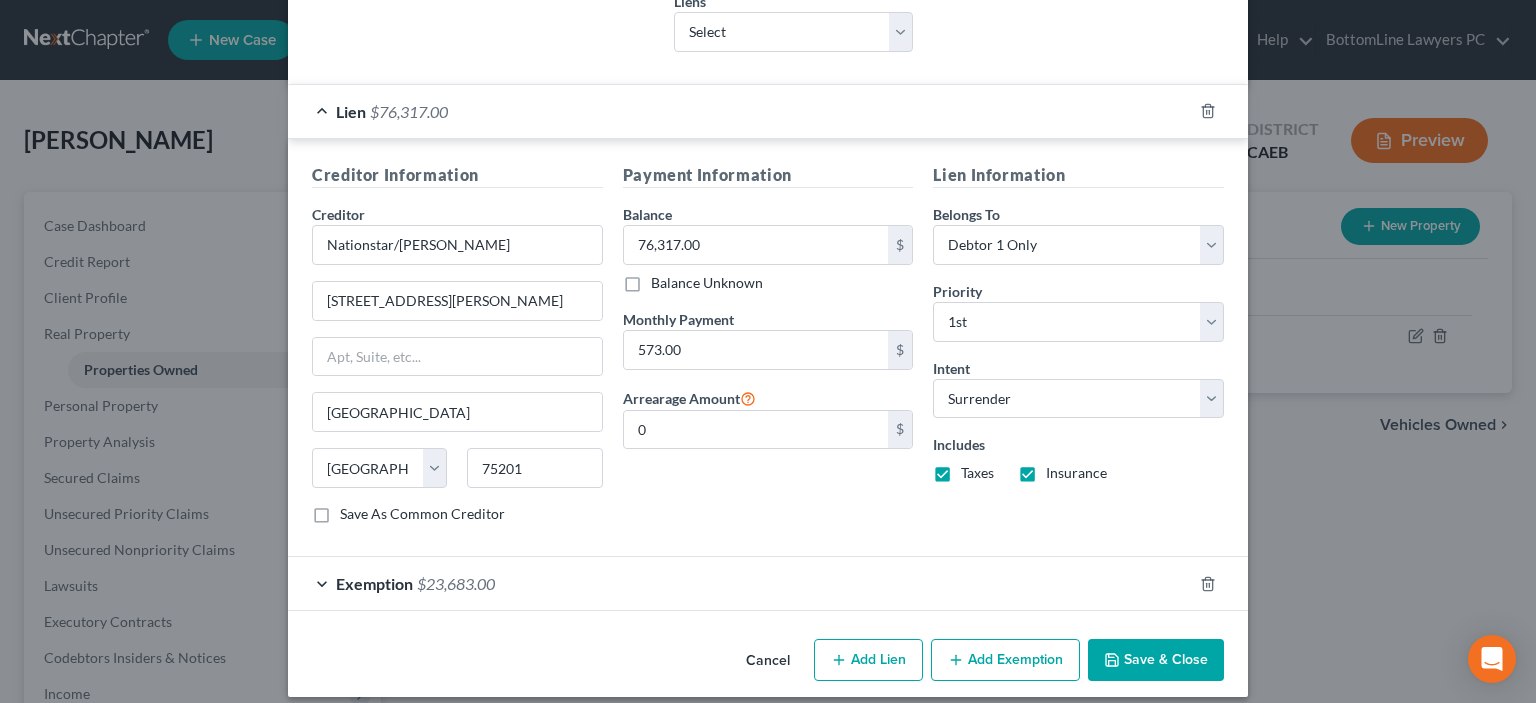 click on "Exemption $23,683.00" at bounding box center [740, 583] 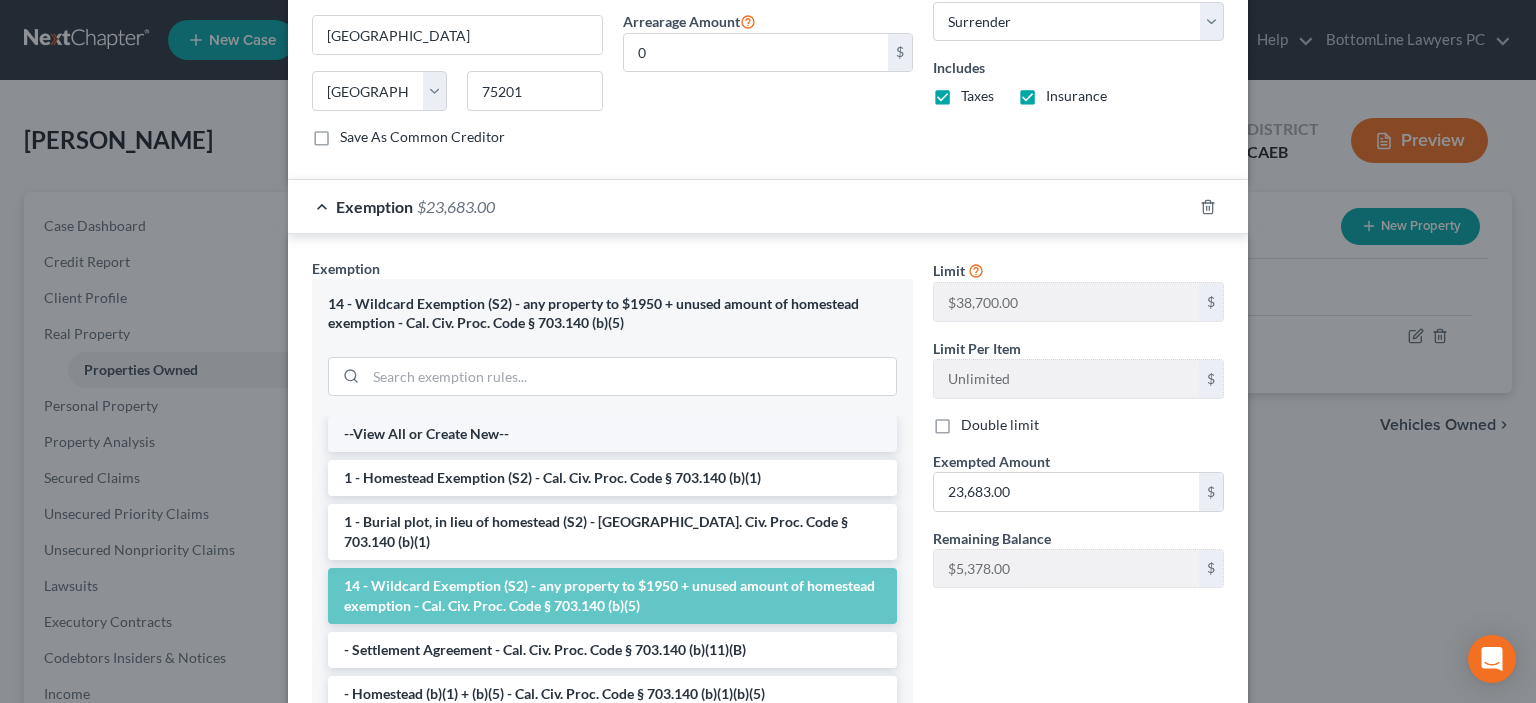 scroll, scrollTop: 952, scrollLeft: 0, axis: vertical 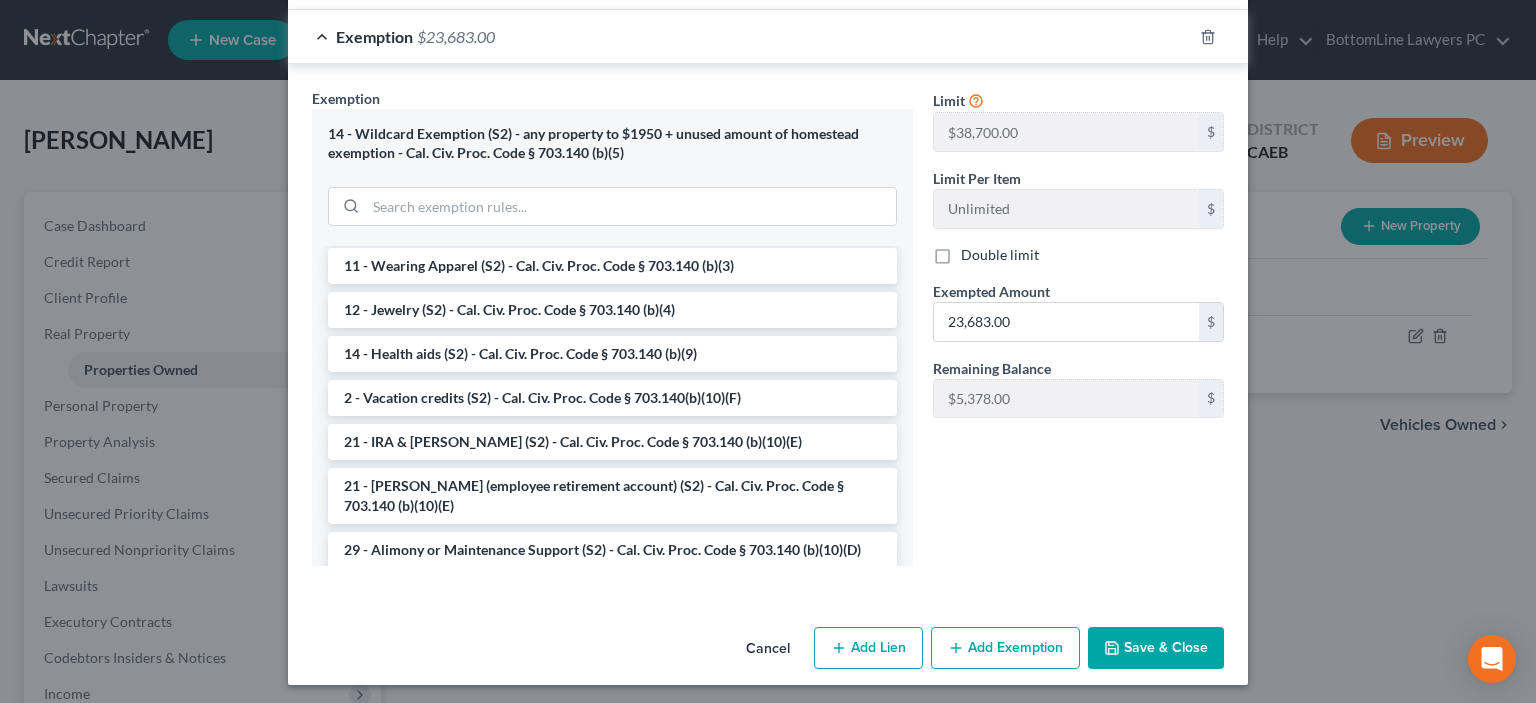 click on "Save & Close" at bounding box center (1156, 648) 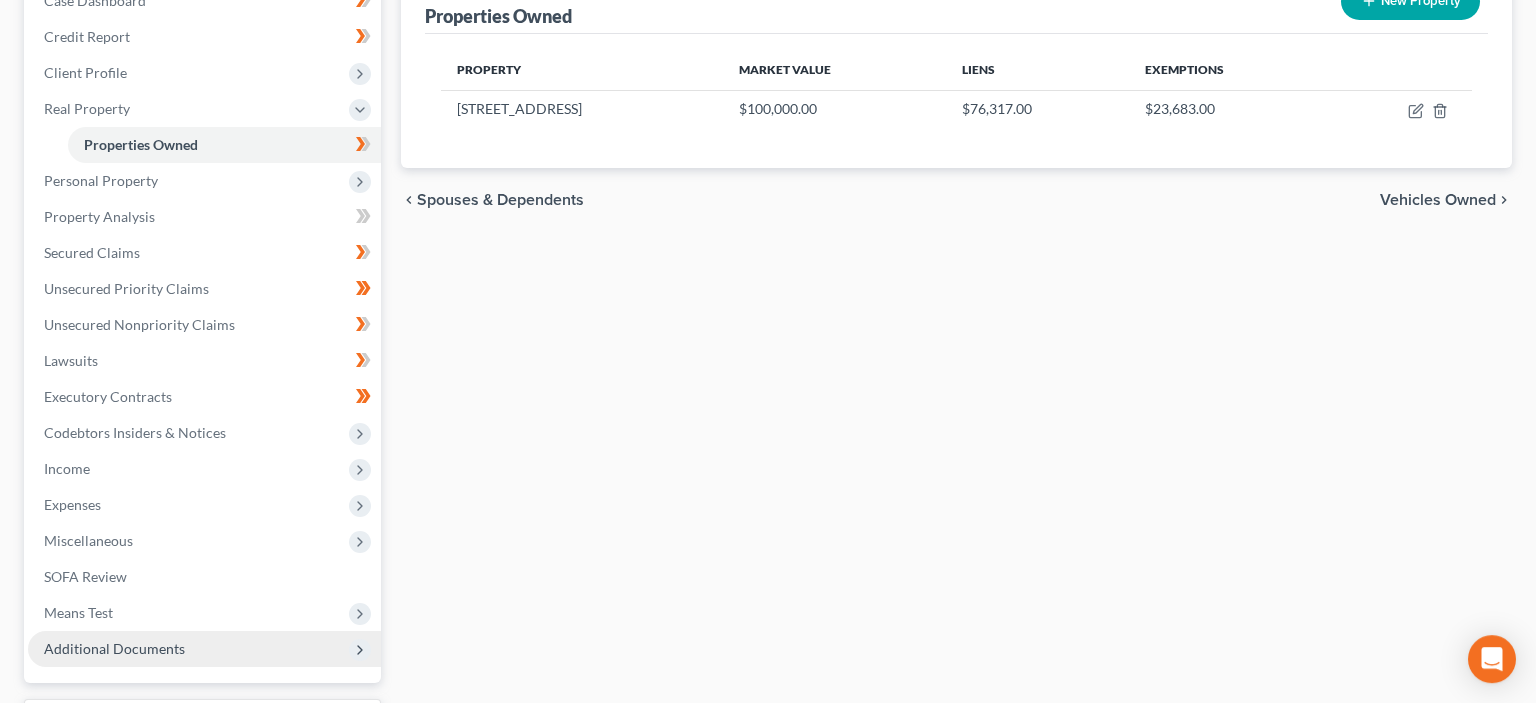 scroll, scrollTop: 0, scrollLeft: 0, axis: both 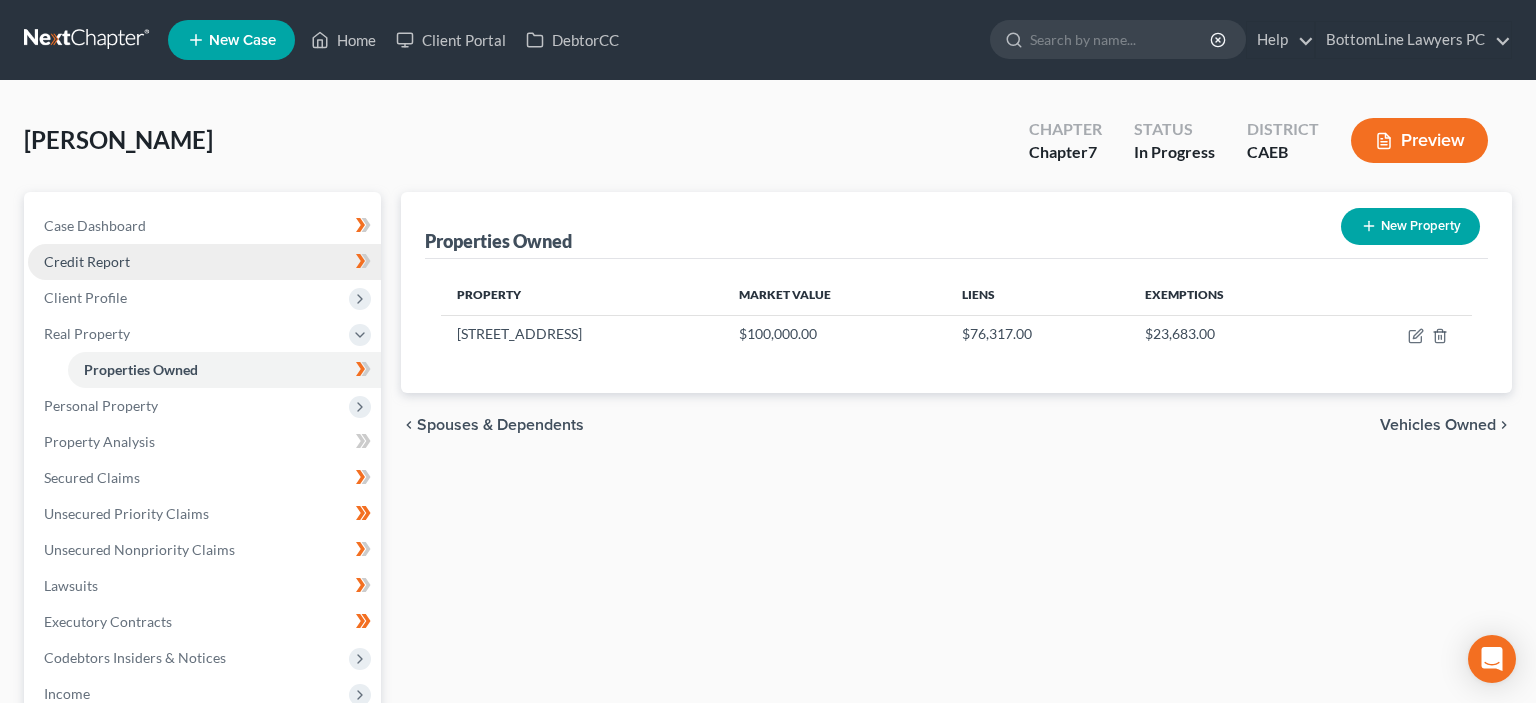 click on "Credit Report" at bounding box center (204, 262) 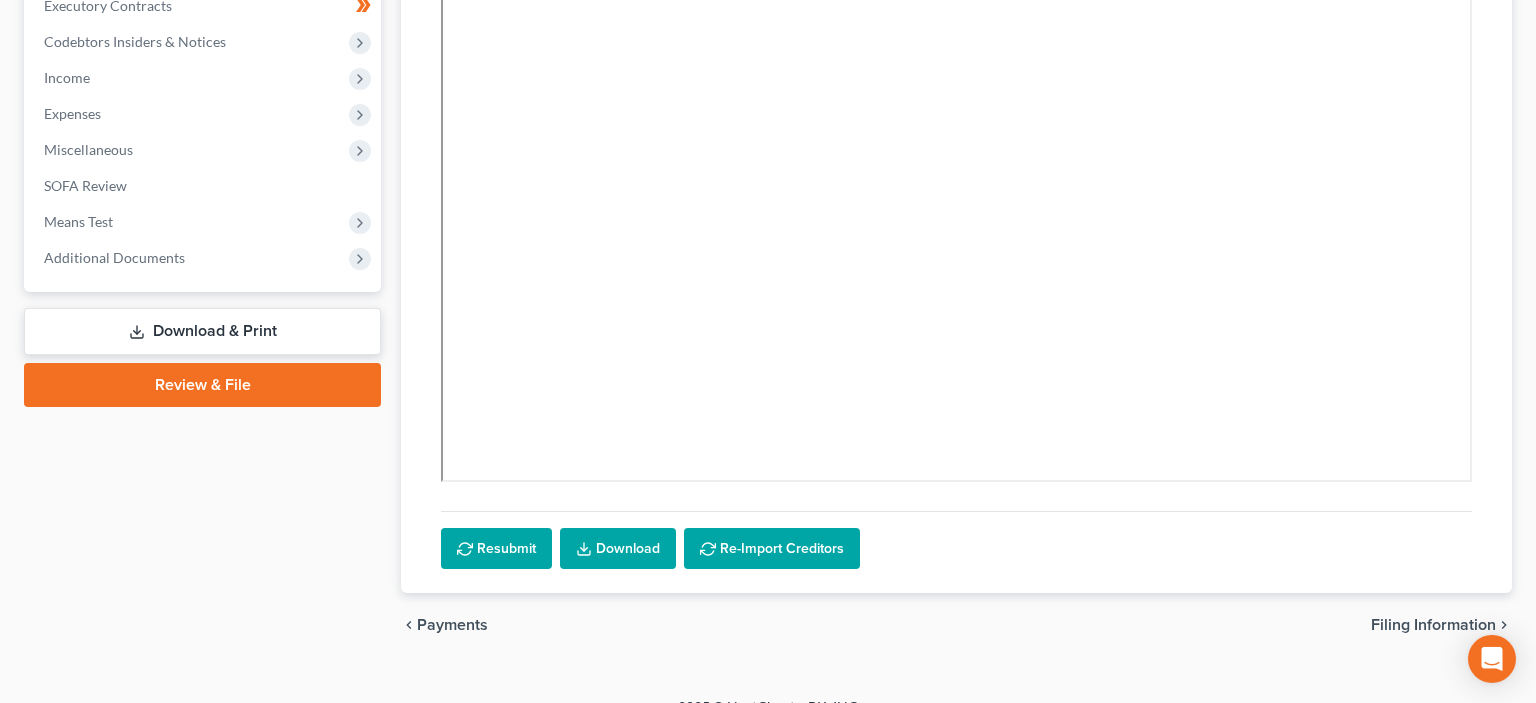 scroll, scrollTop: 608, scrollLeft: 0, axis: vertical 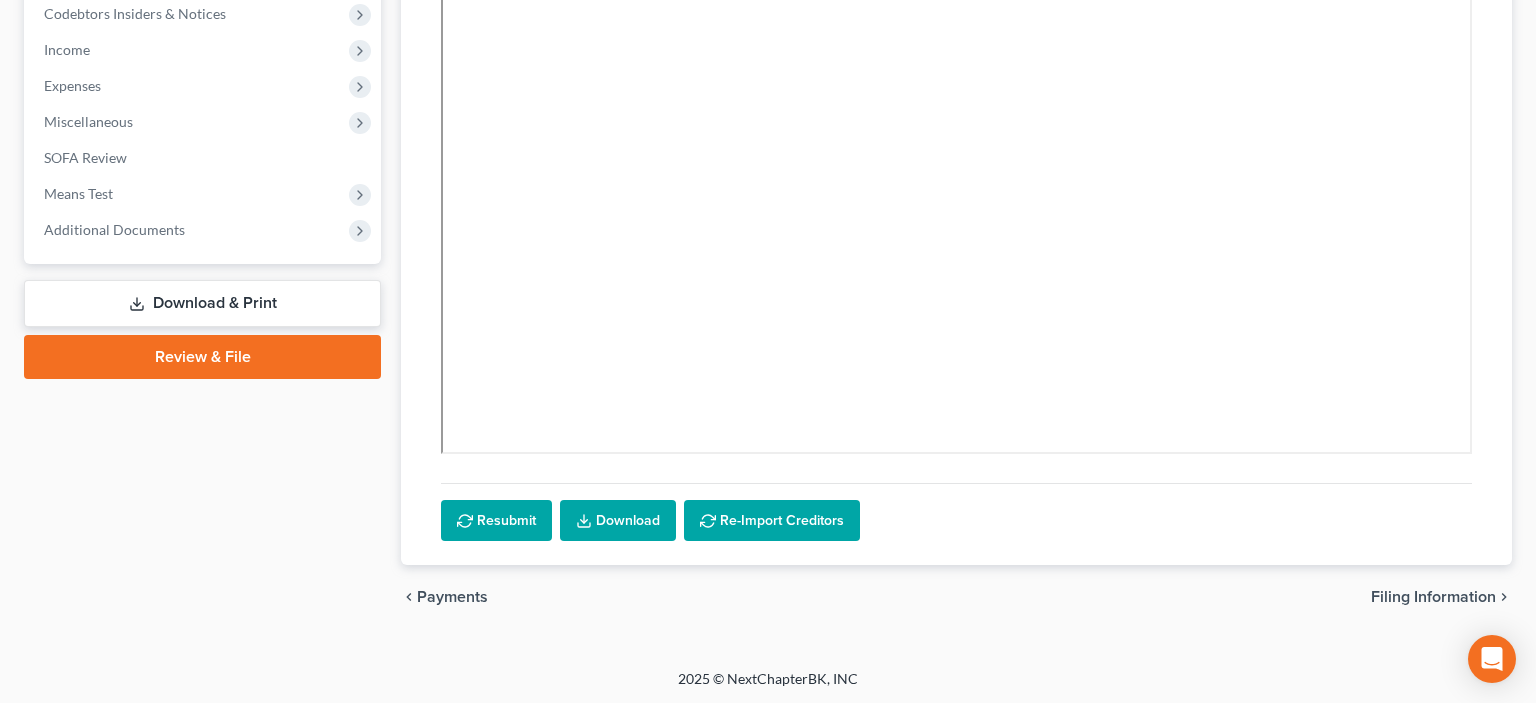click on "Review & File" at bounding box center (202, 357) 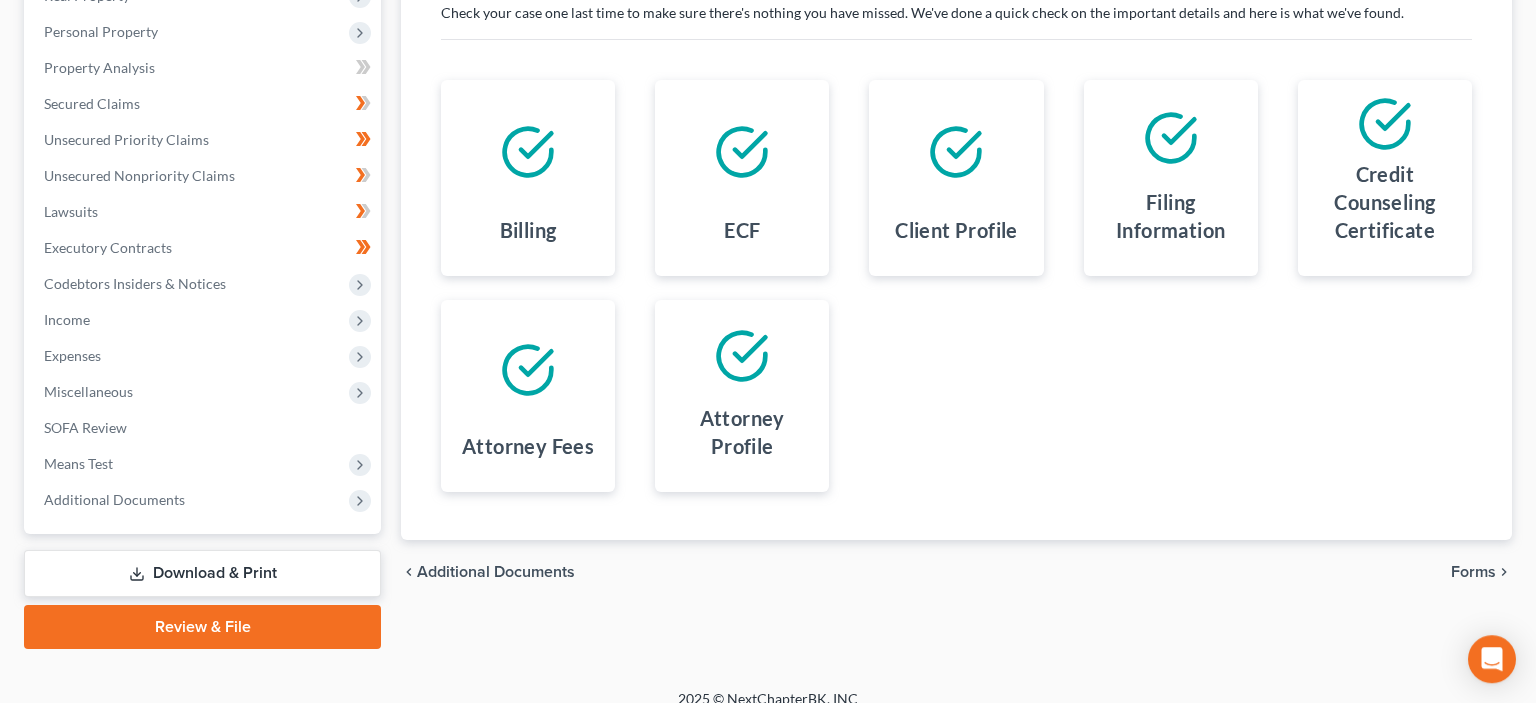 scroll, scrollTop: 357, scrollLeft: 0, axis: vertical 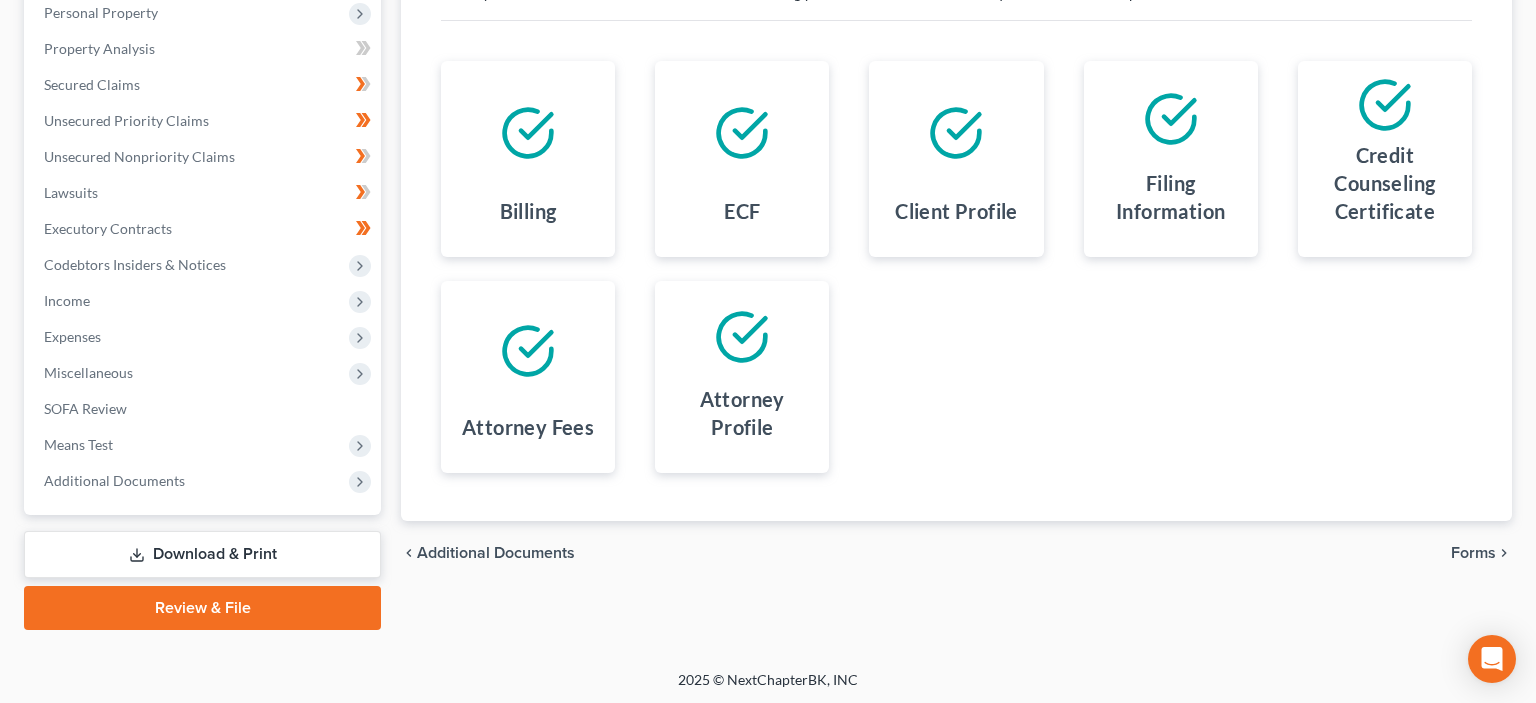 click on "Forms" at bounding box center (1473, 553) 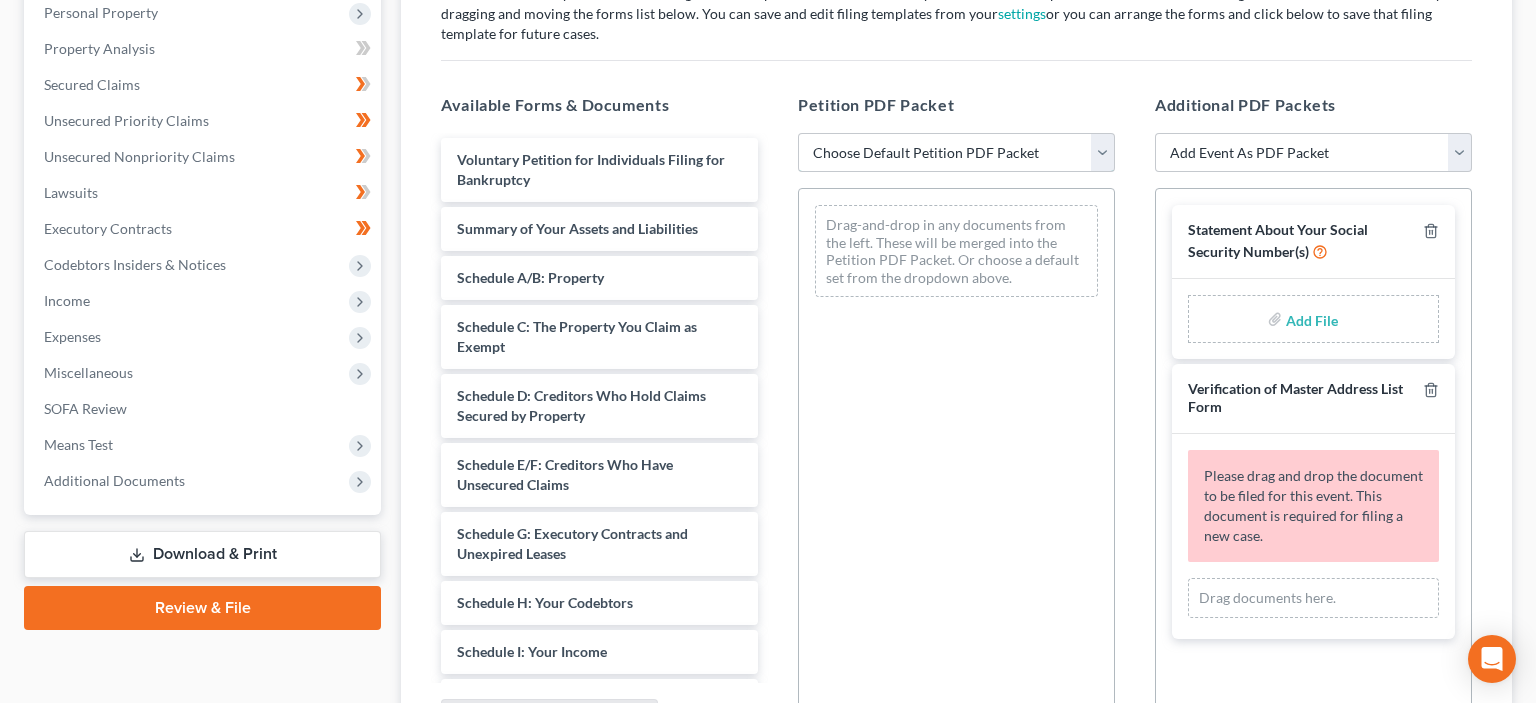 click on "Choose Default Petition PDF Packet Complete Bankruptcy Petition (all forms and schedules) Emergency Filing (Voluntary Petition and Creditor List Only) Standard CH7" at bounding box center [956, 153] 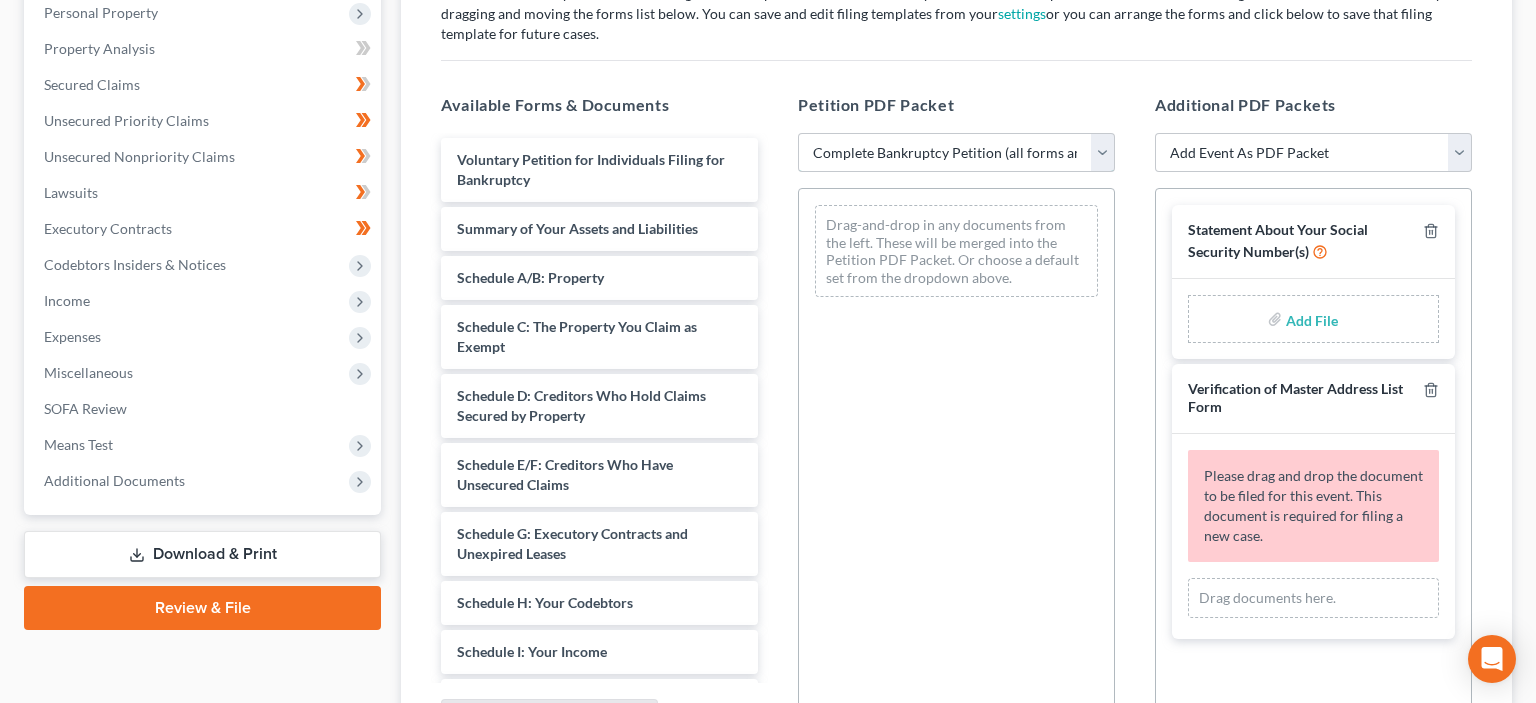 click on "Complete Bankruptcy Petition (all forms and schedules)" at bounding box center (0, 0) 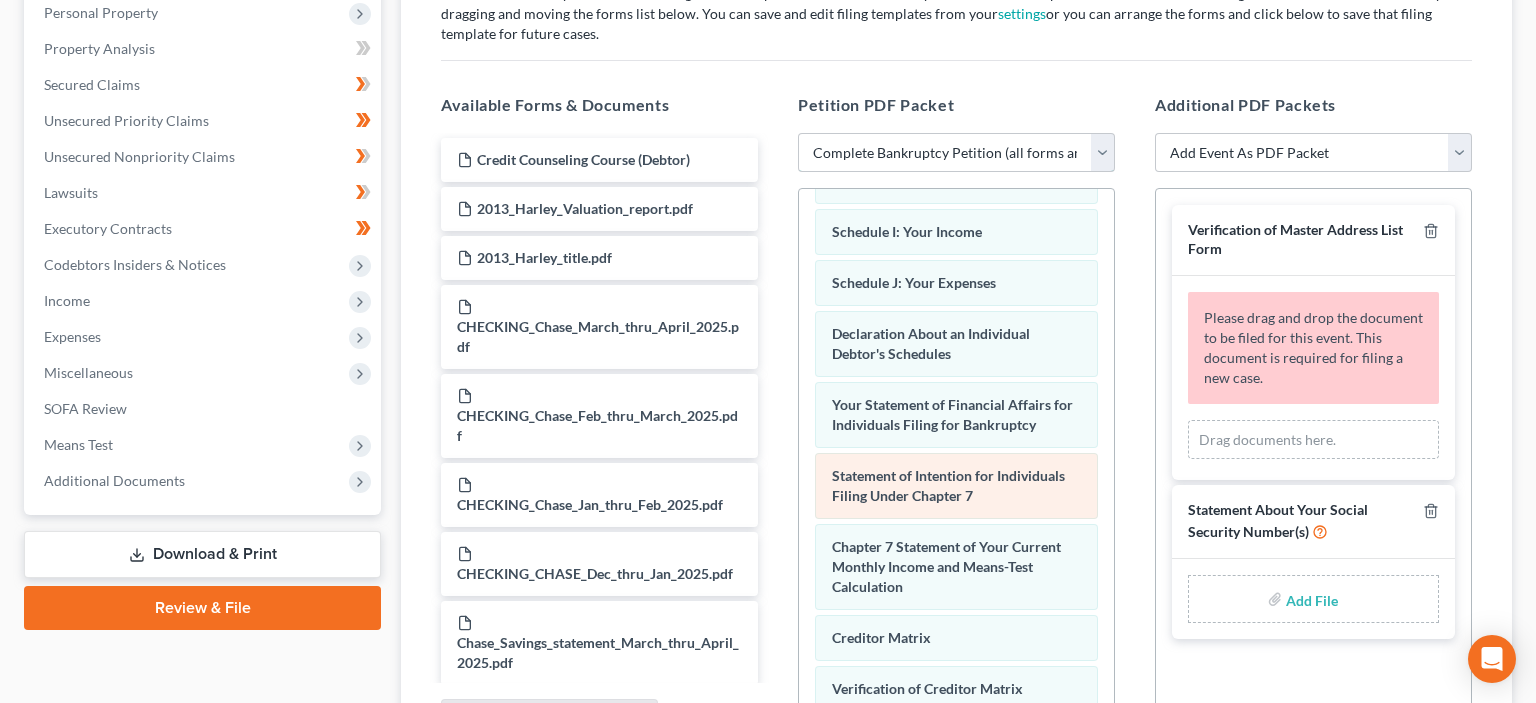 scroll, scrollTop: 605, scrollLeft: 0, axis: vertical 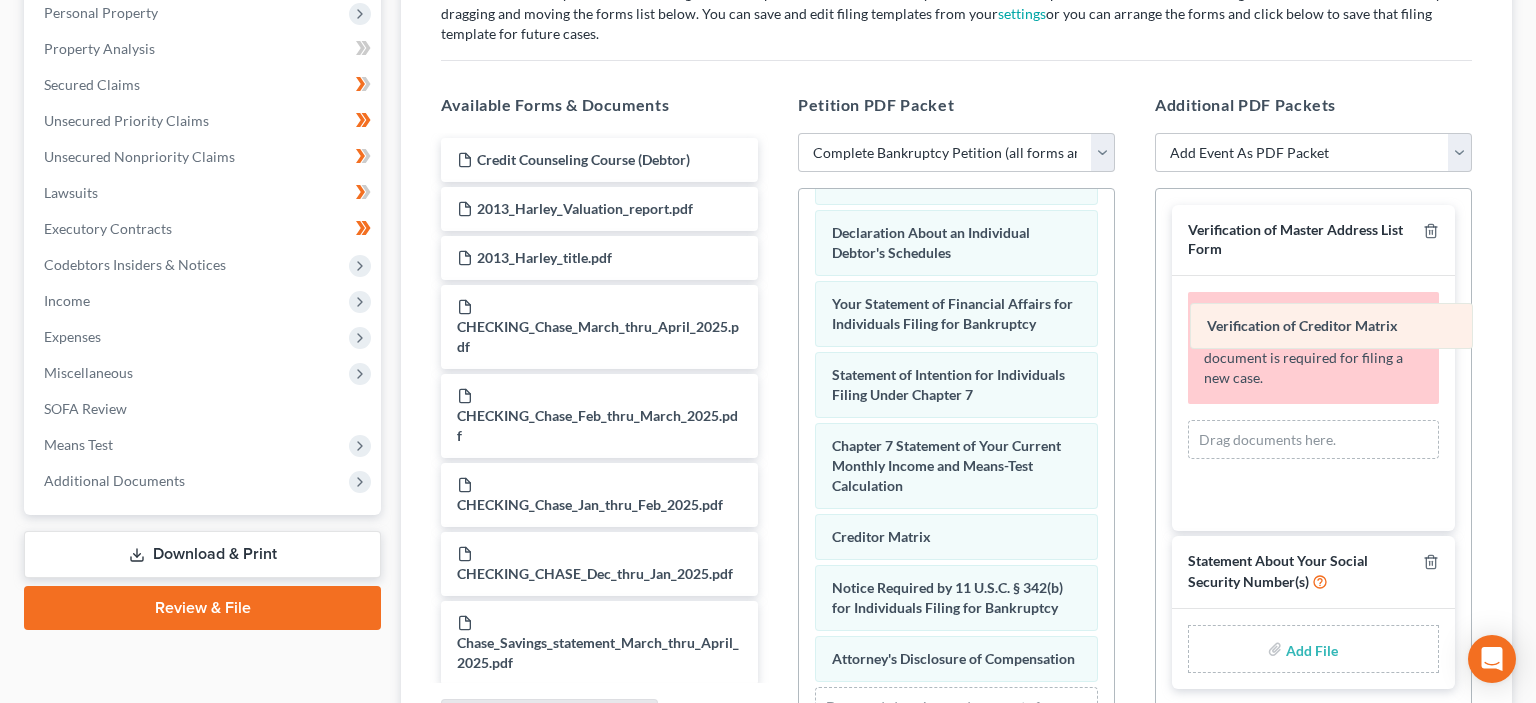 drag, startPoint x: 959, startPoint y: 580, endPoint x: 1333, endPoint y: 322, distance: 454.3567 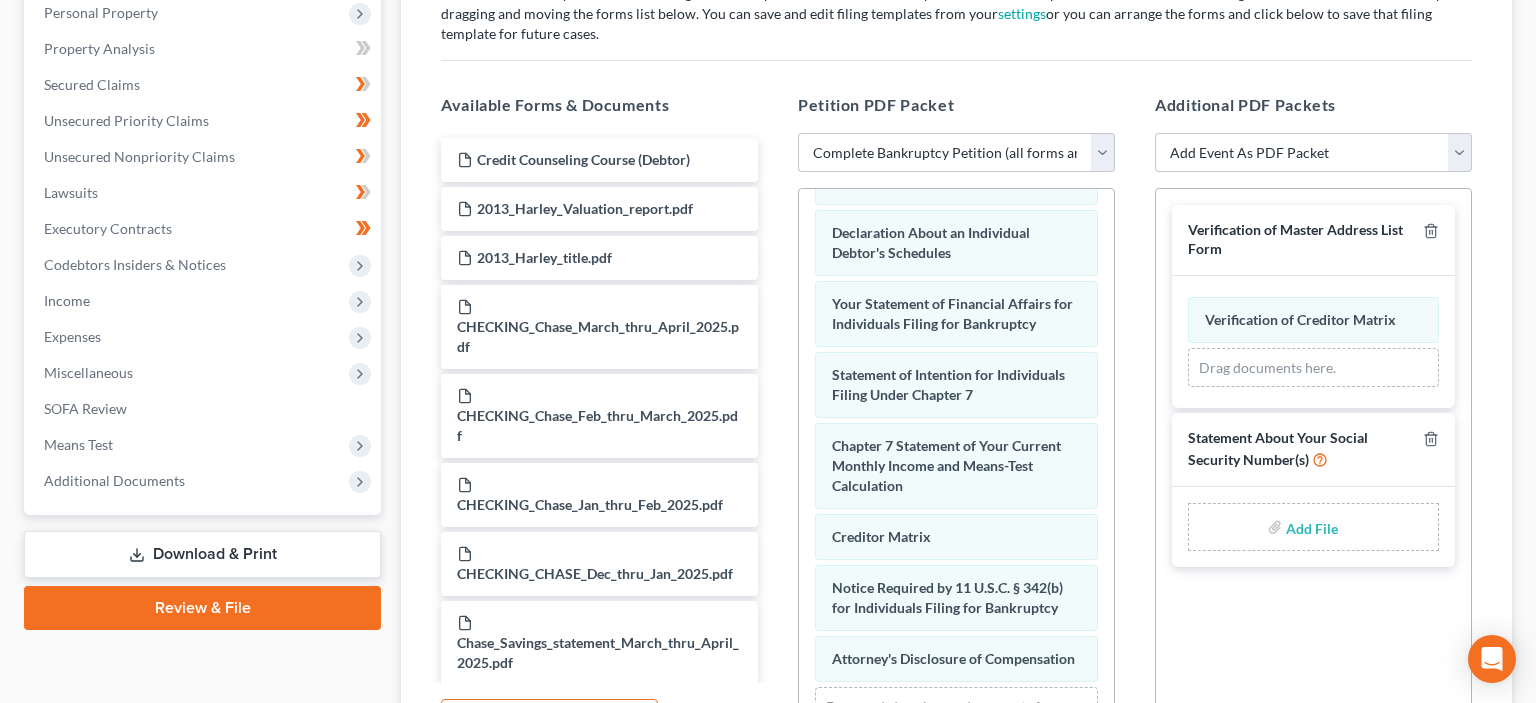 click at bounding box center (1310, 527) 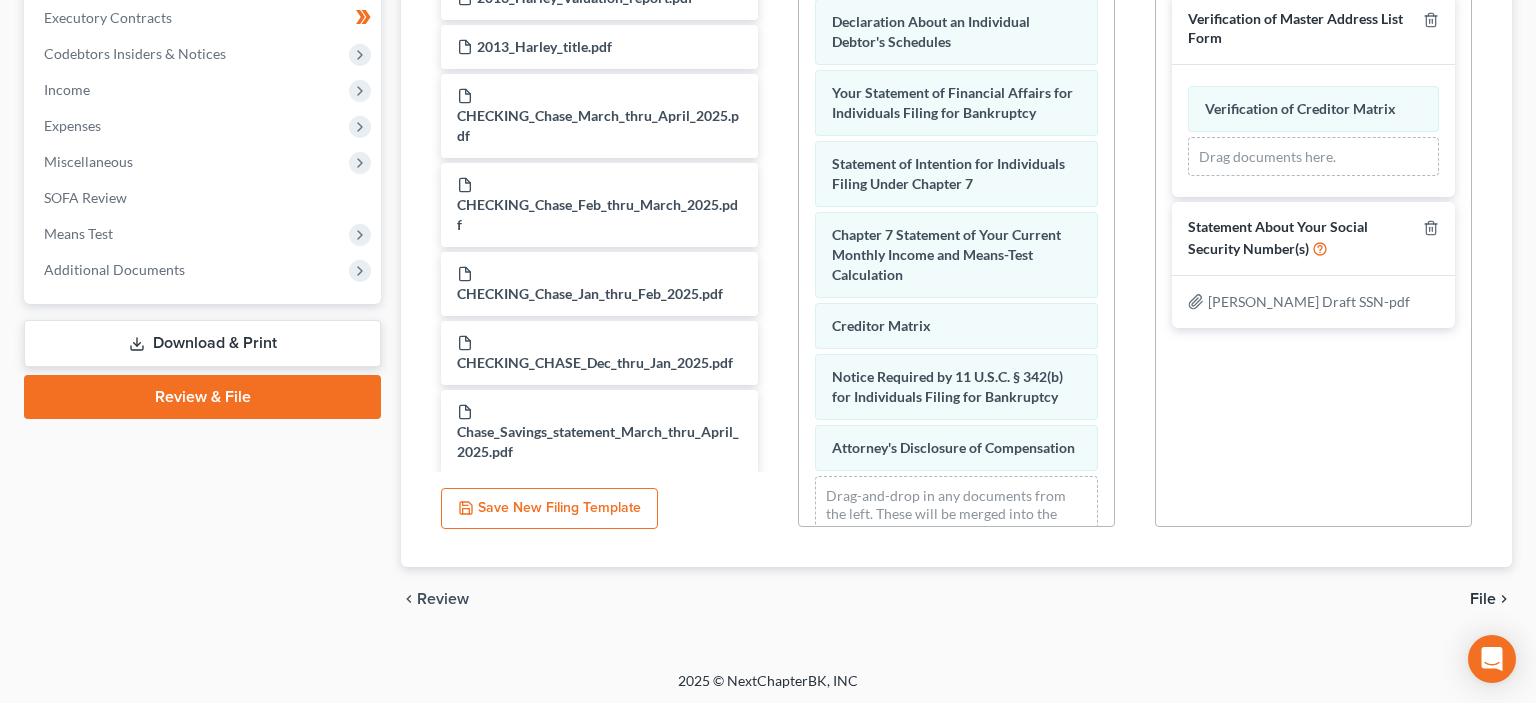 scroll, scrollTop: 570, scrollLeft: 0, axis: vertical 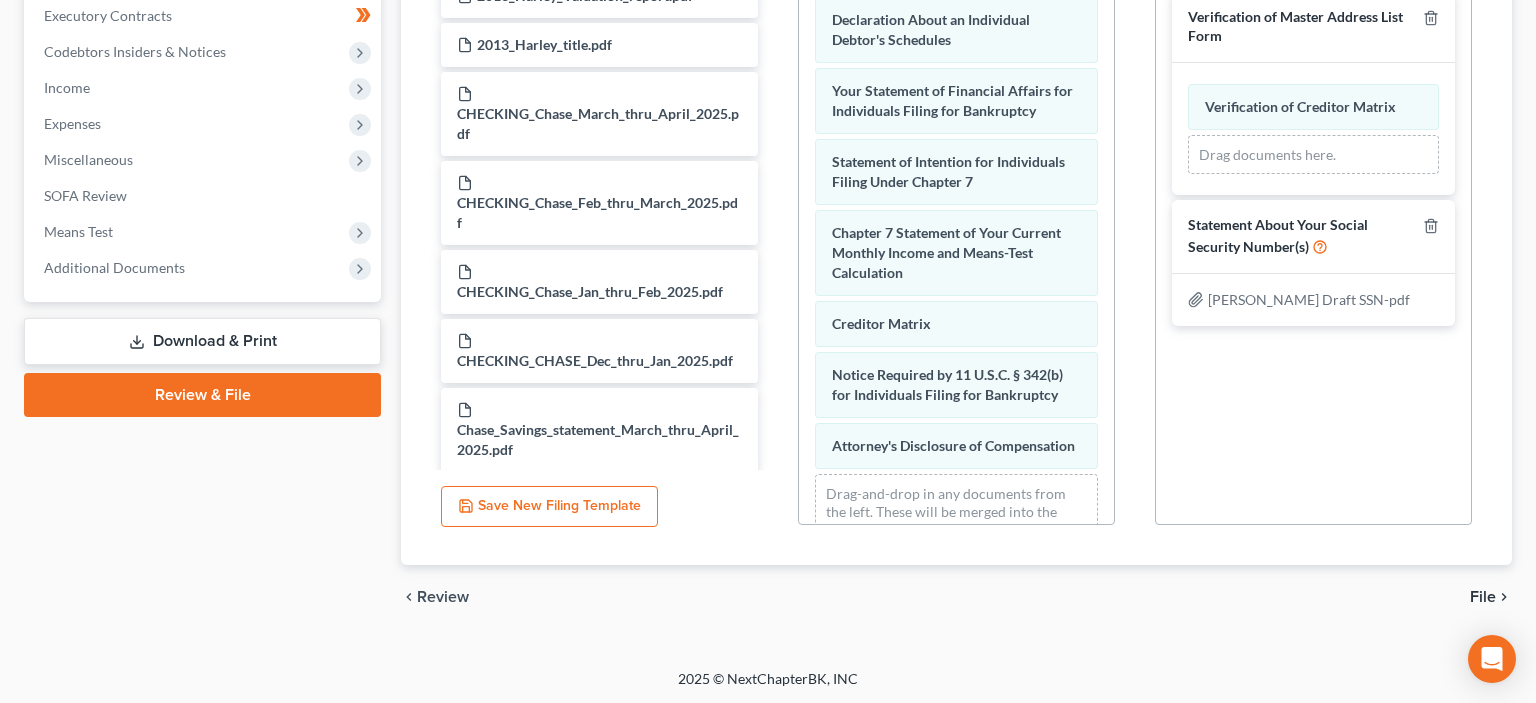 click on "File" at bounding box center (1483, 597) 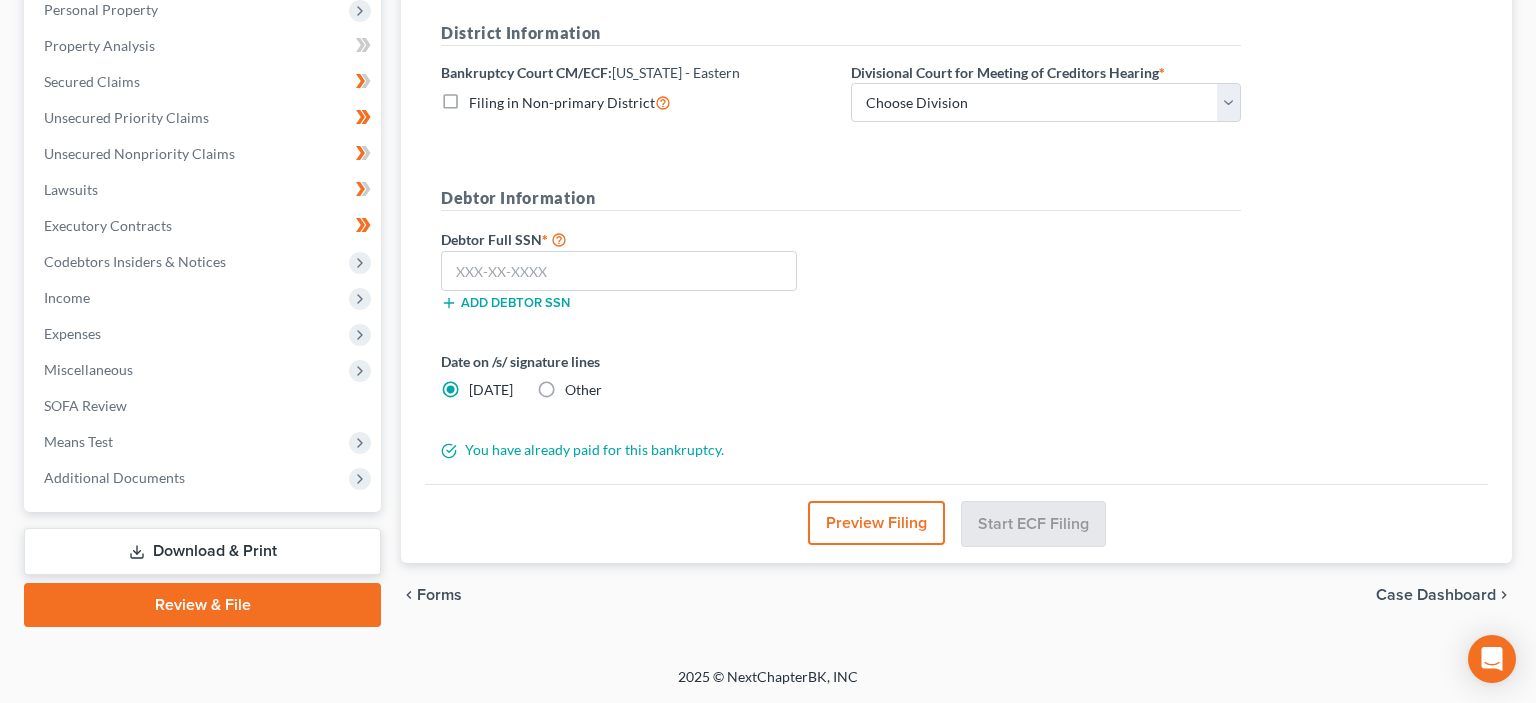 scroll, scrollTop: 357, scrollLeft: 0, axis: vertical 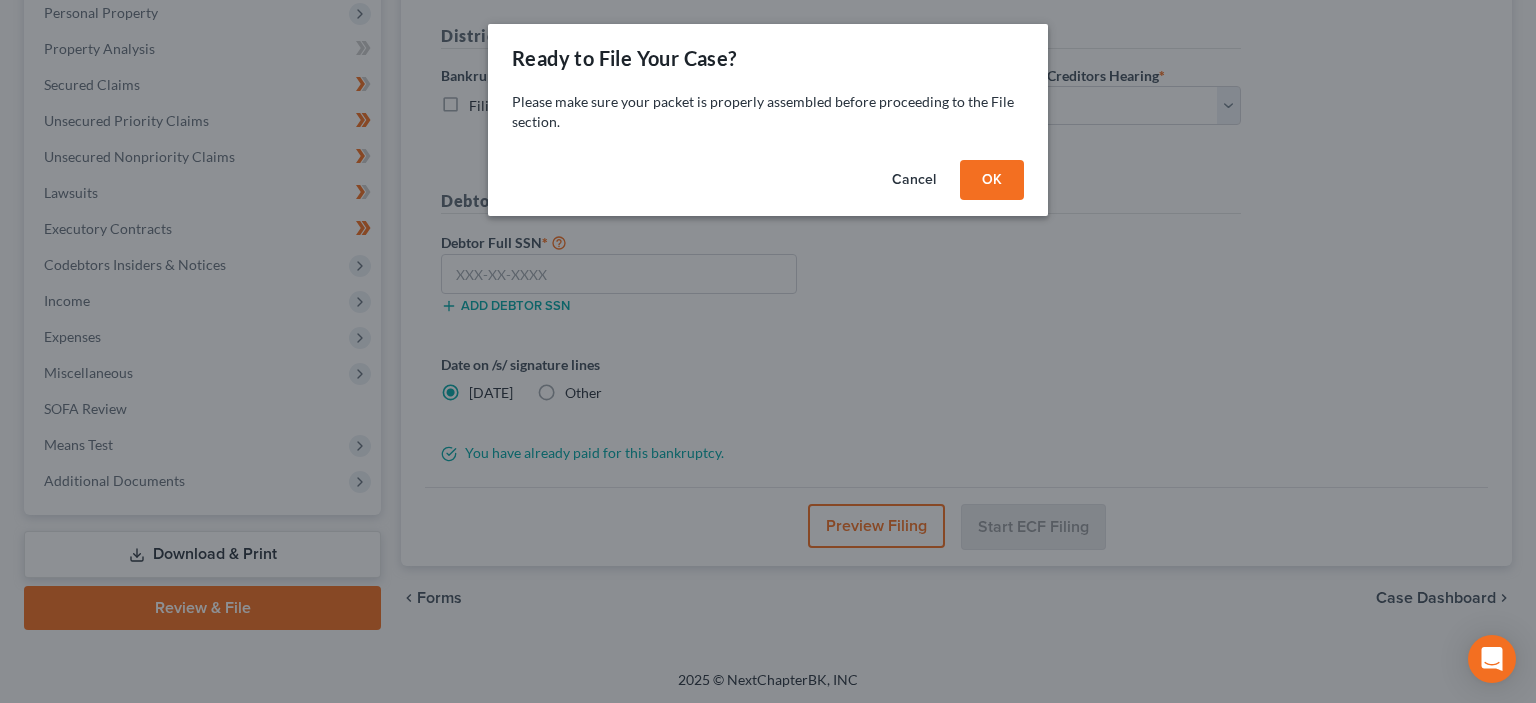 click on "OK" at bounding box center (992, 180) 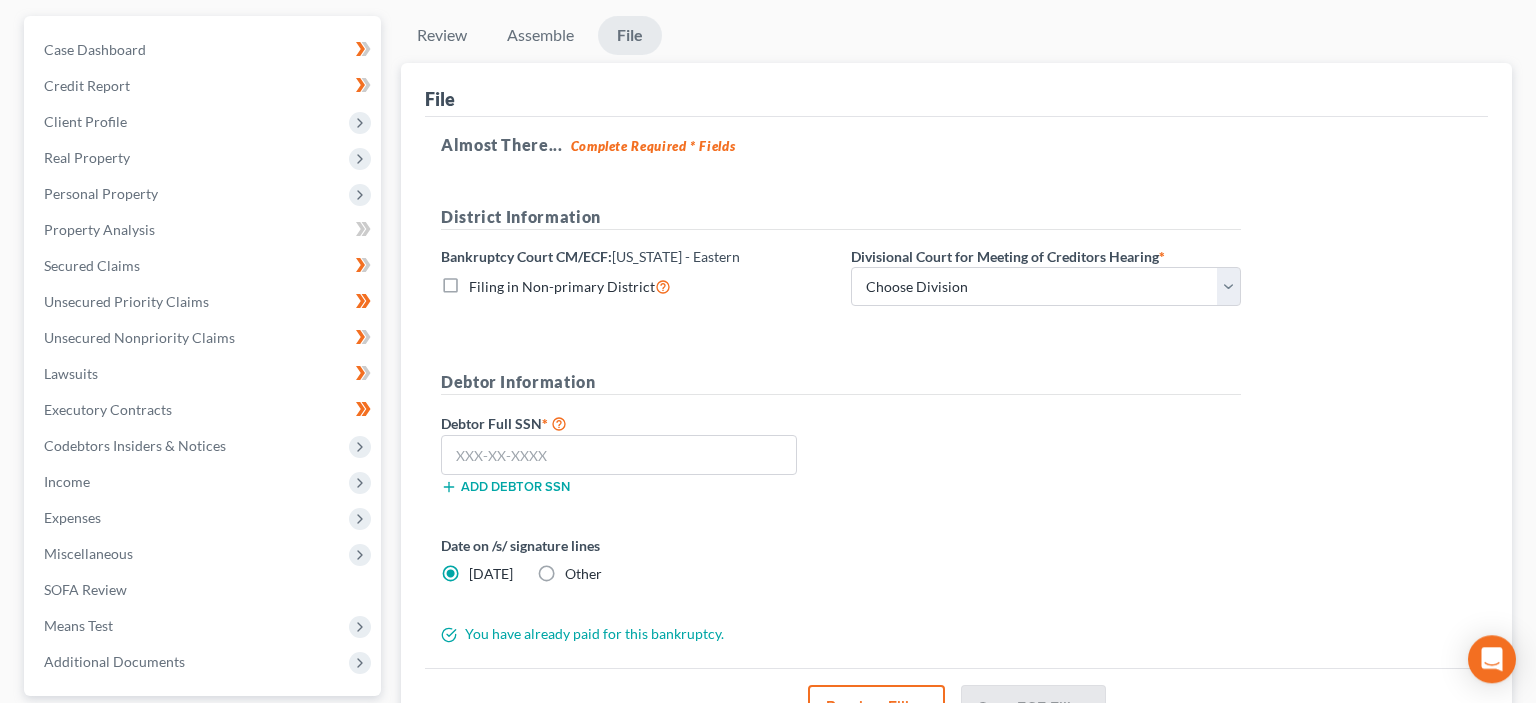 scroll, scrollTop: 146, scrollLeft: 0, axis: vertical 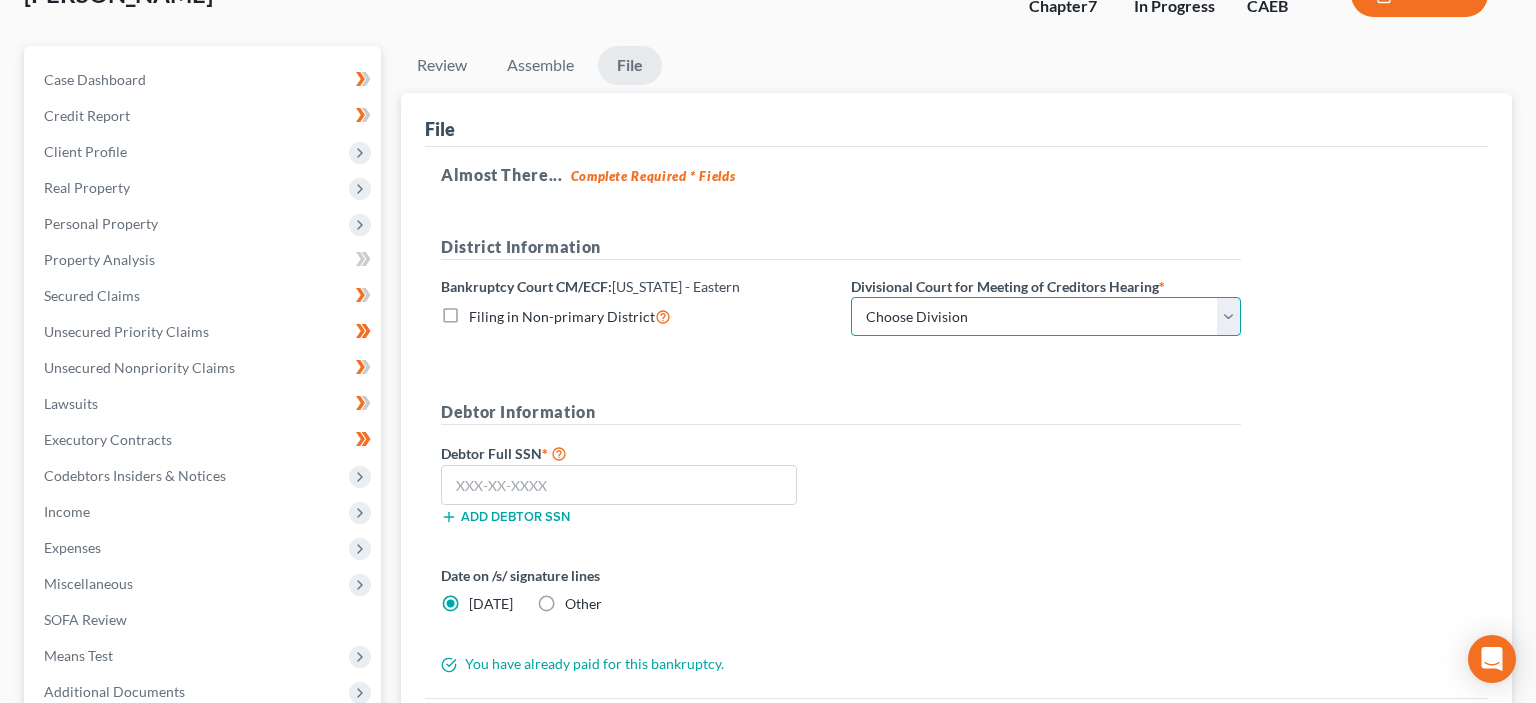 click on "Choose Division Fresno Modesto [GEOGRAPHIC_DATA]" at bounding box center [1046, 317] 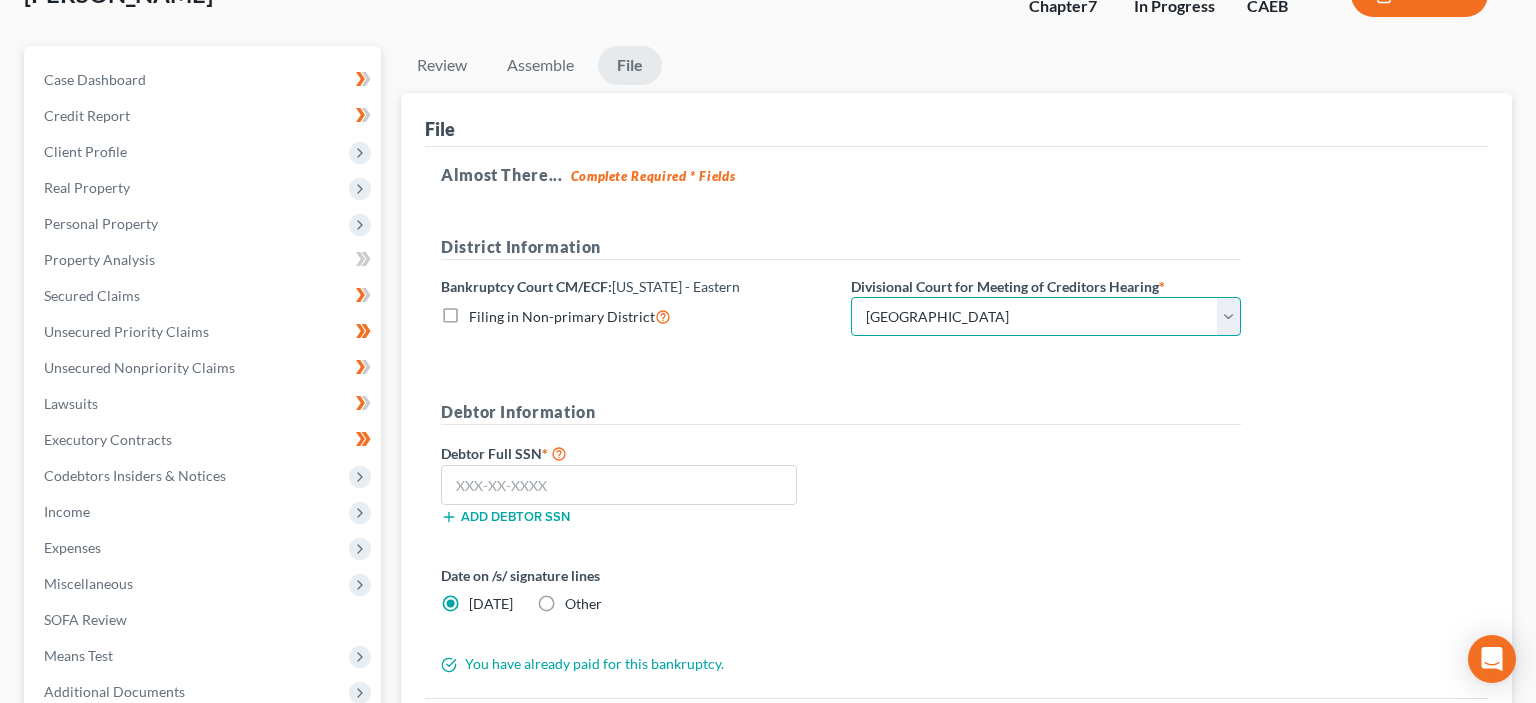 click on "[GEOGRAPHIC_DATA]" at bounding box center [0, 0] 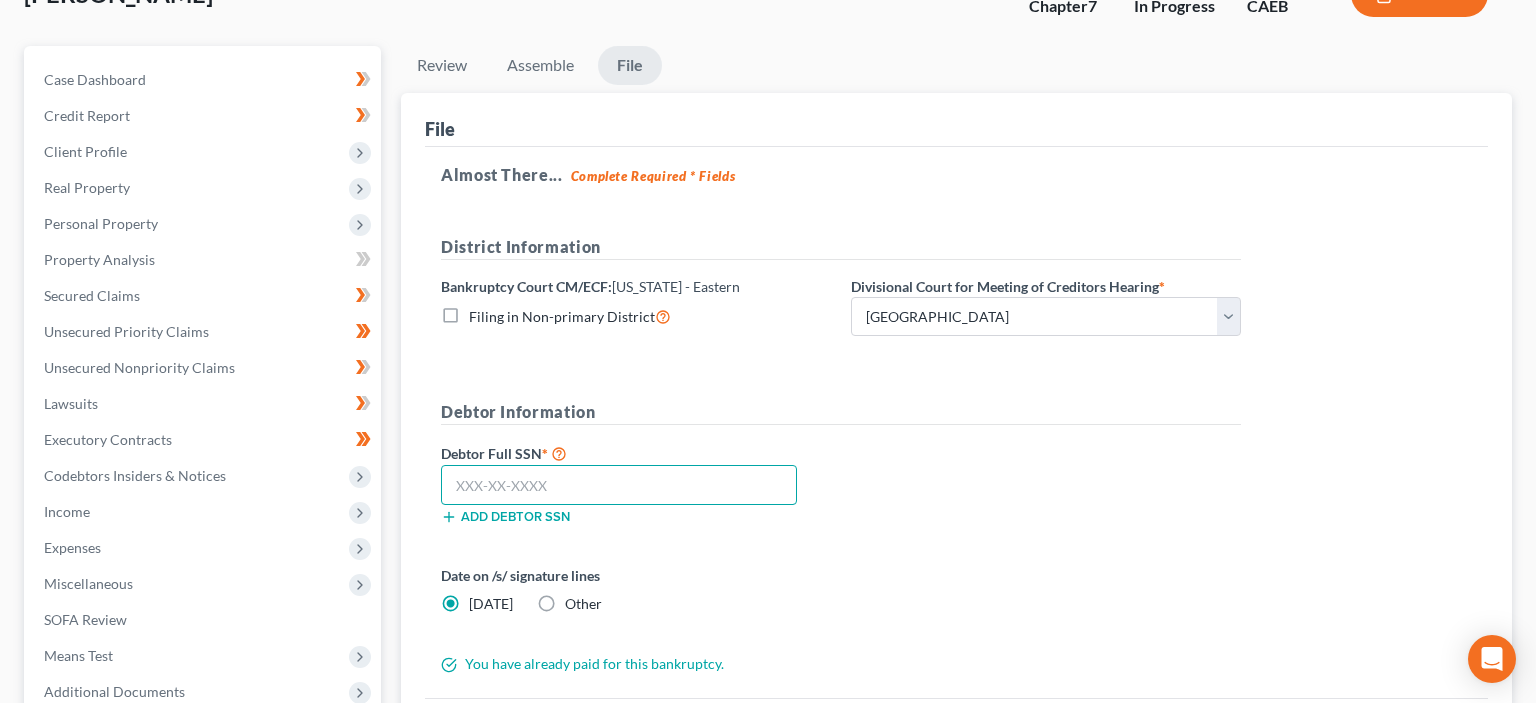 click at bounding box center [619, 485] 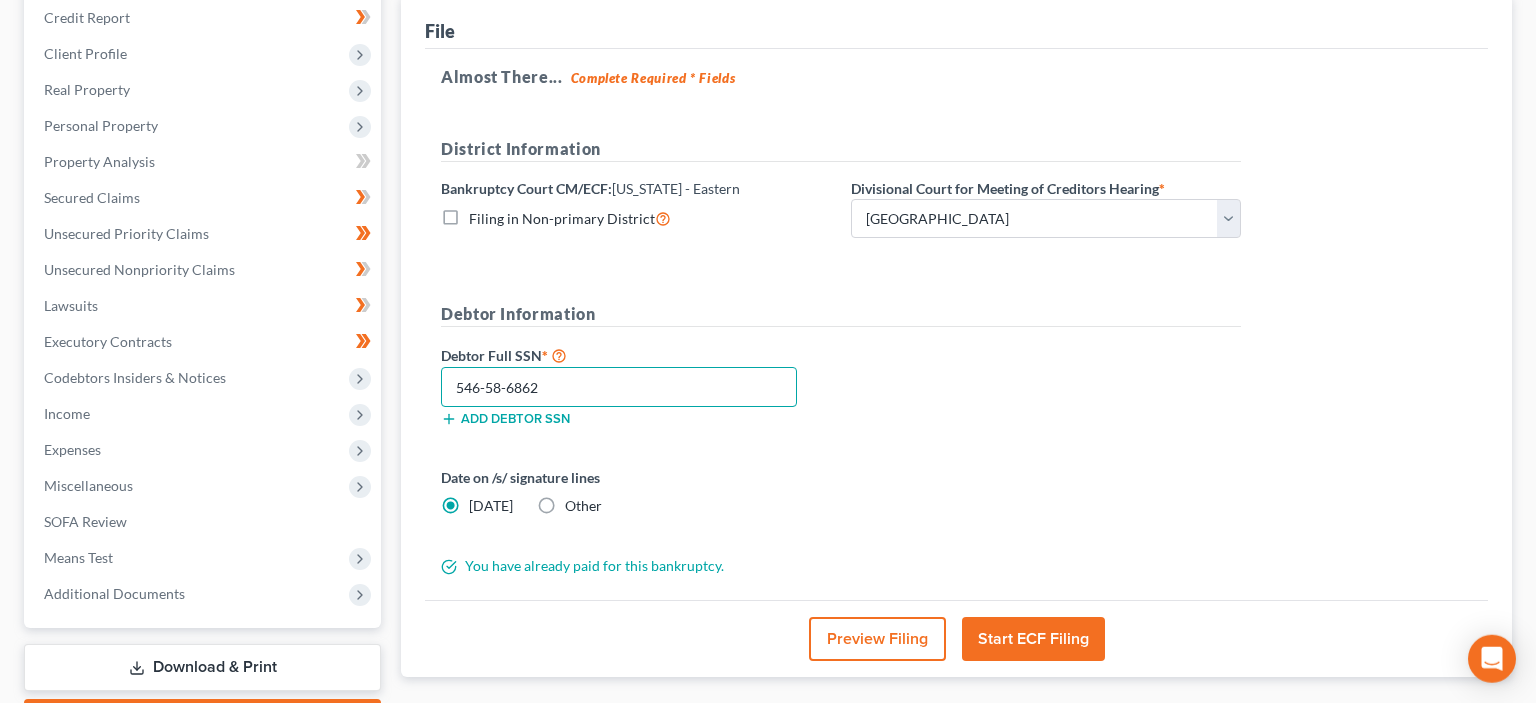 scroll, scrollTop: 357, scrollLeft: 0, axis: vertical 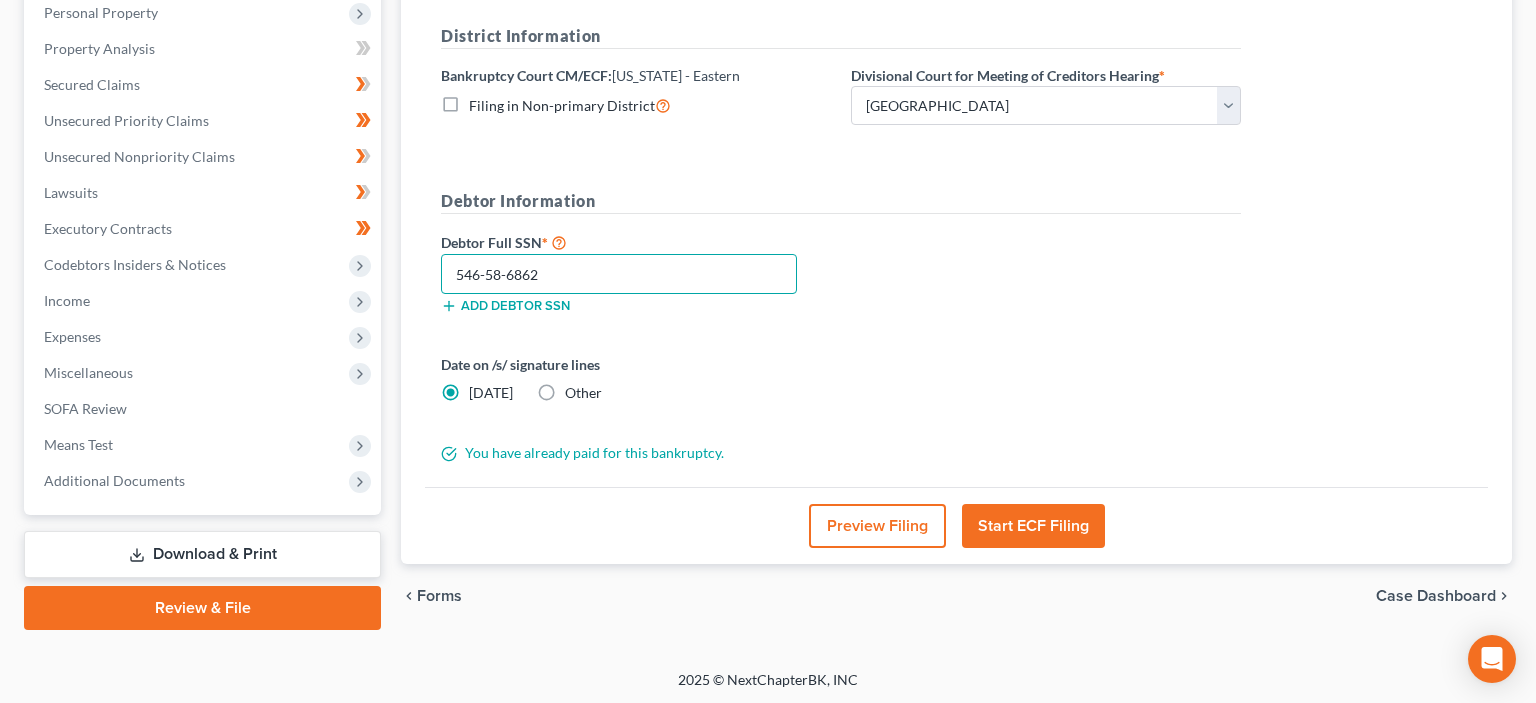 type on "546-58-6862" 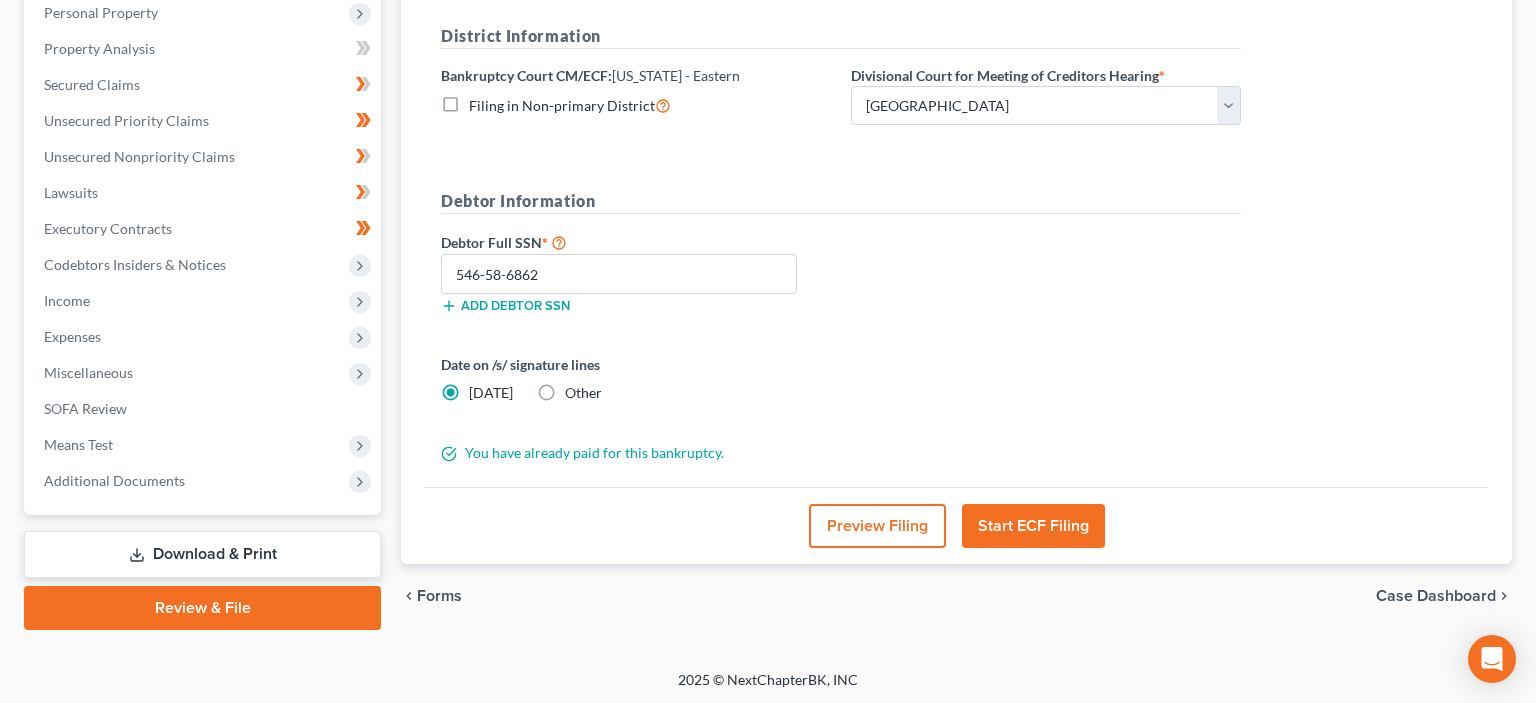 click on "Start ECF Filing" at bounding box center (1033, 526) 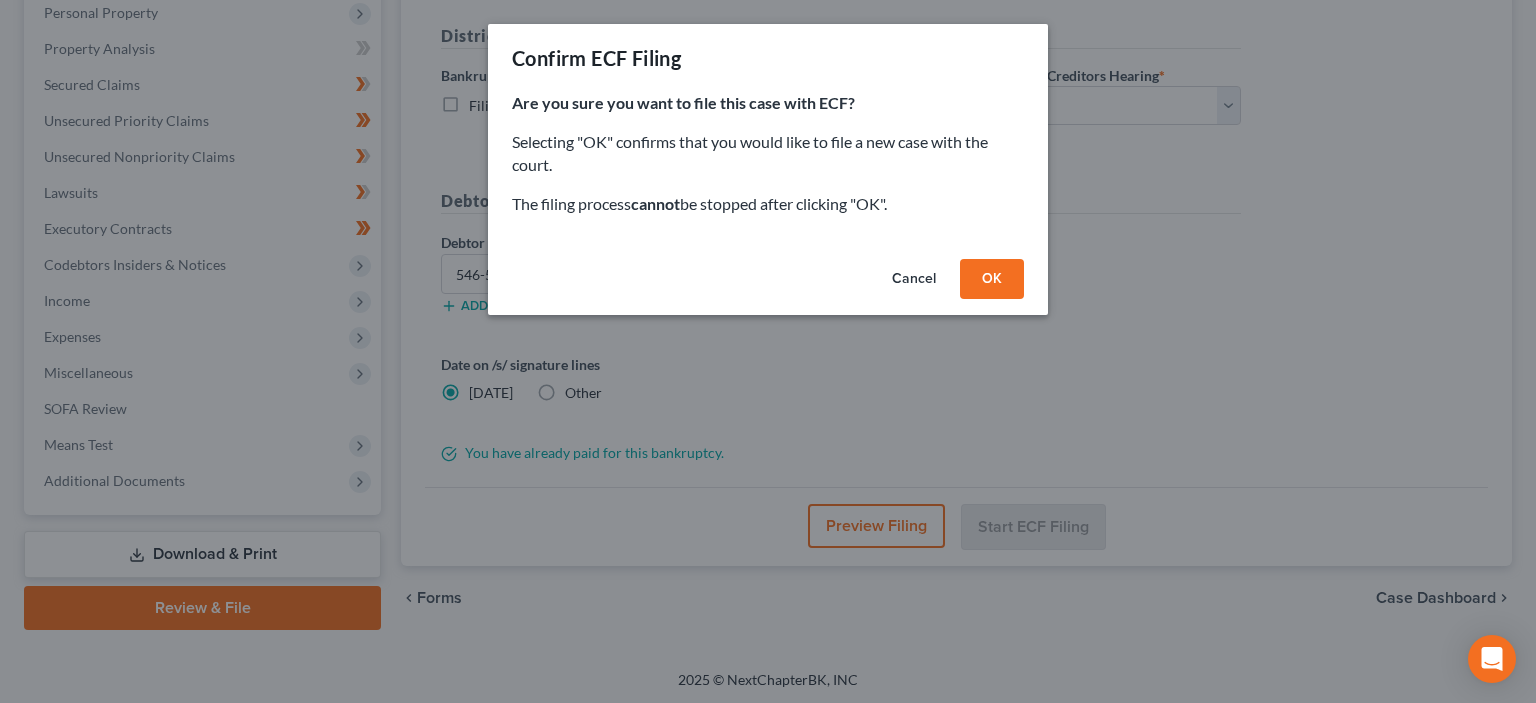 click on "OK" at bounding box center (992, 279) 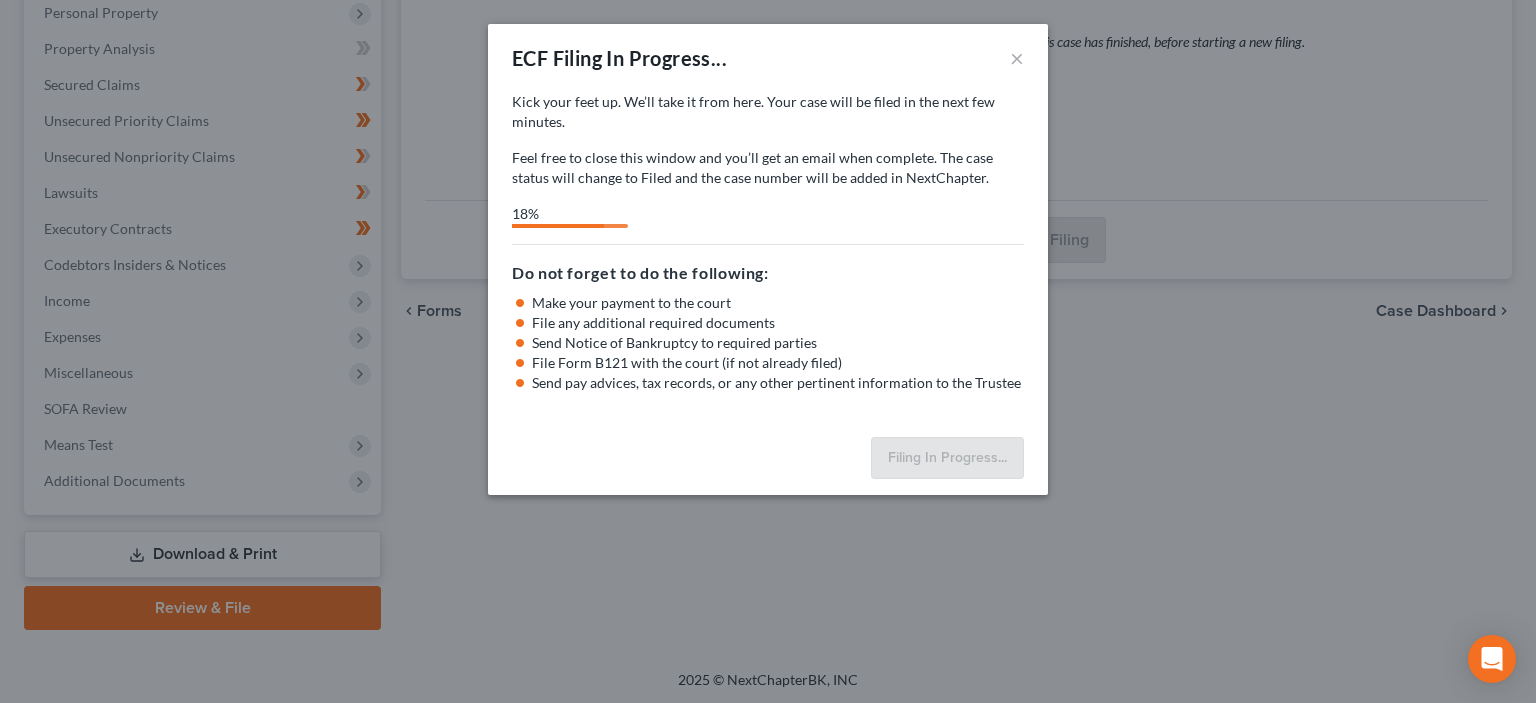 select on "2" 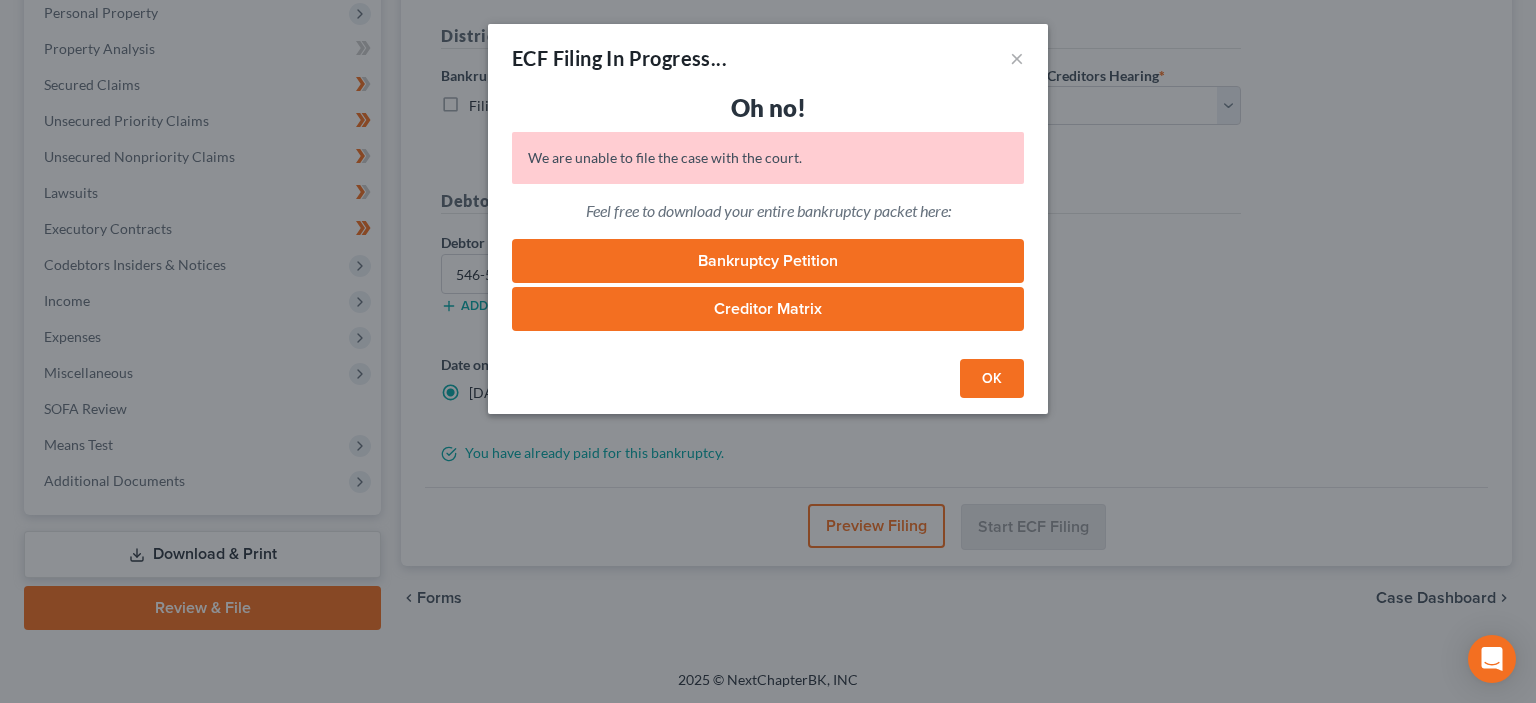 click on "Bankruptcy Petition" at bounding box center [768, 261] 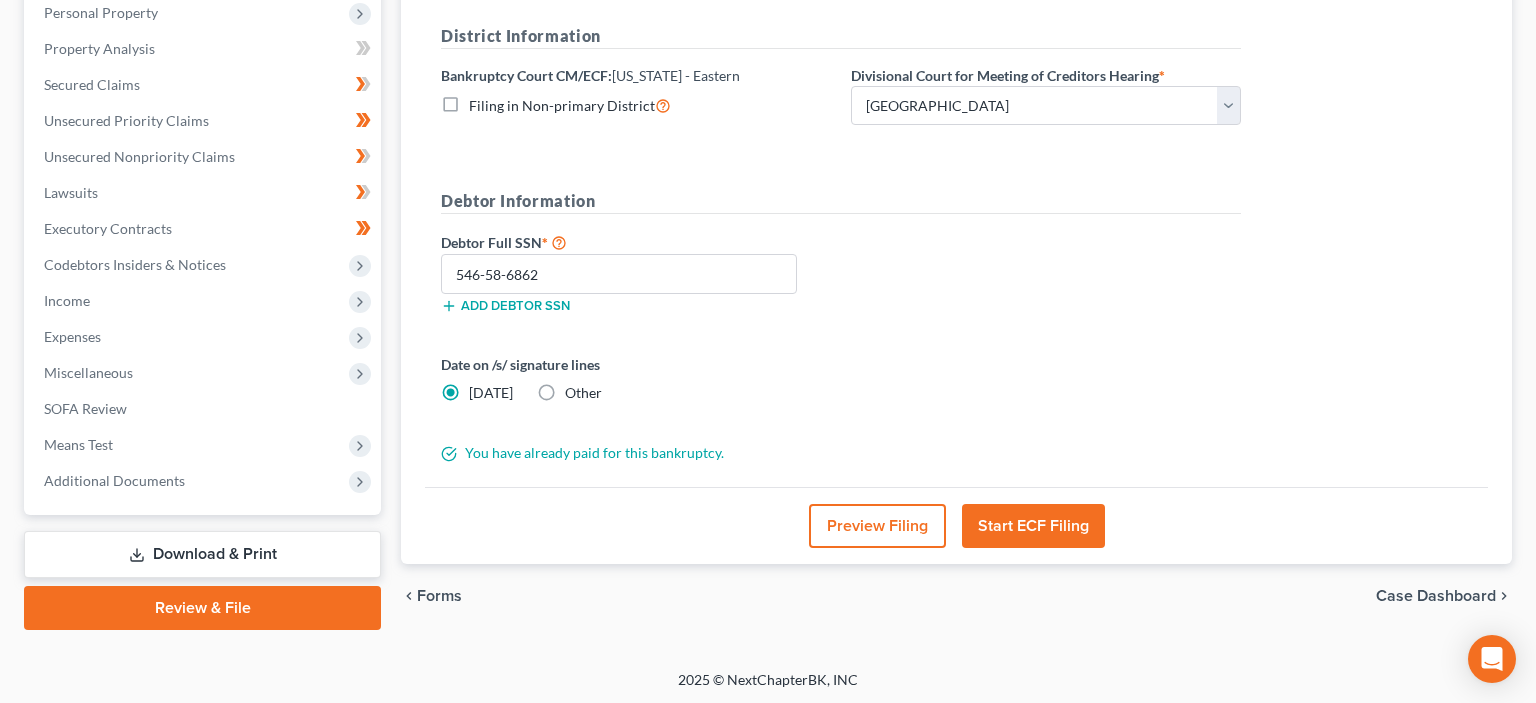 click on "Download & Print" at bounding box center [202, 554] 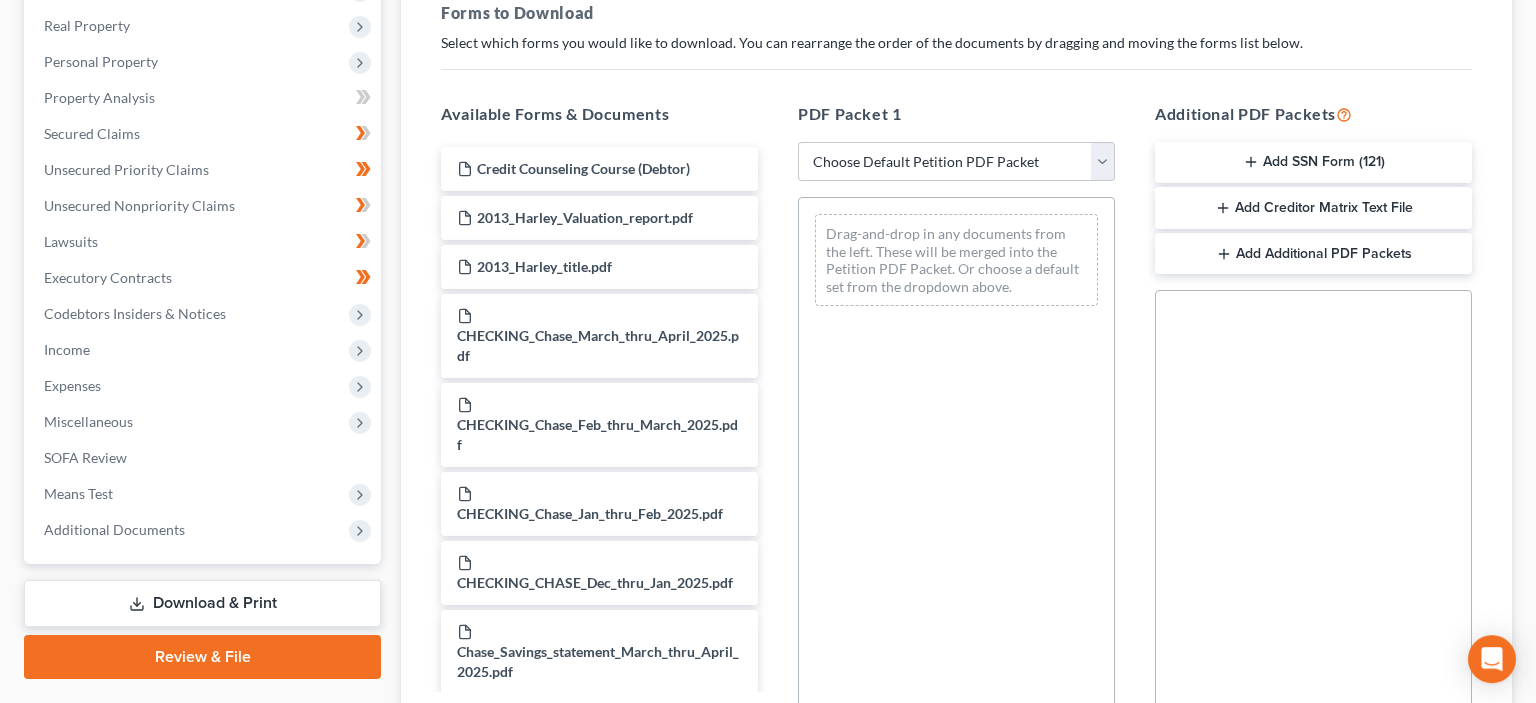 scroll, scrollTop: 316, scrollLeft: 0, axis: vertical 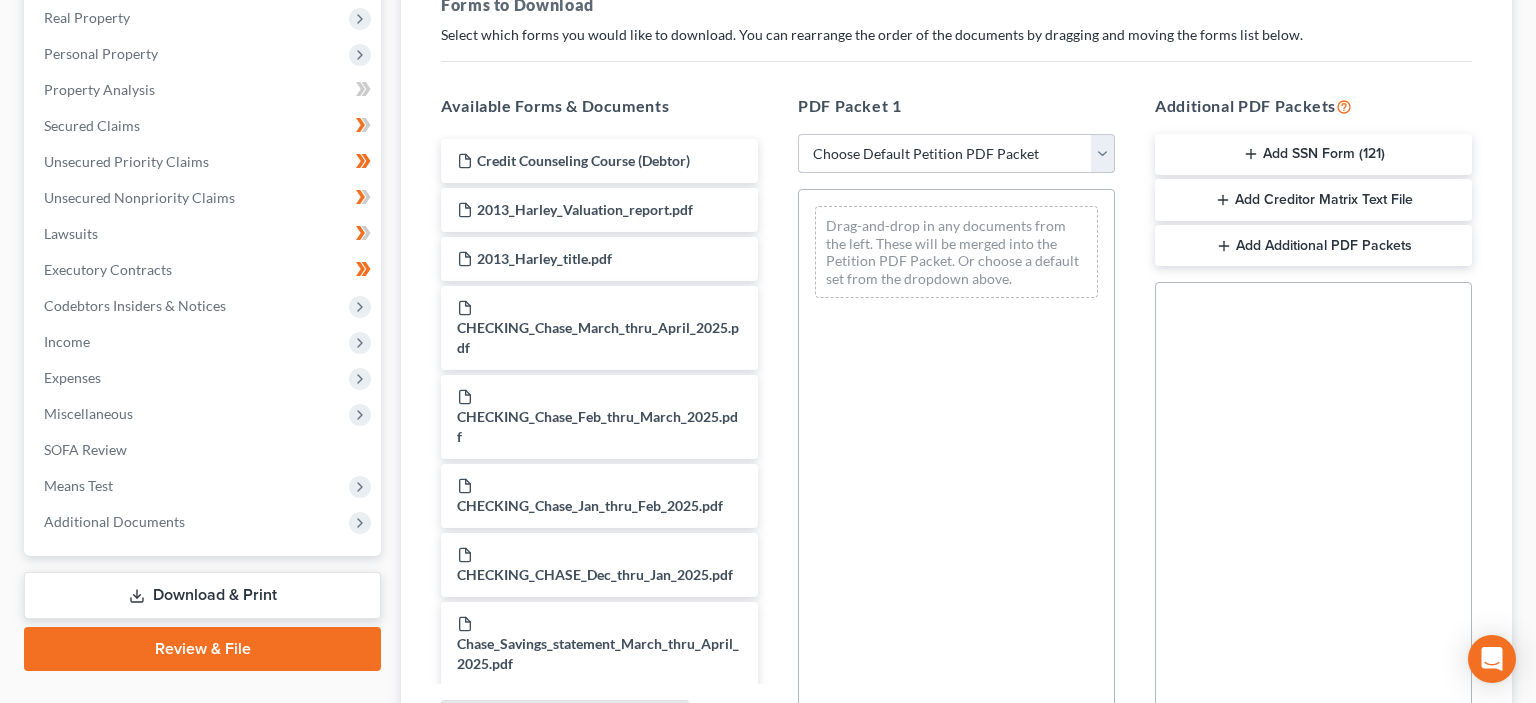click on "Choose Default Petition PDF Packet Complete Bankruptcy Petition (all forms and schedules) Emergency Filing Forms (Petition and Creditor List Only) Amended Forms Signature Pages Only Draft" at bounding box center (956, 154) 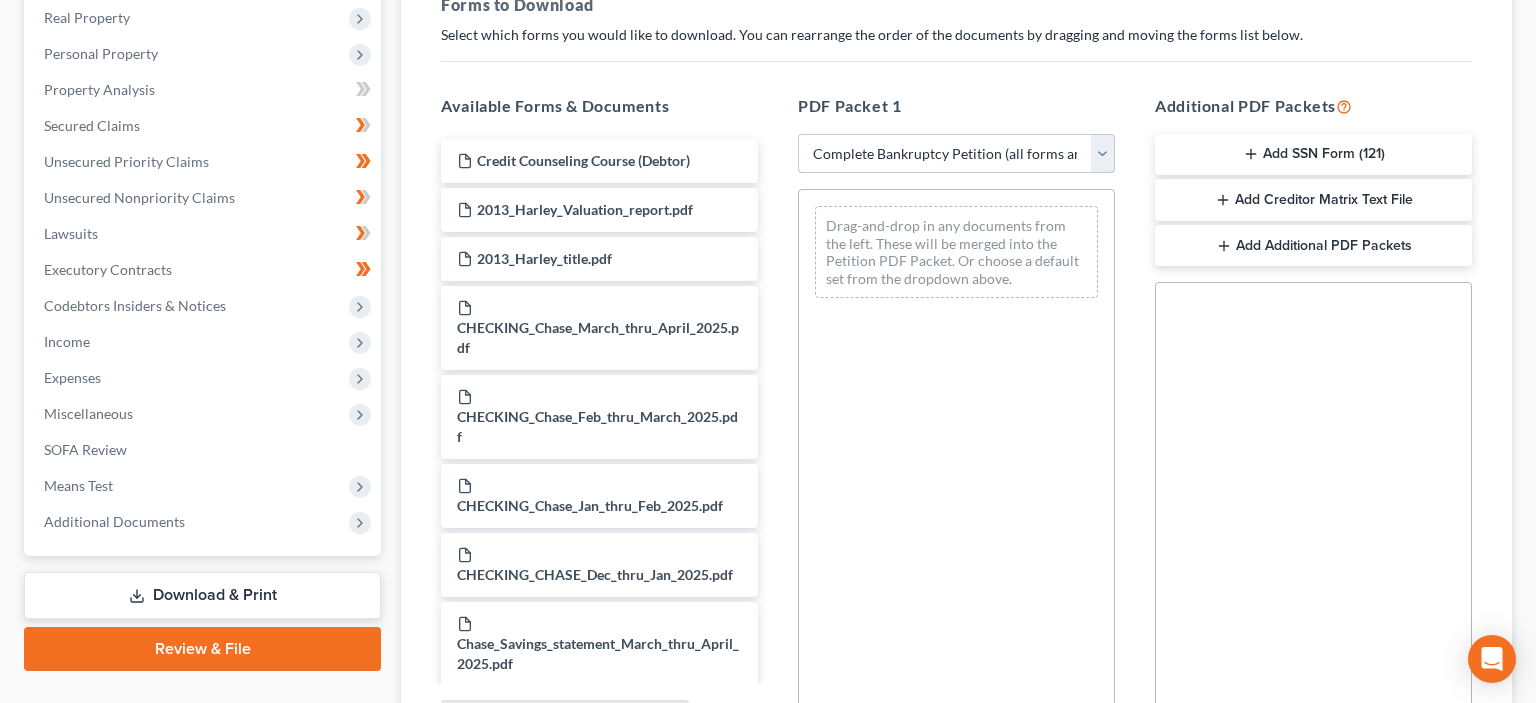 click on "Complete Bankruptcy Petition (all forms and schedules)" at bounding box center [0, 0] 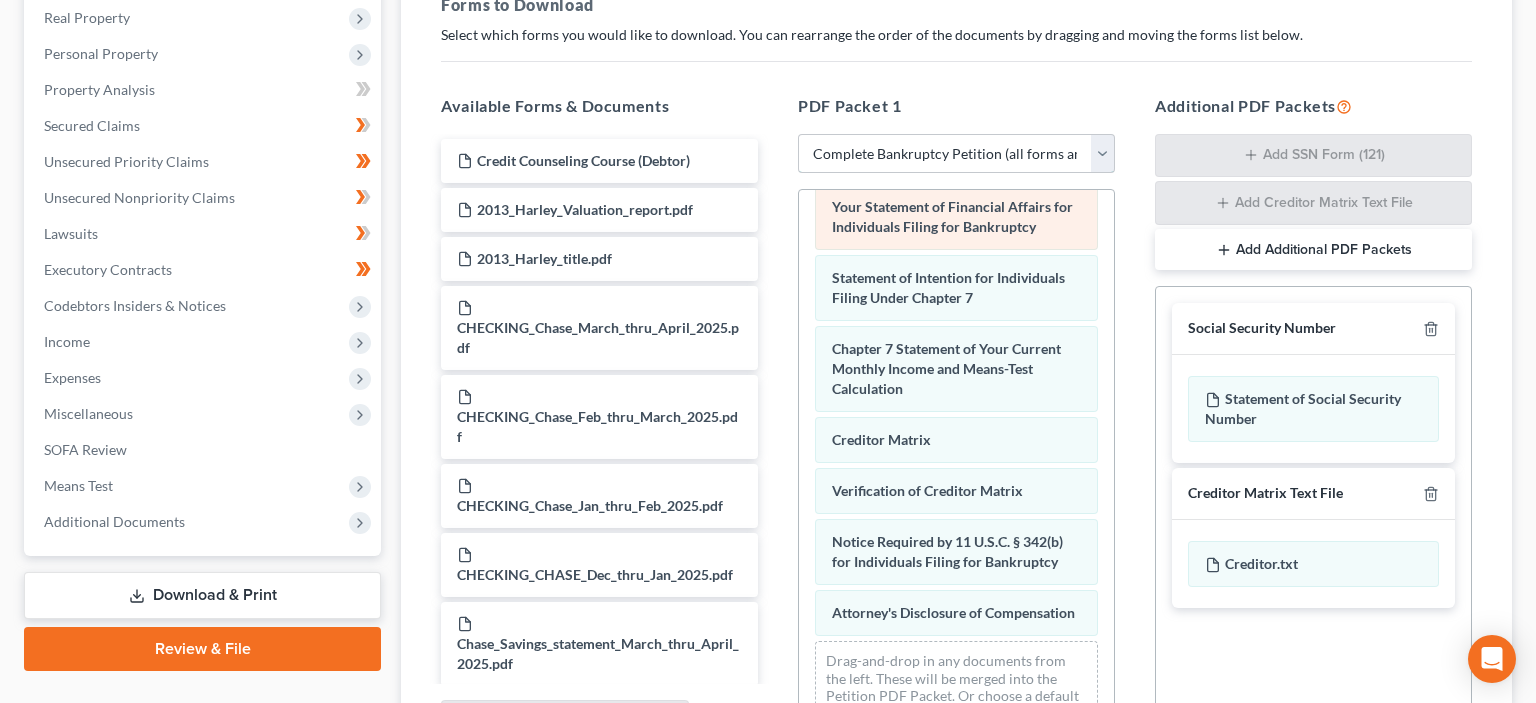 scroll, scrollTop: 706, scrollLeft: 0, axis: vertical 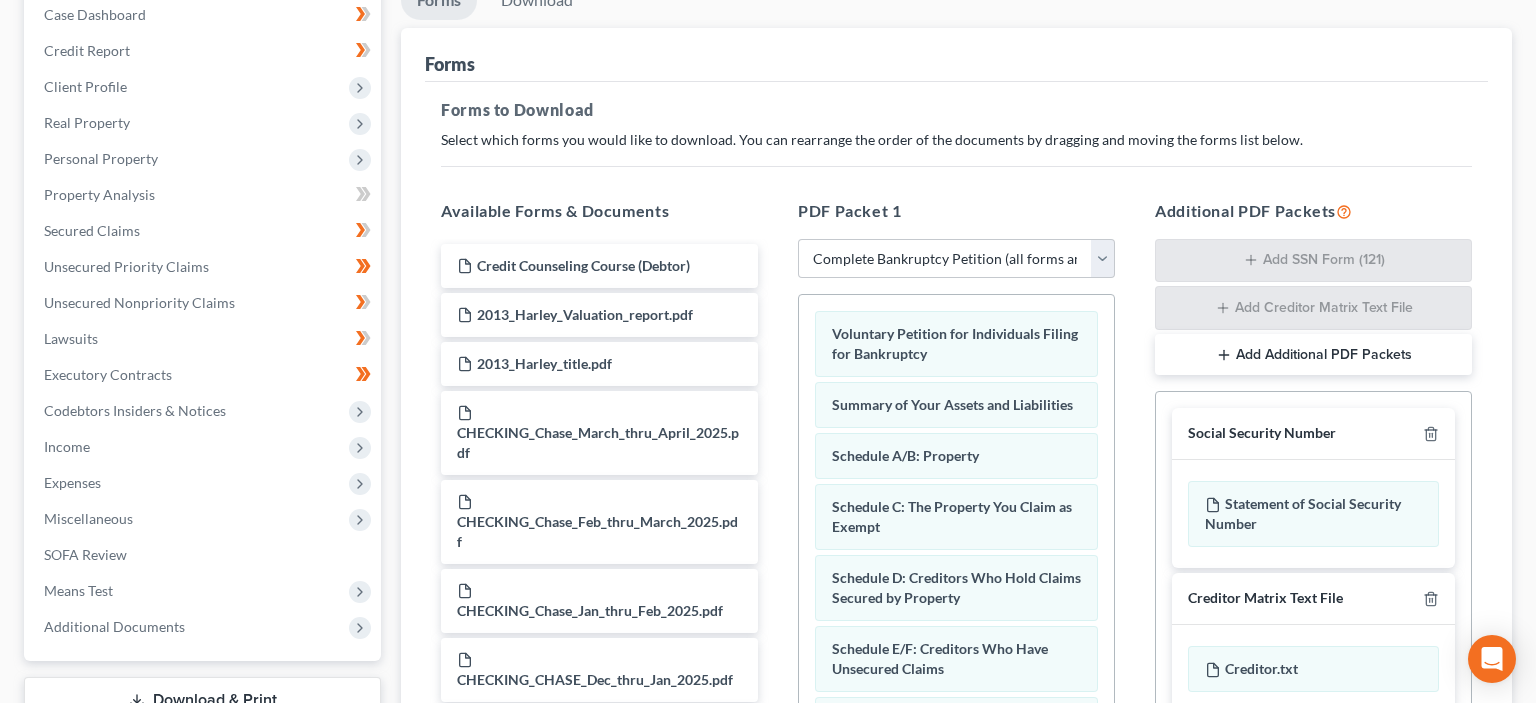 click on "Add Additional PDF Packets" at bounding box center (1313, 355) 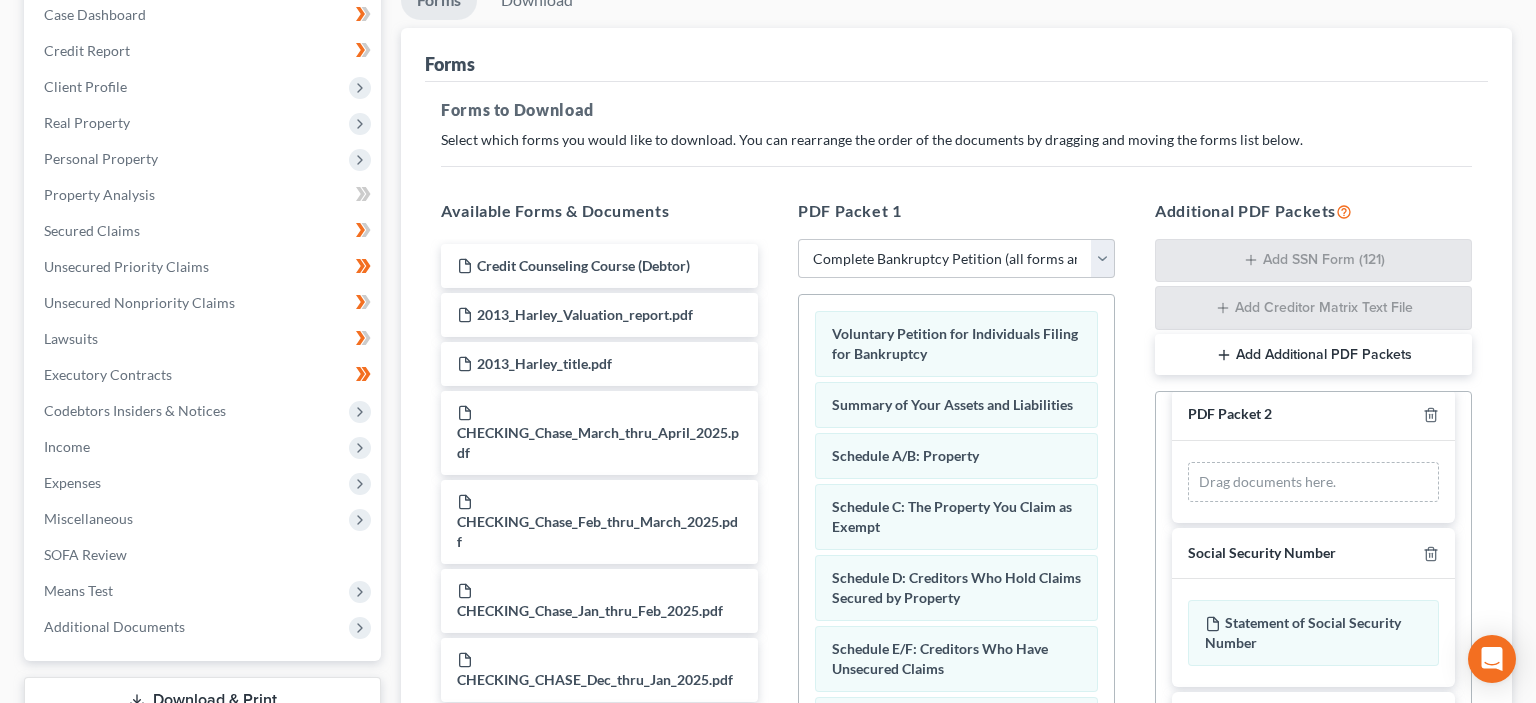 scroll, scrollTop: 0, scrollLeft: 0, axis: both 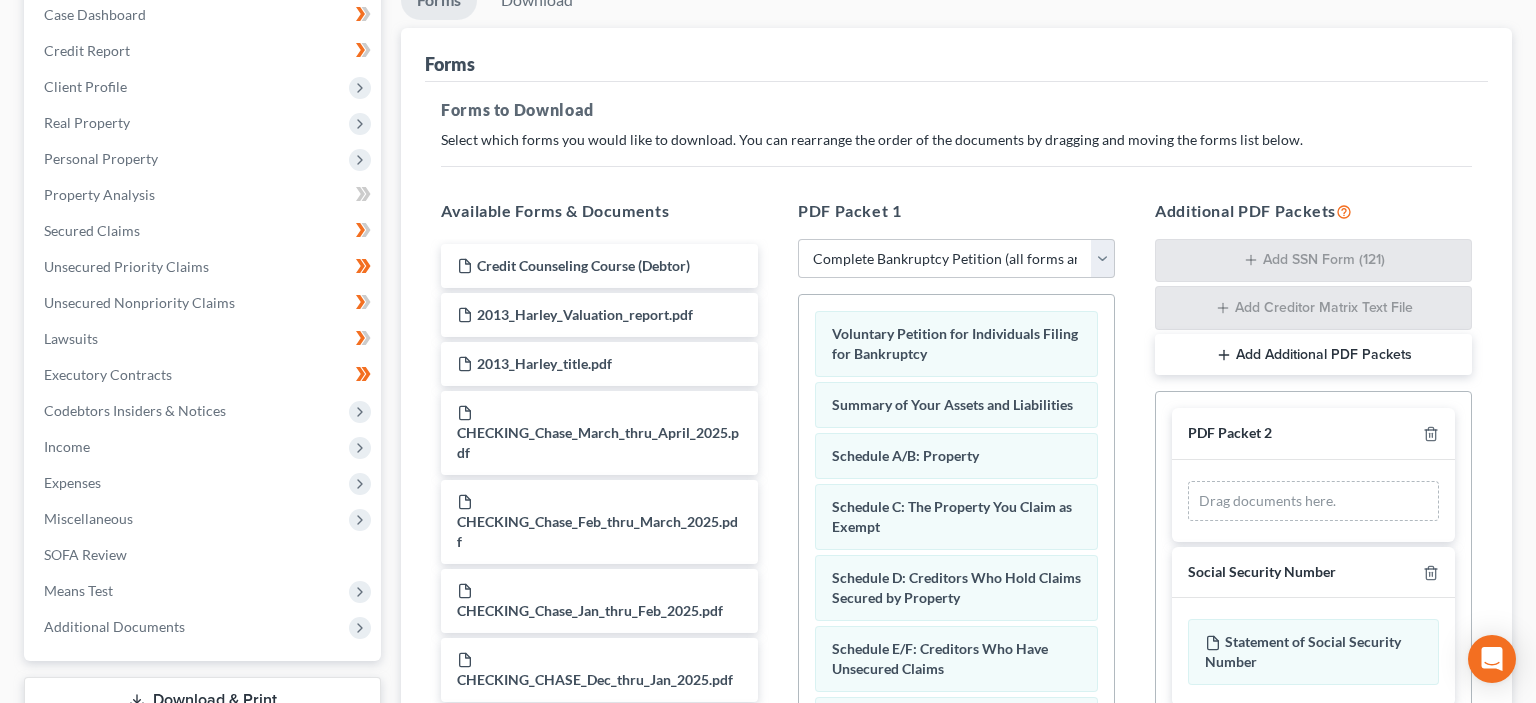 click 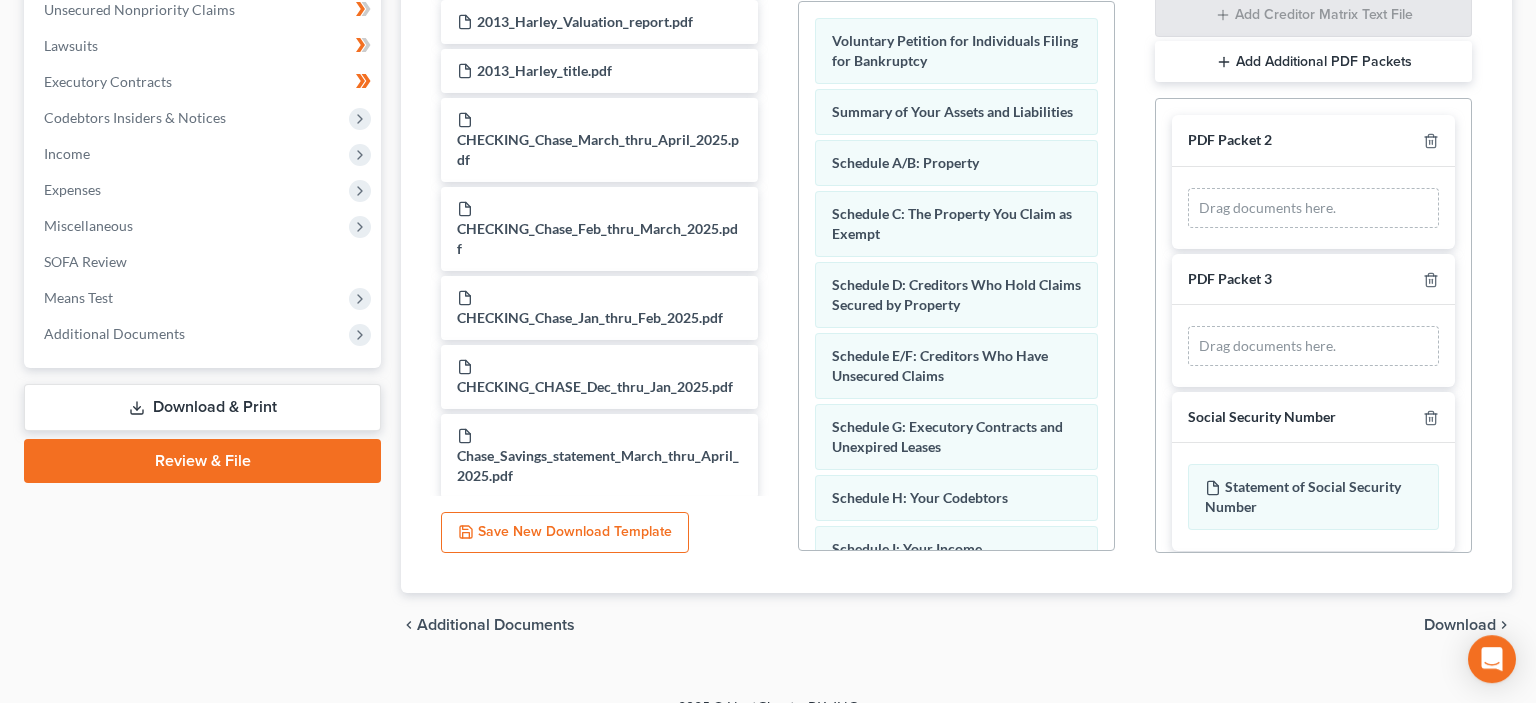 scroll, scrollTop: 532, scrollLeft: 0, axis: vertical 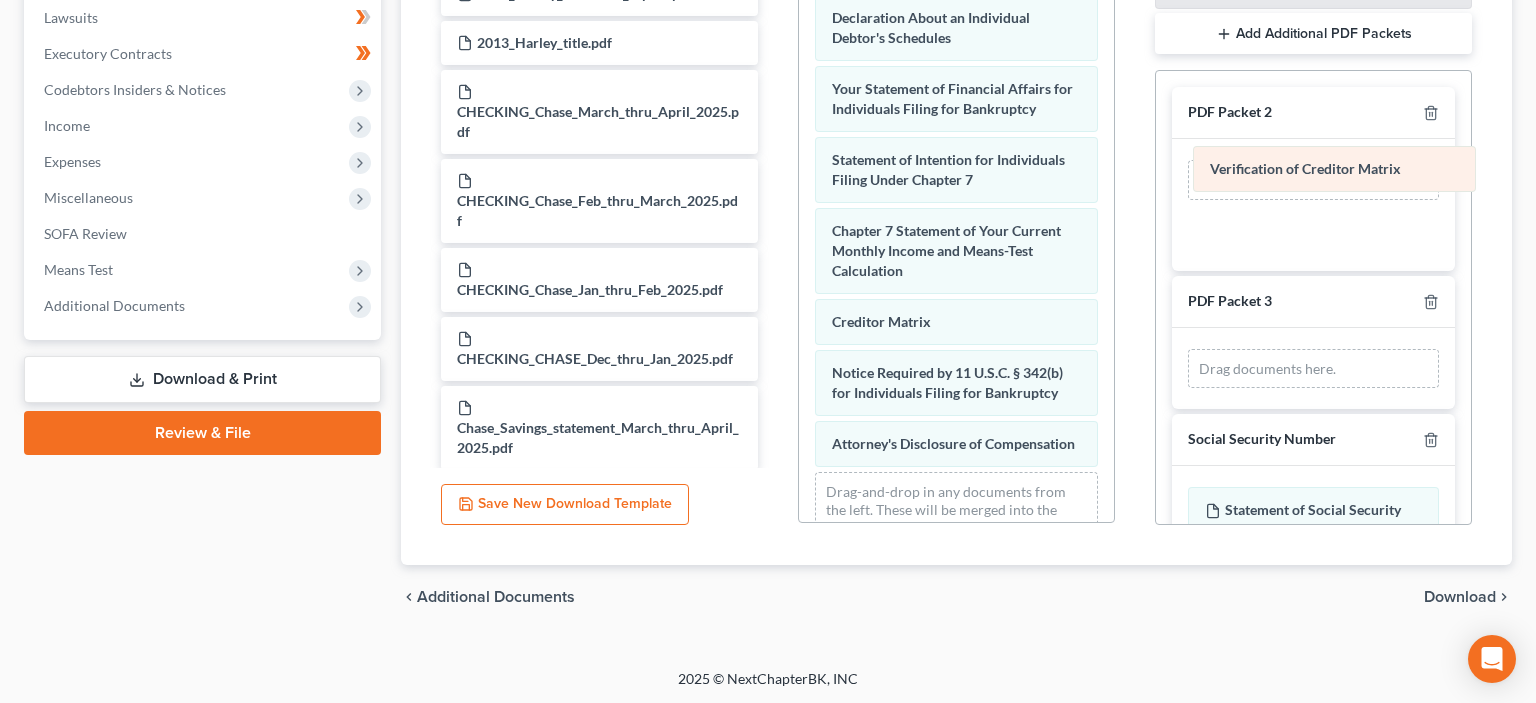 drag, startPoint x: 930, startPoint y: 359, endPoint x: 1308, endPoint y: 162, distance: 426.2546 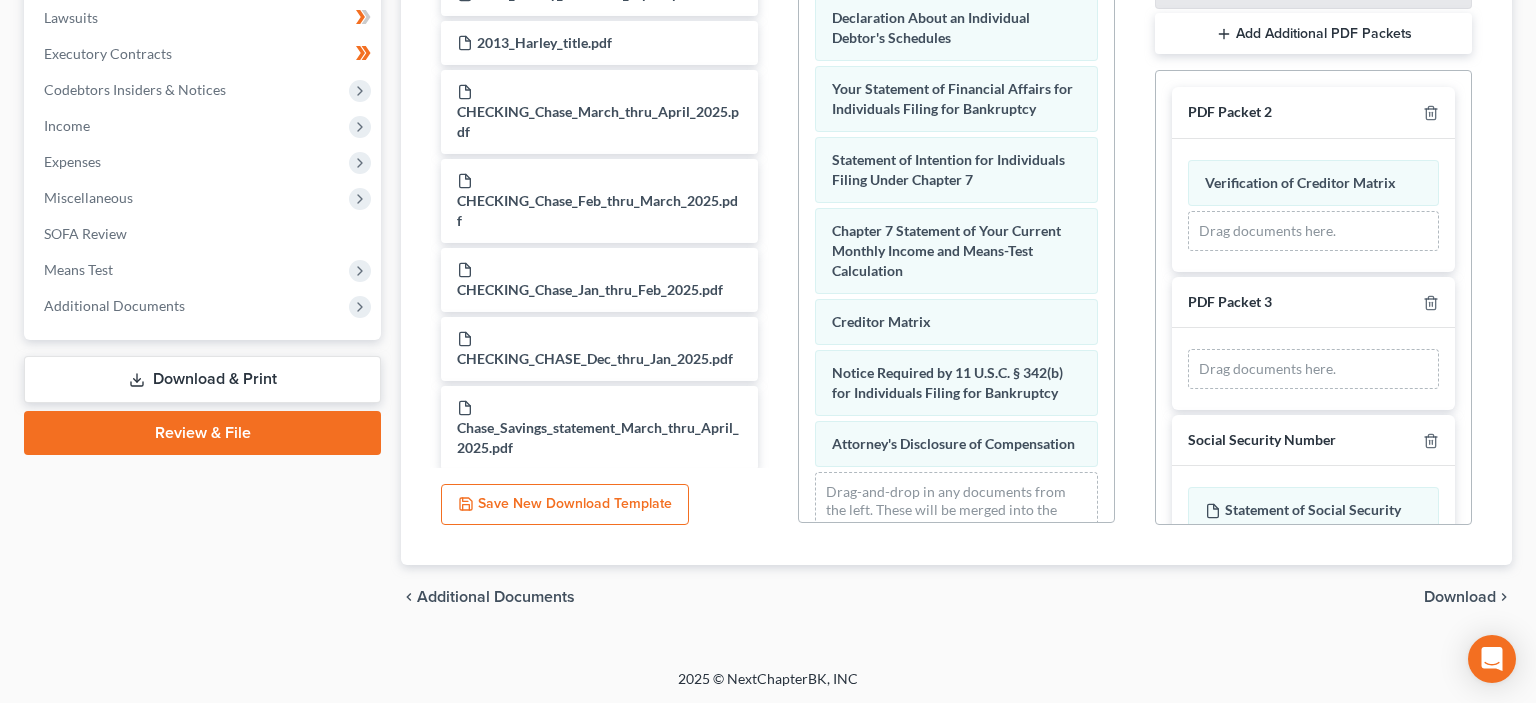 click on "Download" at bounding box center [1460, 597] 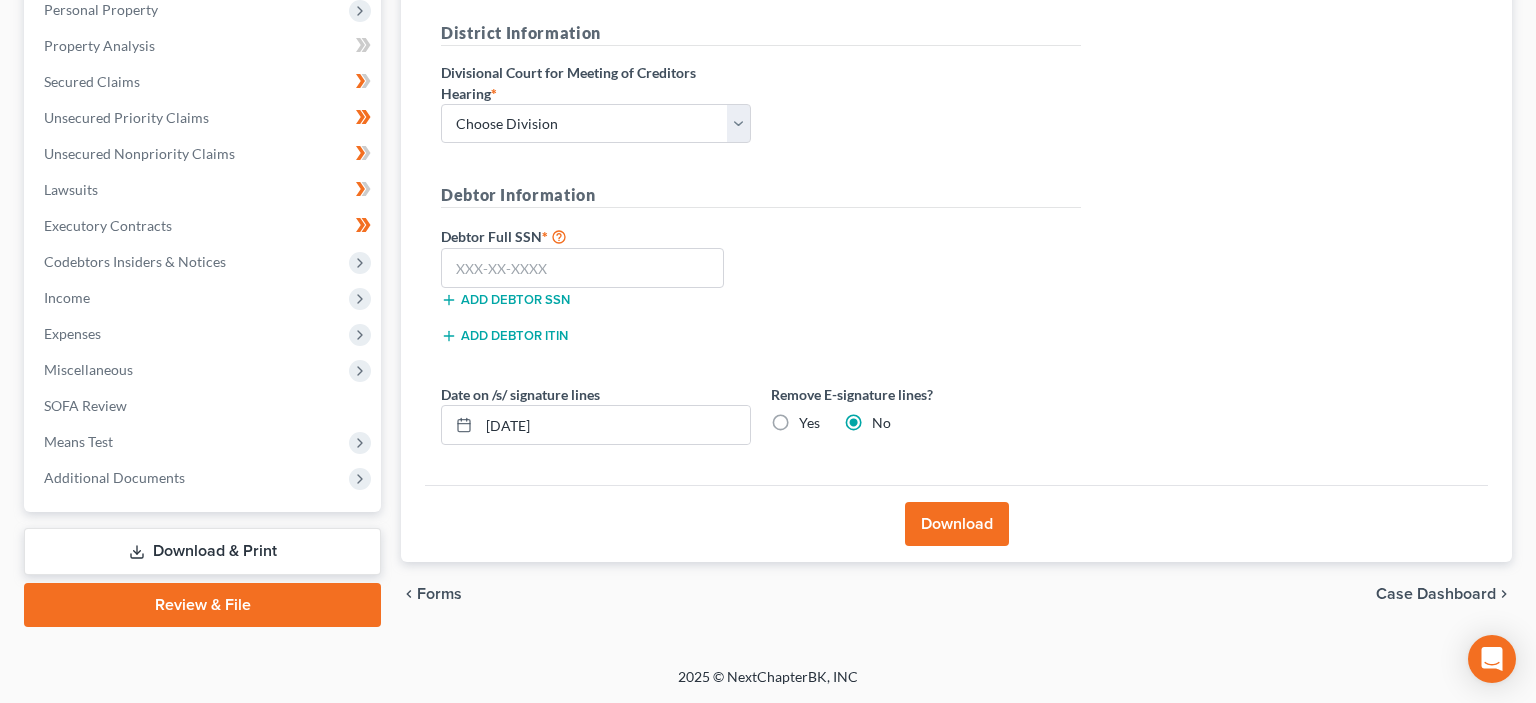 scroll, scrollTop: 357, scrollLeft: 0, axis: vertical 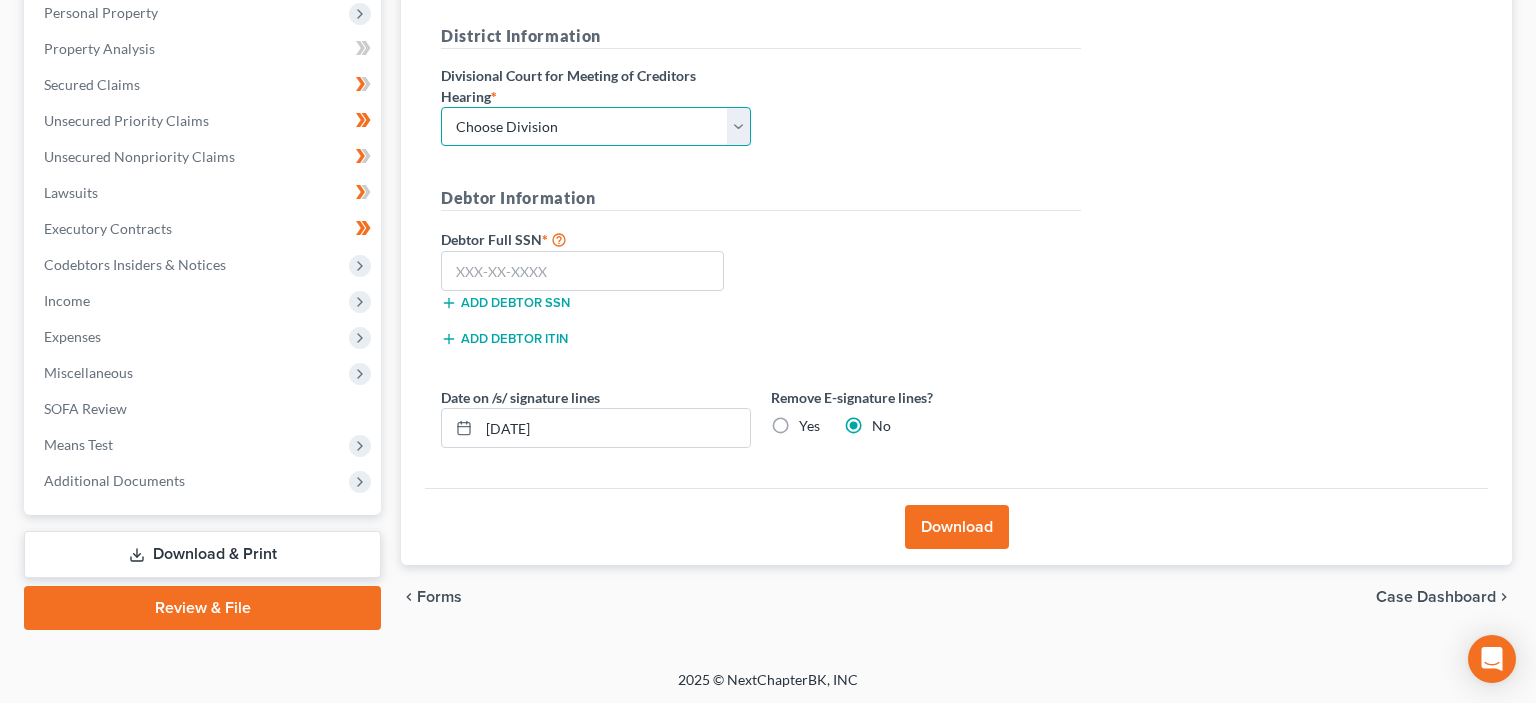 click on "Choose Division Fresno Modesto [GEOGRAPHIC_DATA]" at bounding box center (596, 127) 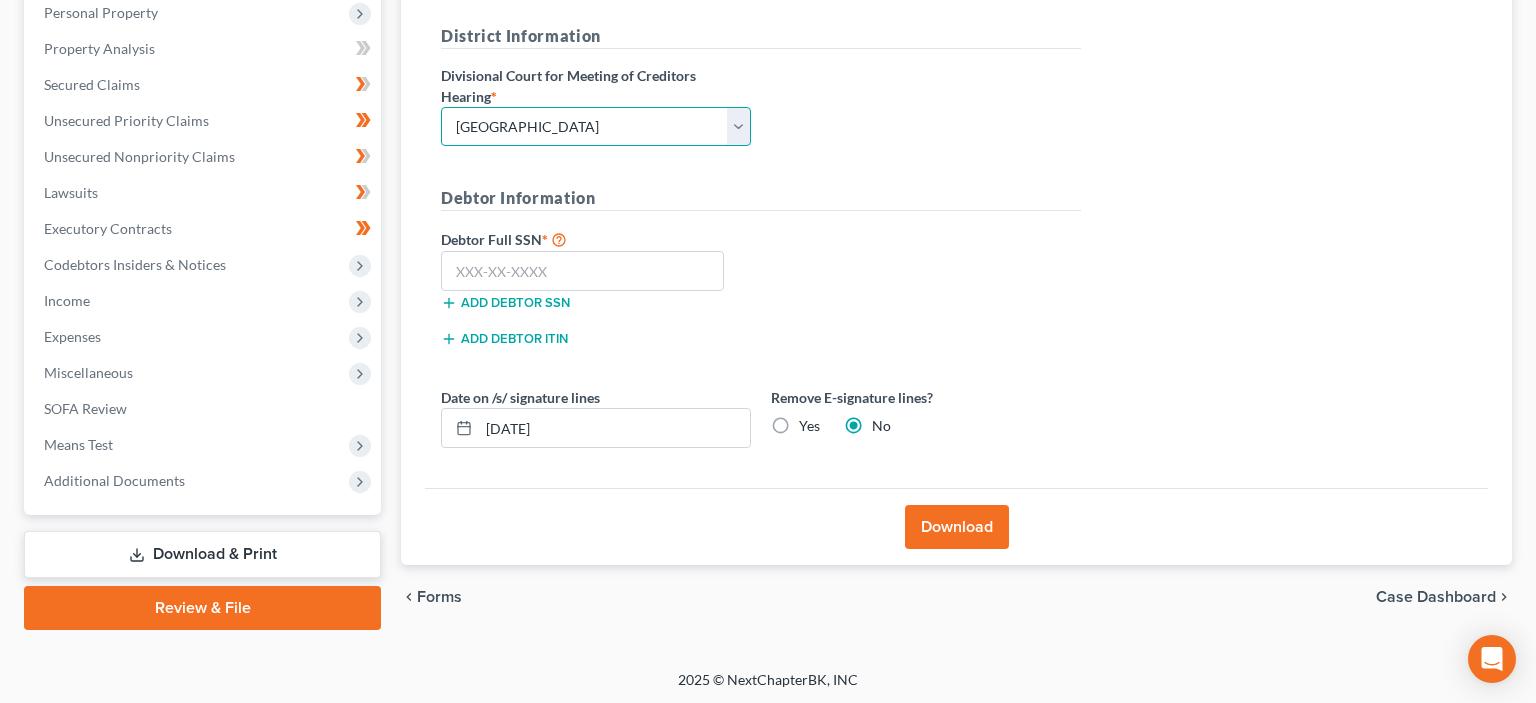 click on "[GEOGRAPHIC_DATA]" at bounding box center [0, 0] 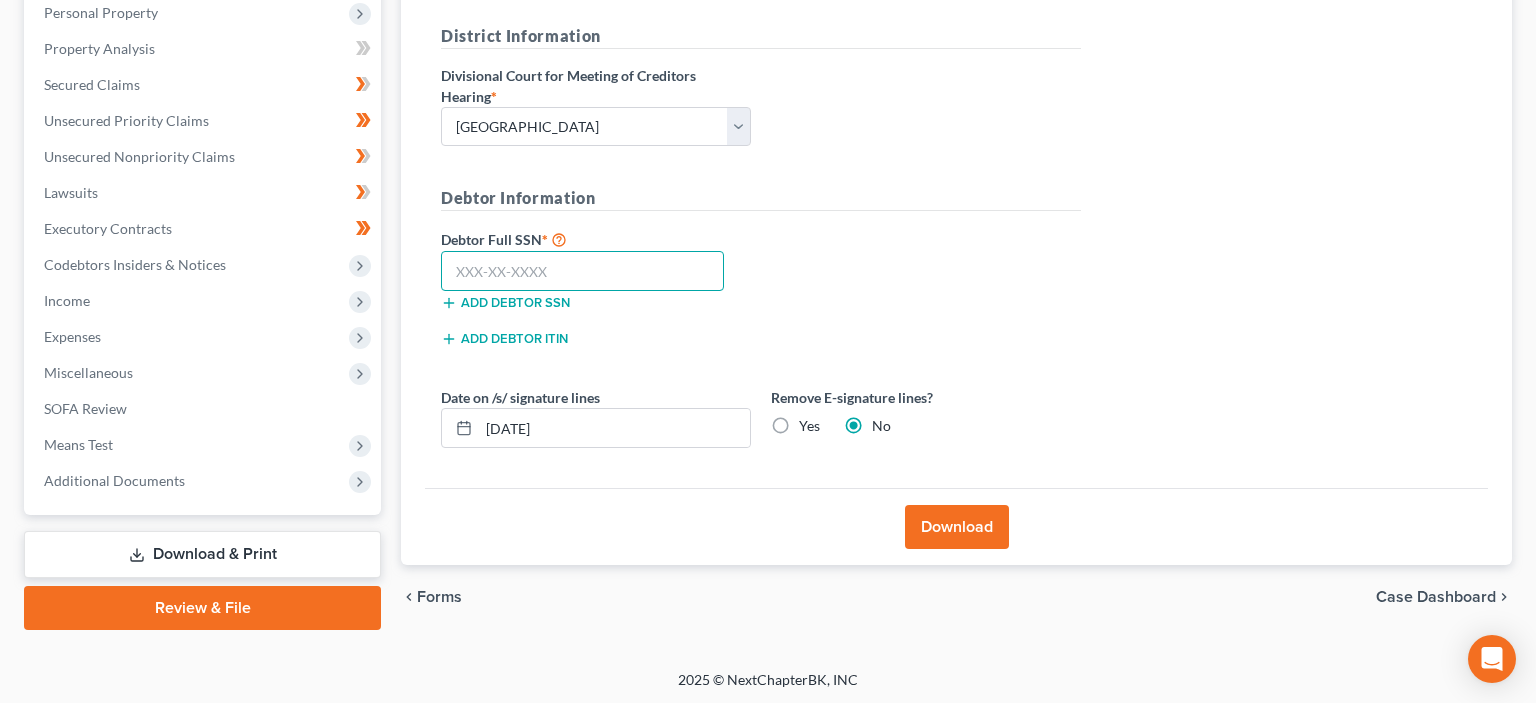 click at bounding box center [582, 271] 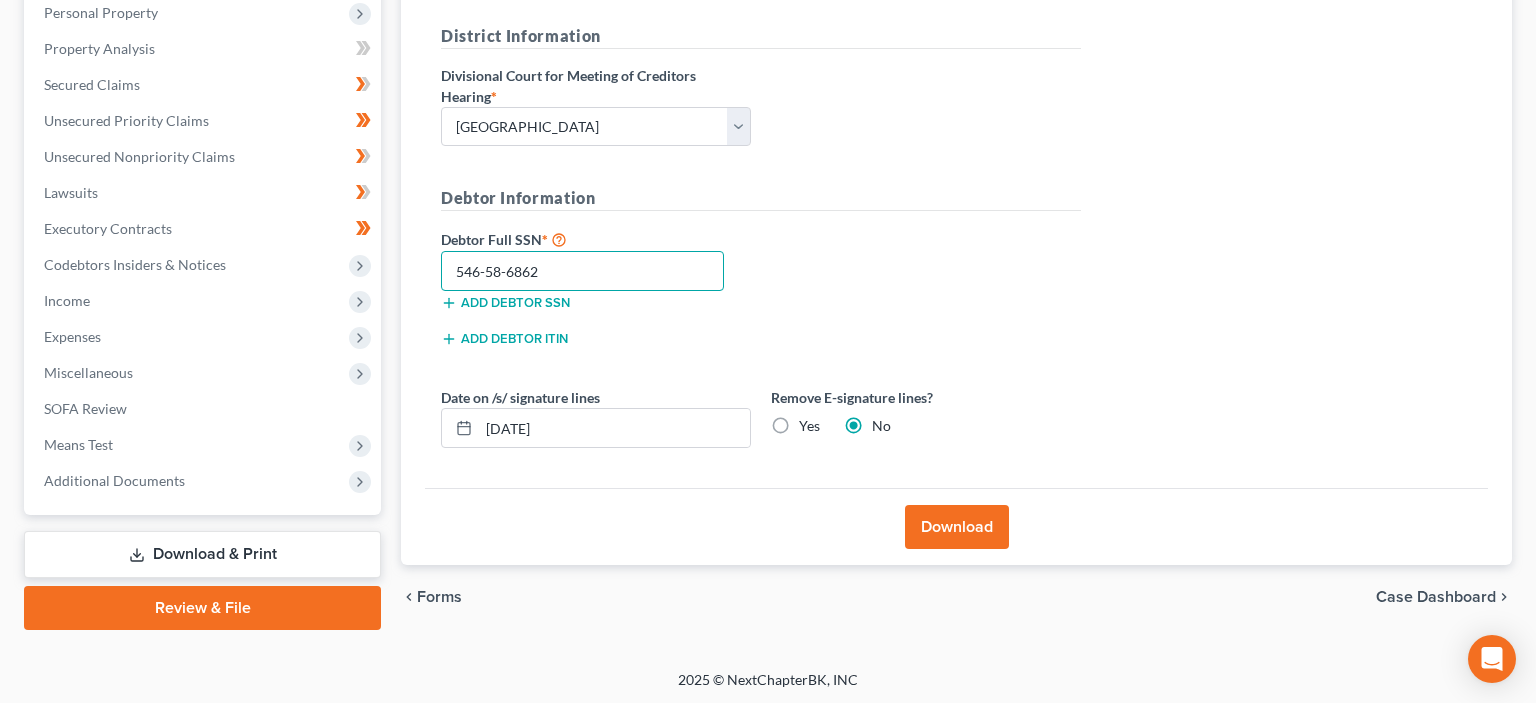 type on "546-58-6862" 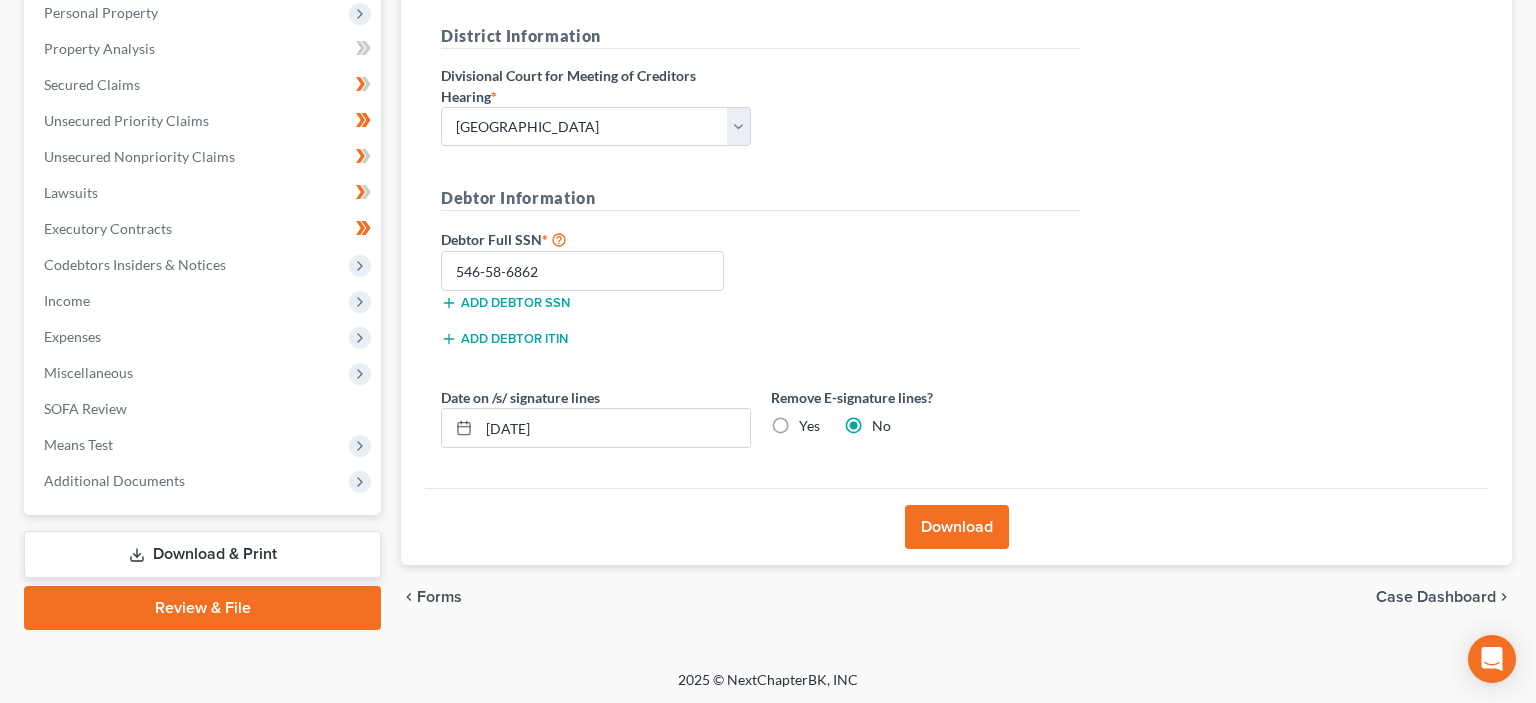 click on "Download" at bounding box center (957, 527) 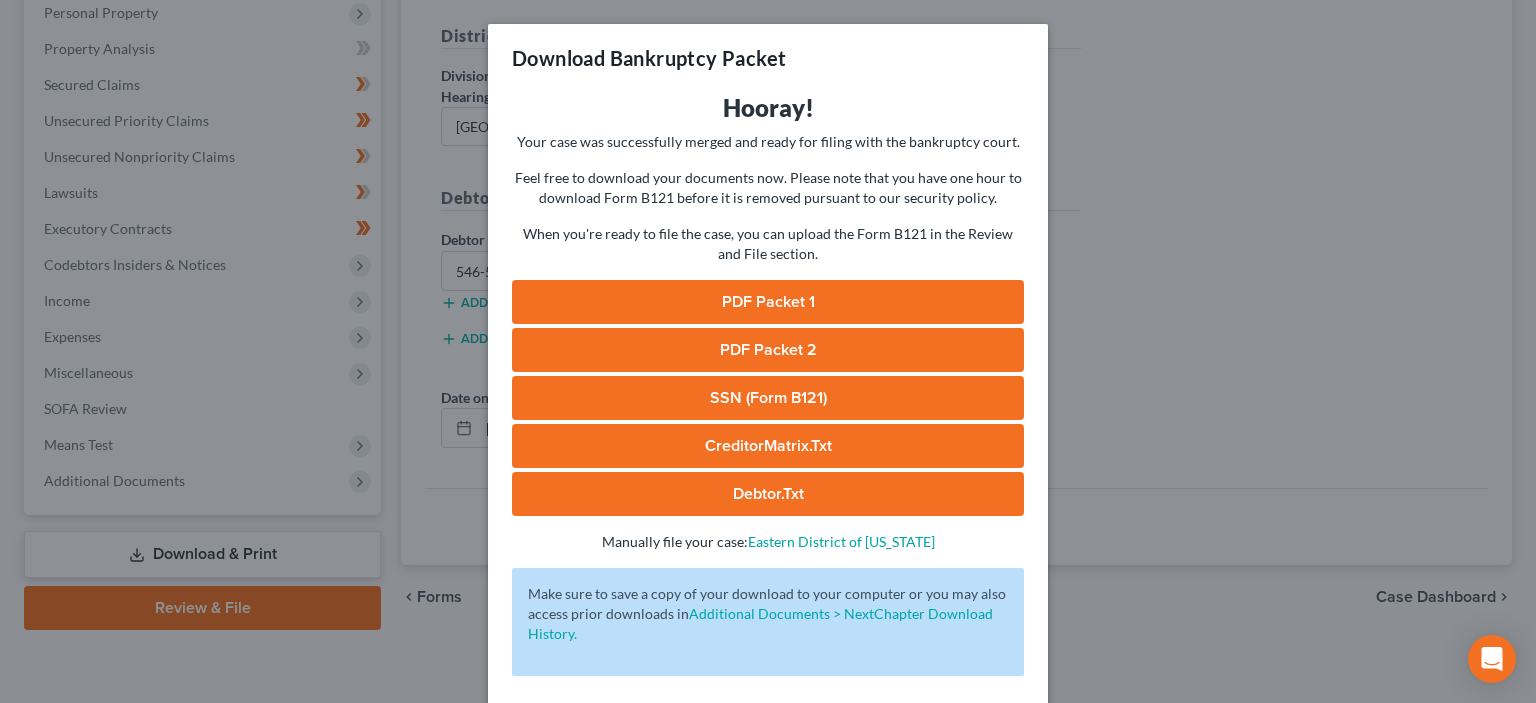 click on "PDF Packet 1" at bounding box center [768, 302] 